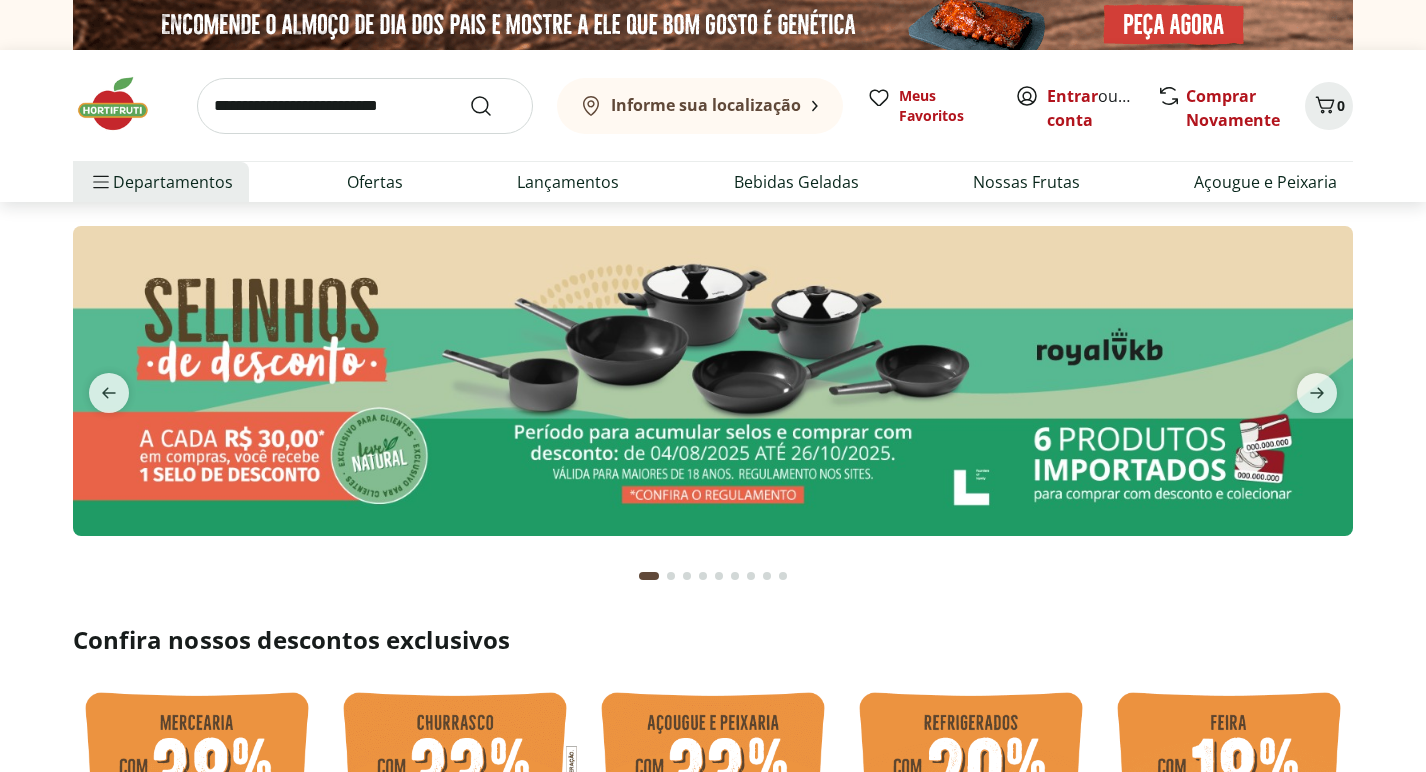 scroll, scrollTop: 0, scrollLeft: 0, axis: both 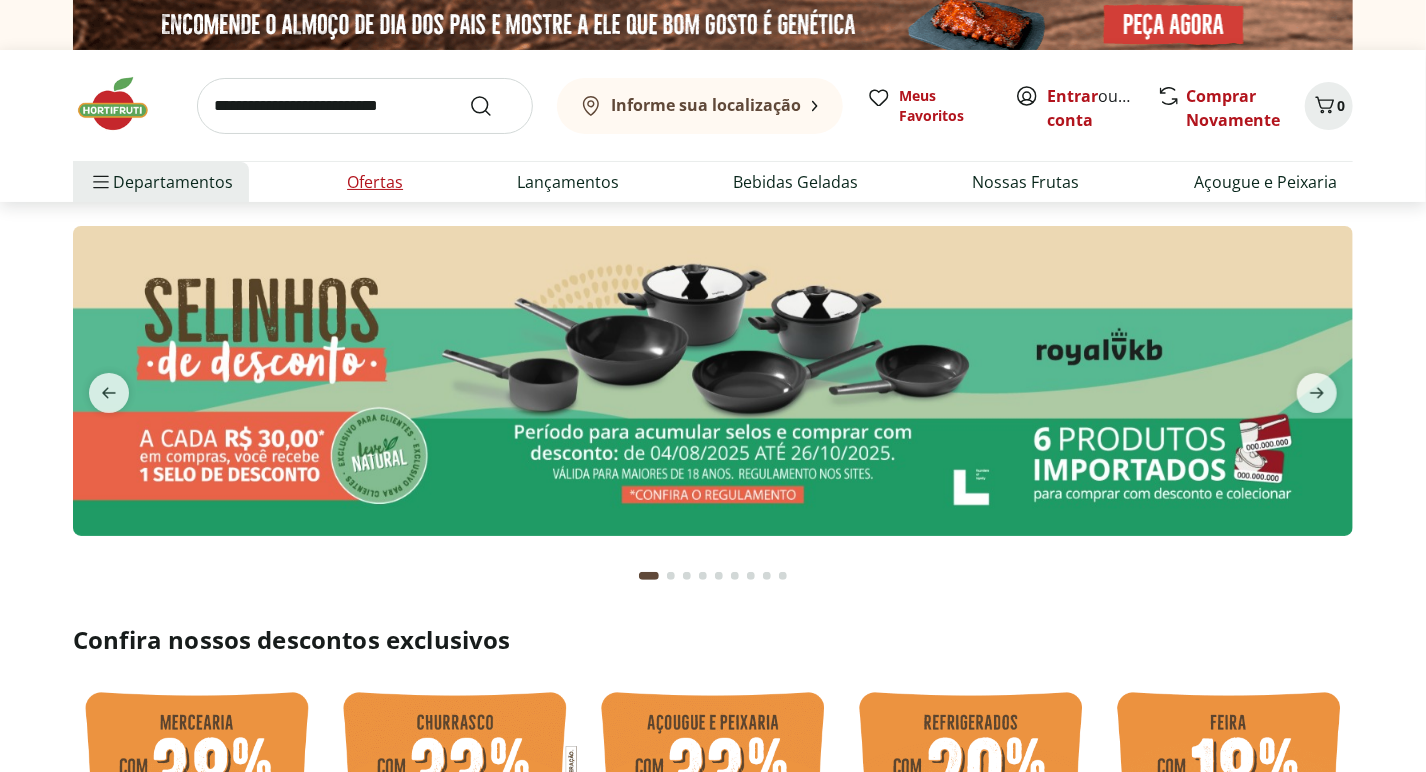 click on "Ofertas" at bounding box center [375, 182] 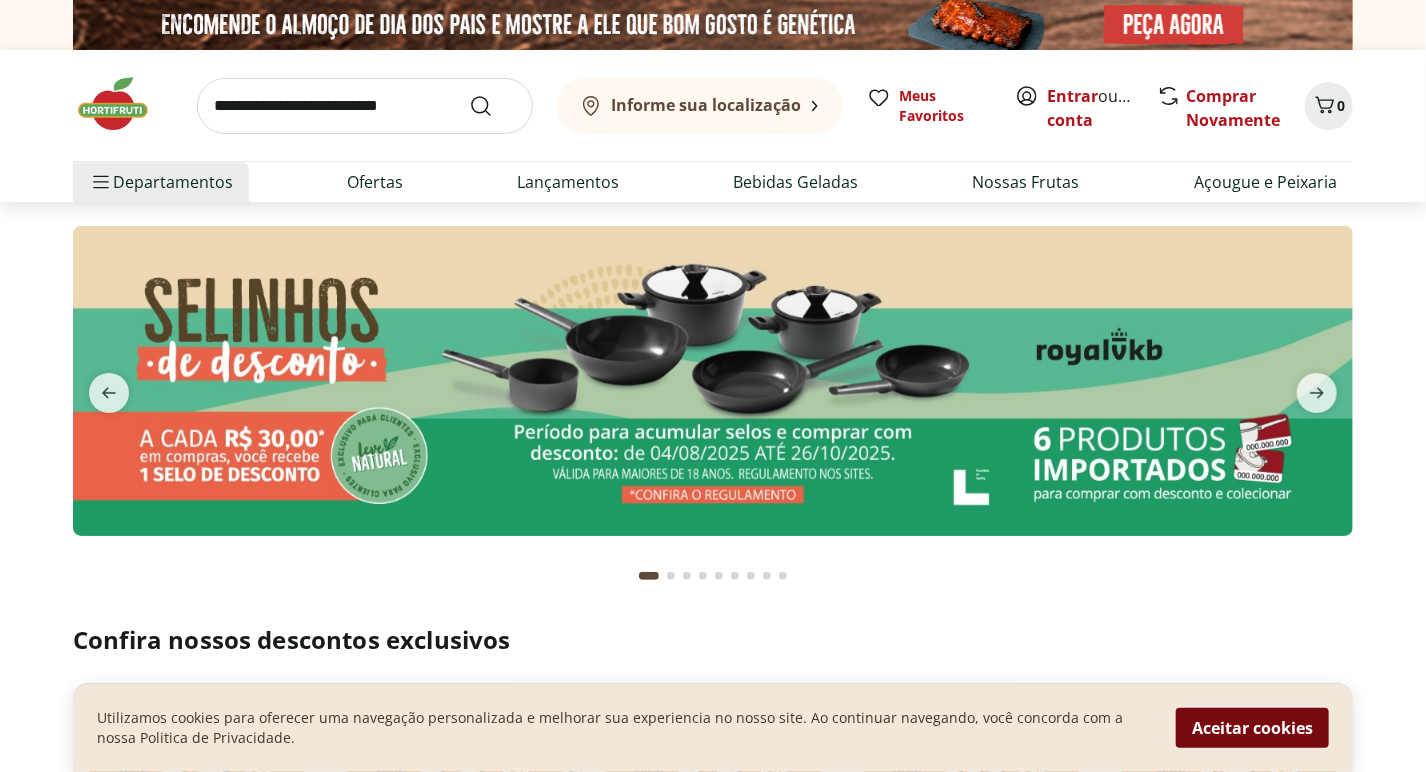 click on "Aceitar cookies" at bounding box center (1252, 728) 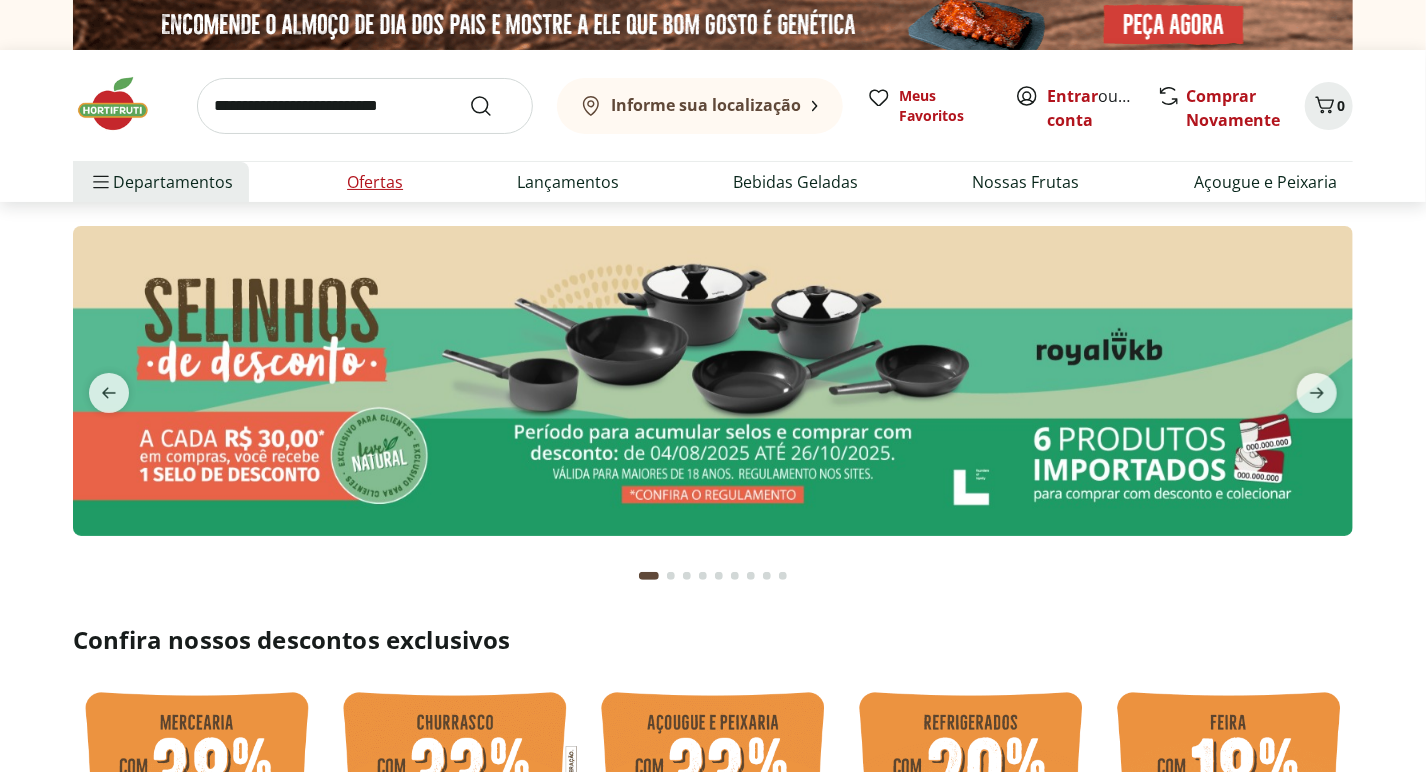 click on "Ofertas" at bounding box center [375, 182] 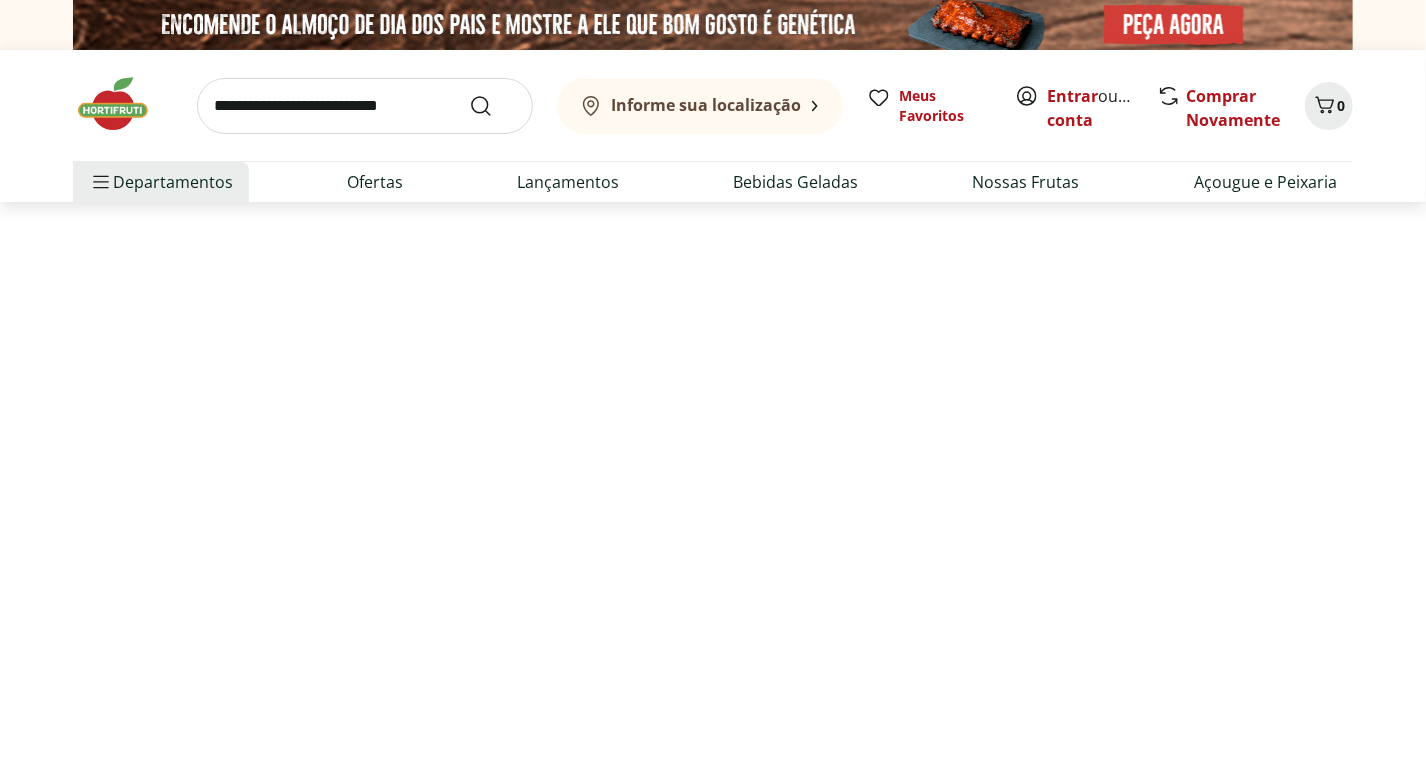 select on "**********" 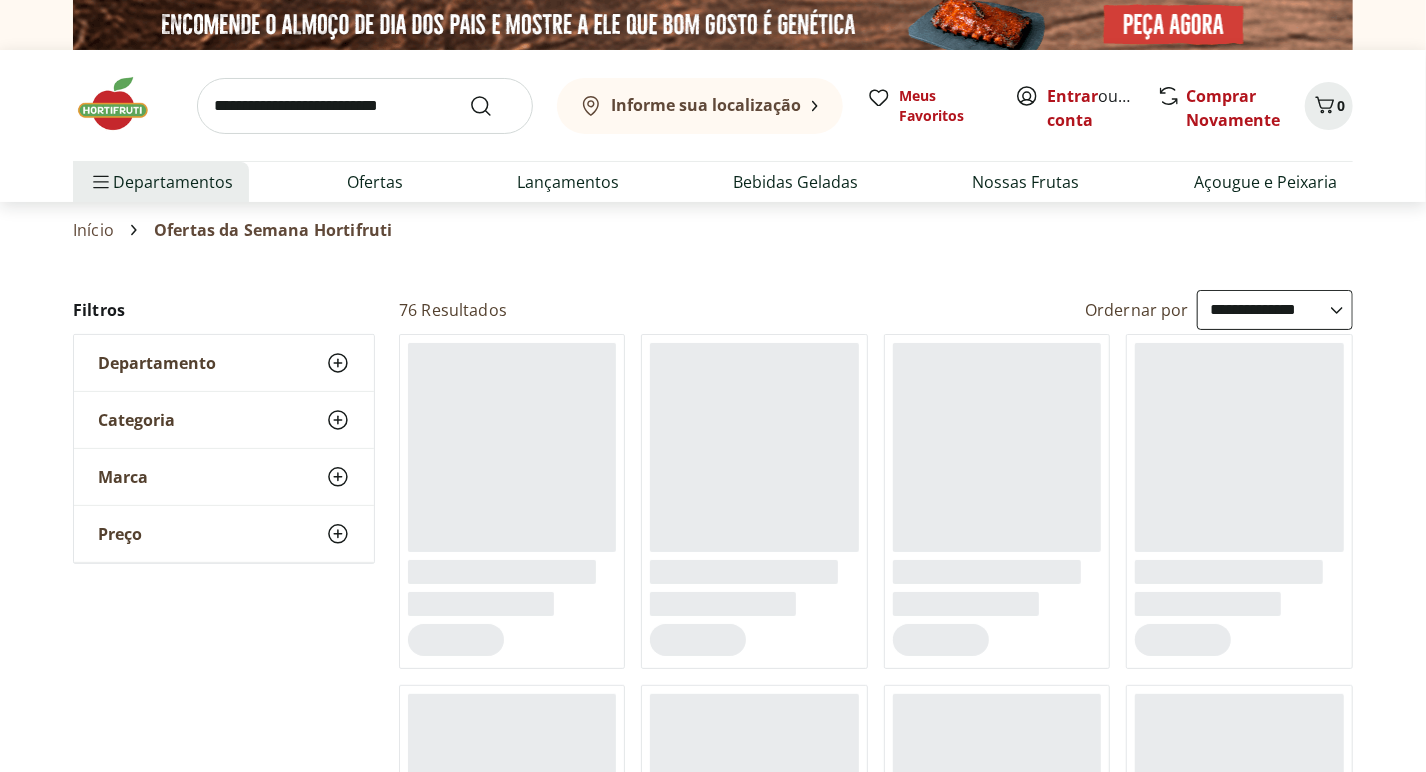 click on "Ofertas" at bounding box center [375, 182] 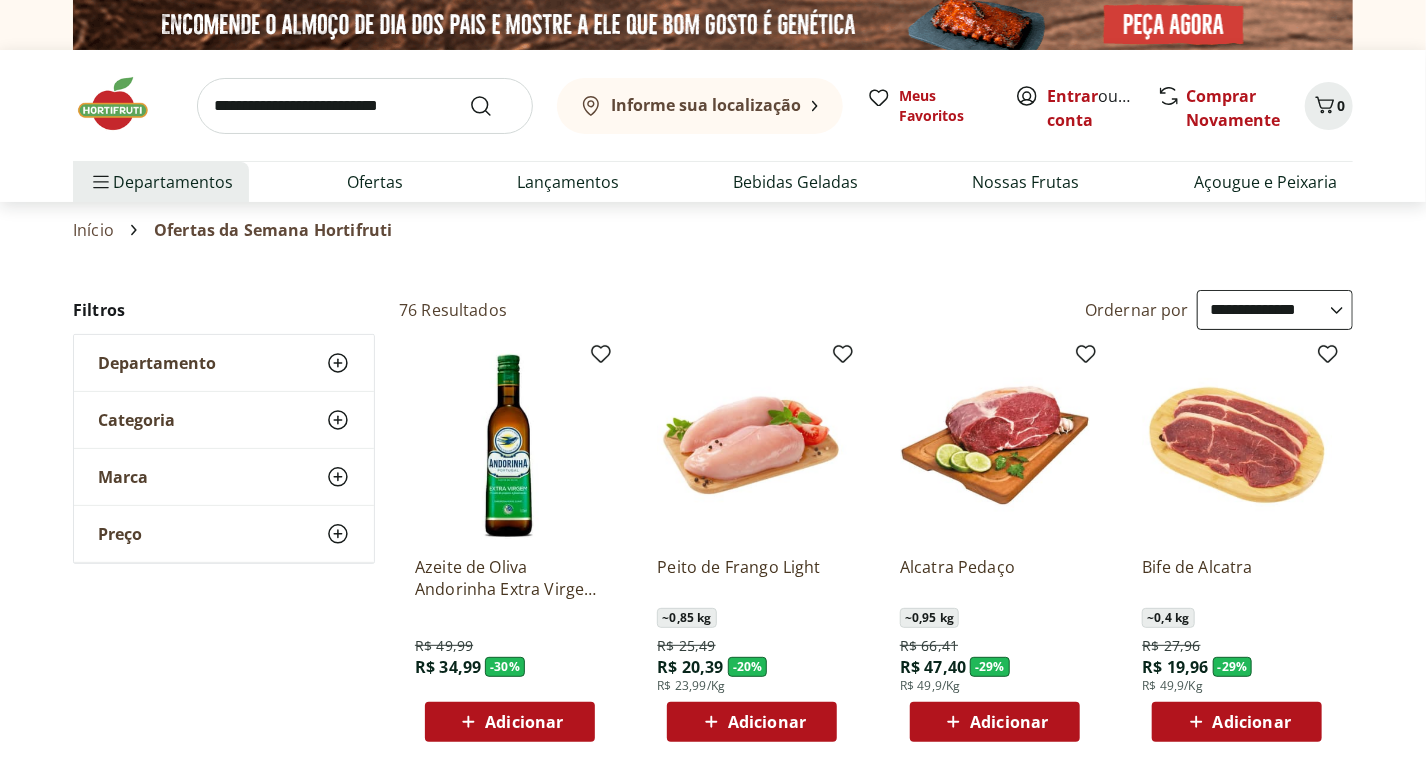 click on "Ofertas" at bounding box center [375, 182] 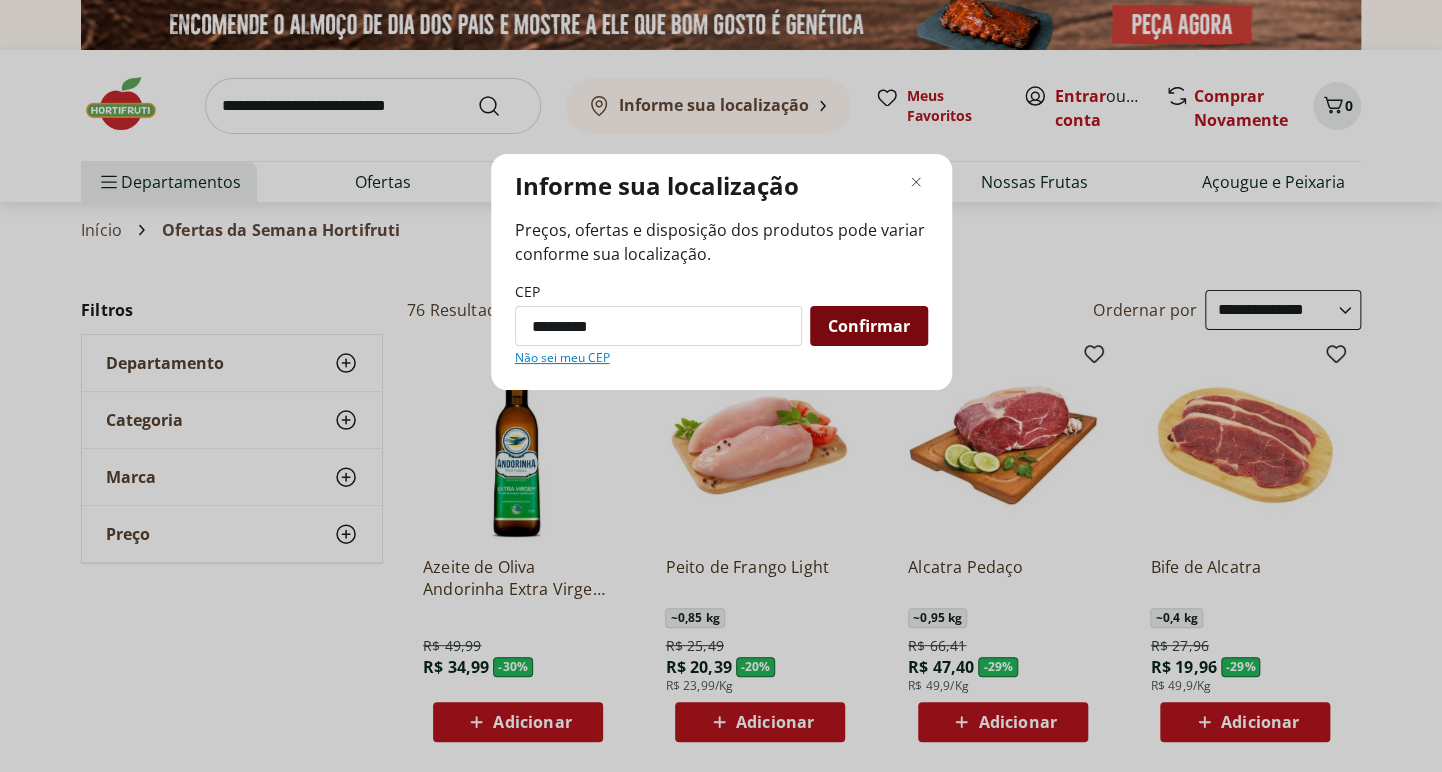 type on "*********" 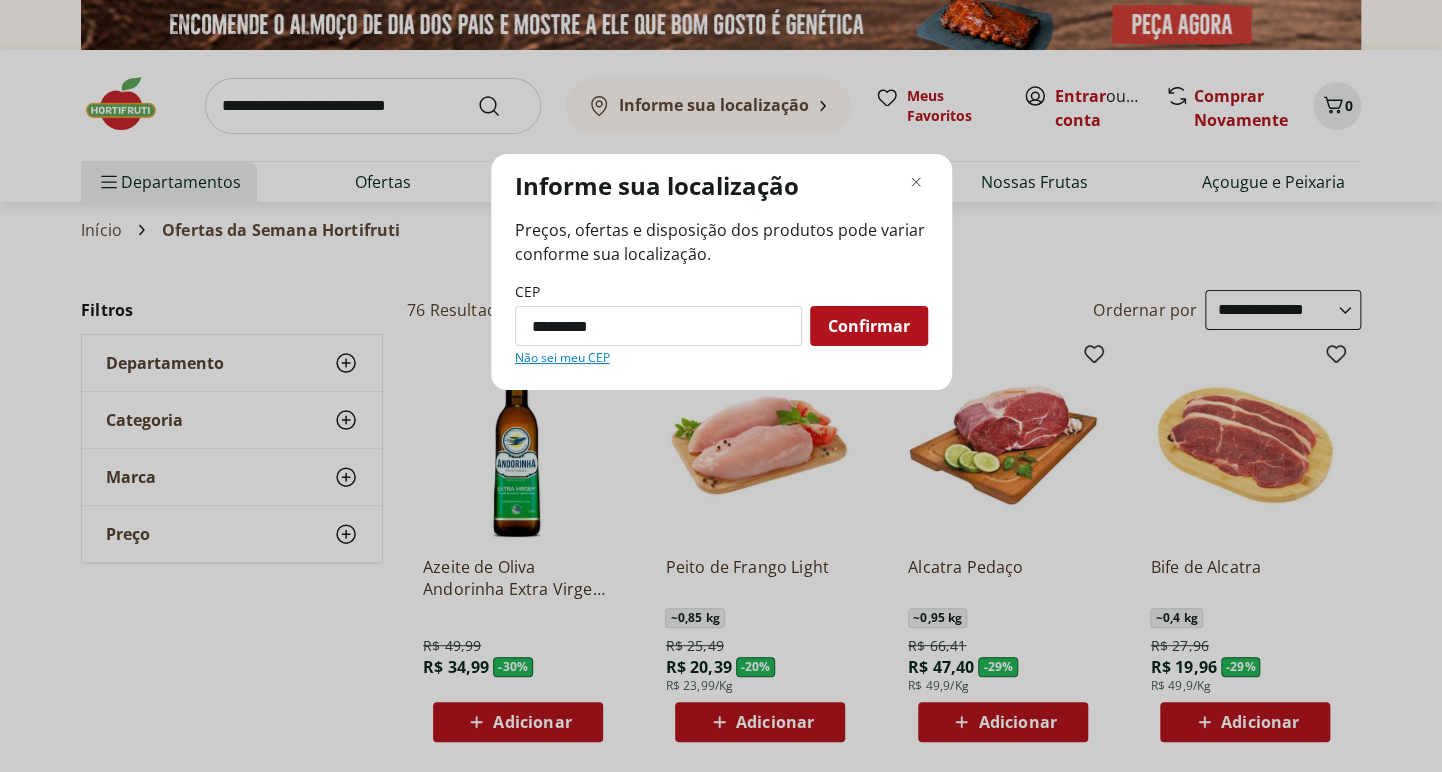 click on "Confirmar" at bounding box center (869, 326) 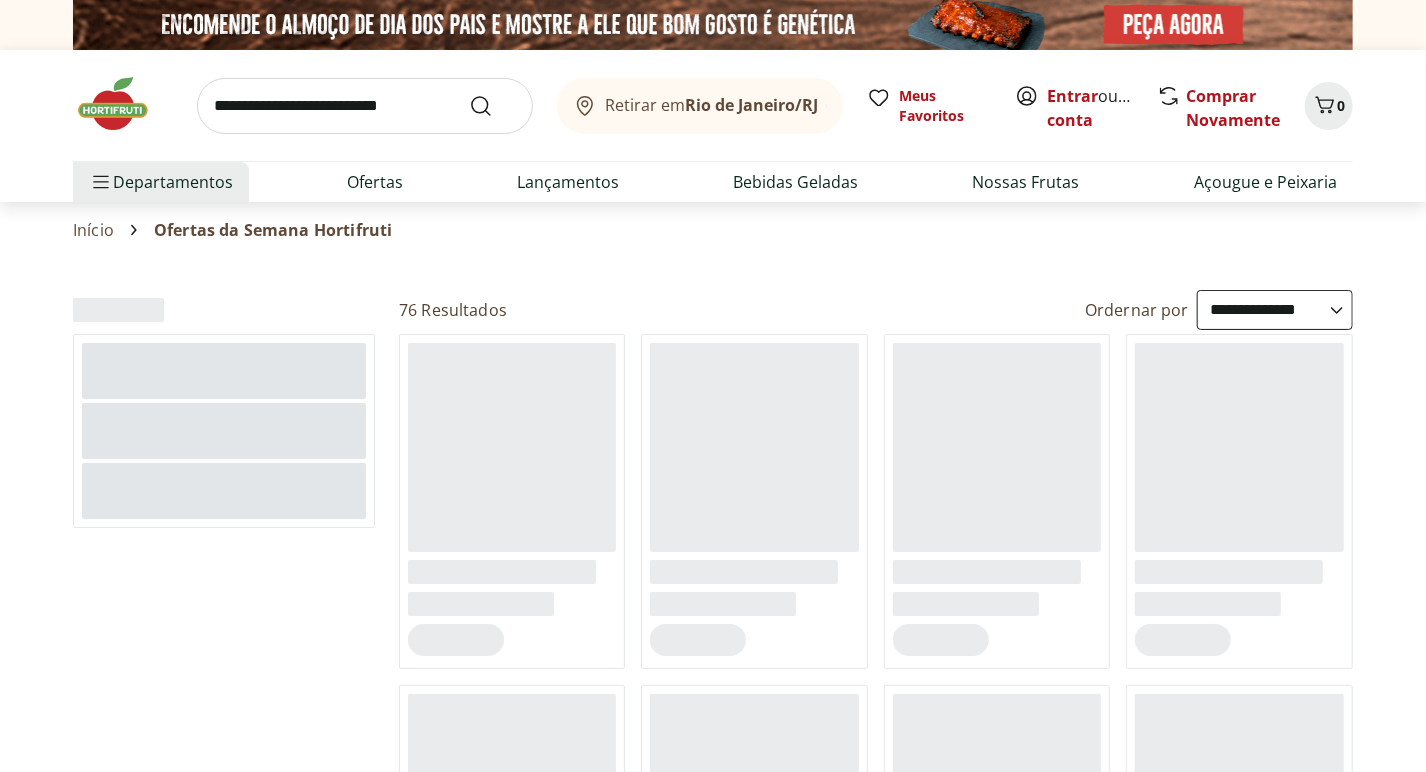 click on "**********" at bounding box center [984, 310] 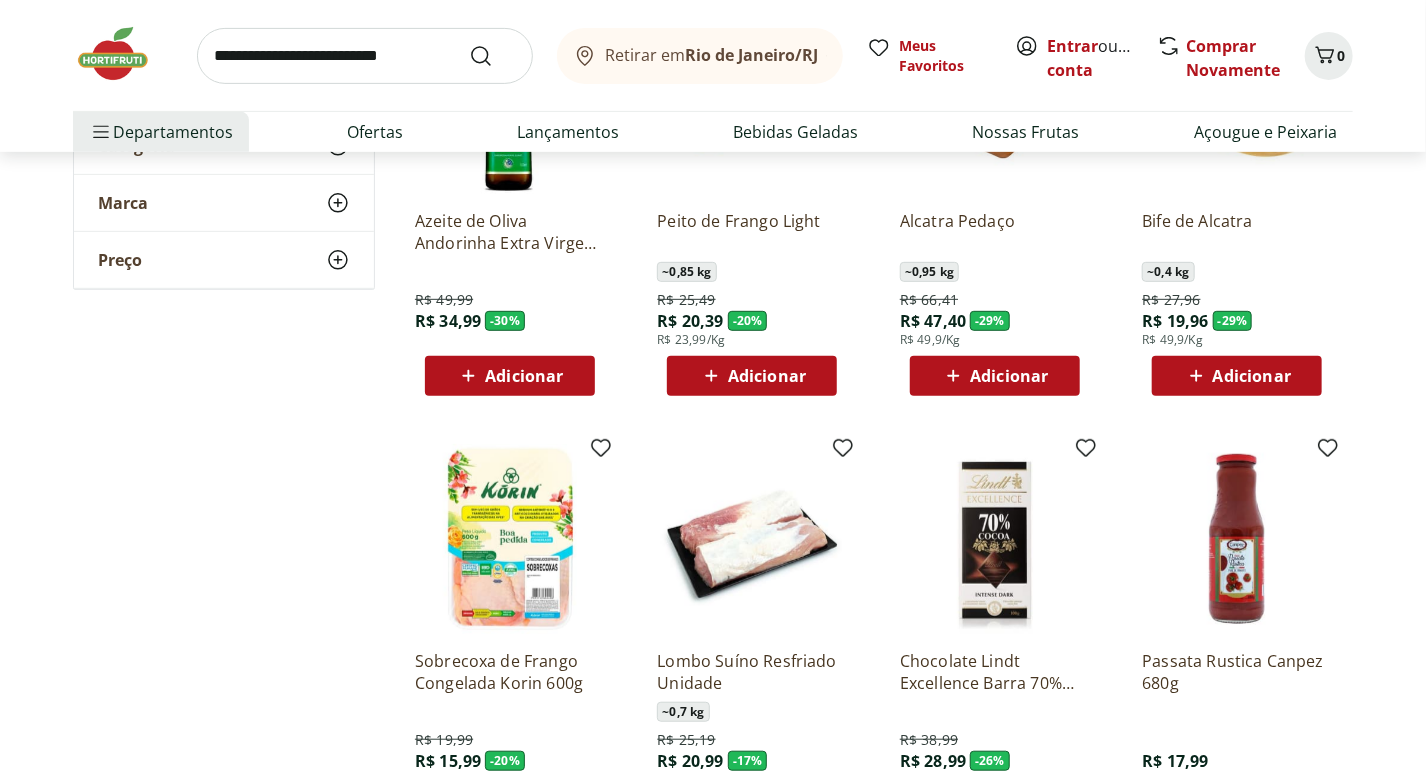 scroll, scrollTop: 412, scrollLeft: 0, axis: vertical 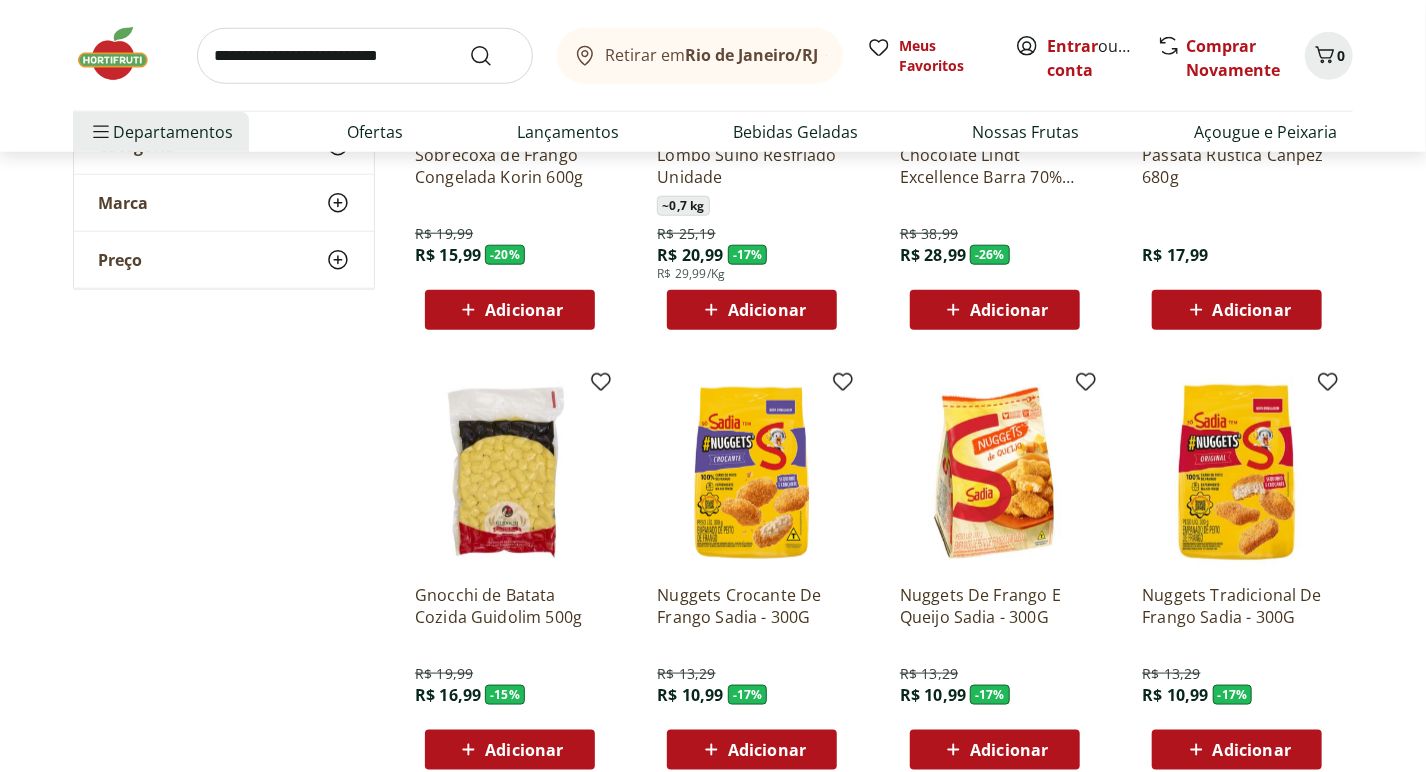 click on "Adicionar" at bounding box center [1252, 750] 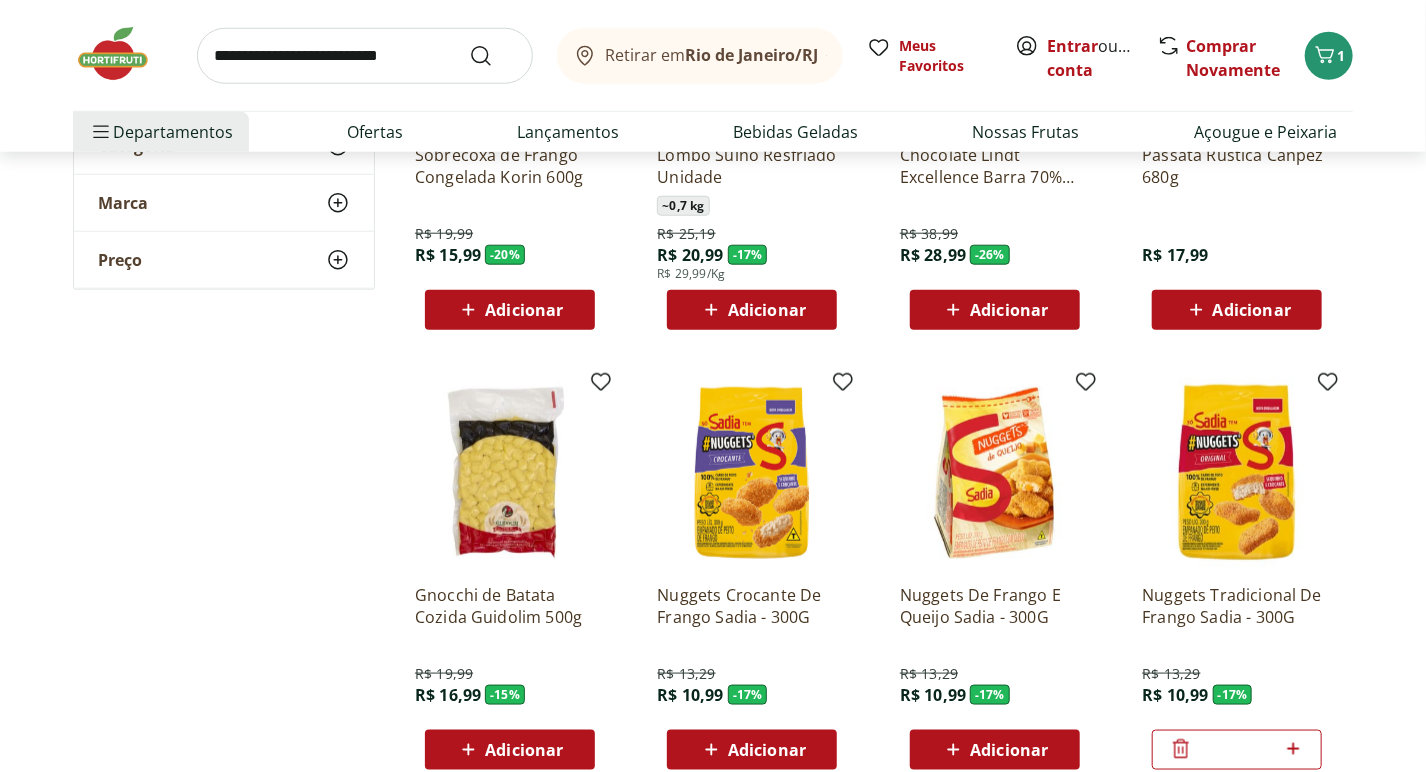 click at bounding box center (1237, 473) 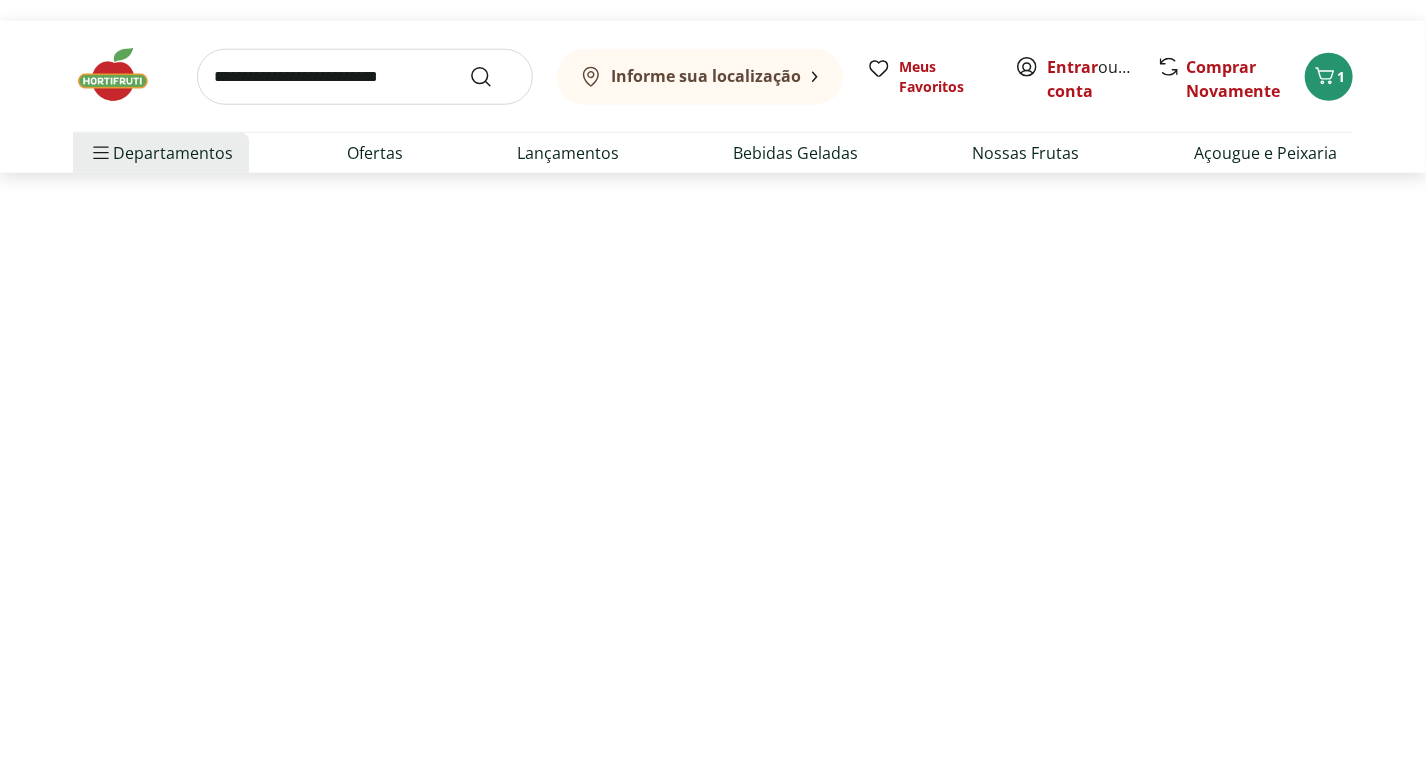 scroll, scrollTop: 0, scrollLeft: 0, axis: both 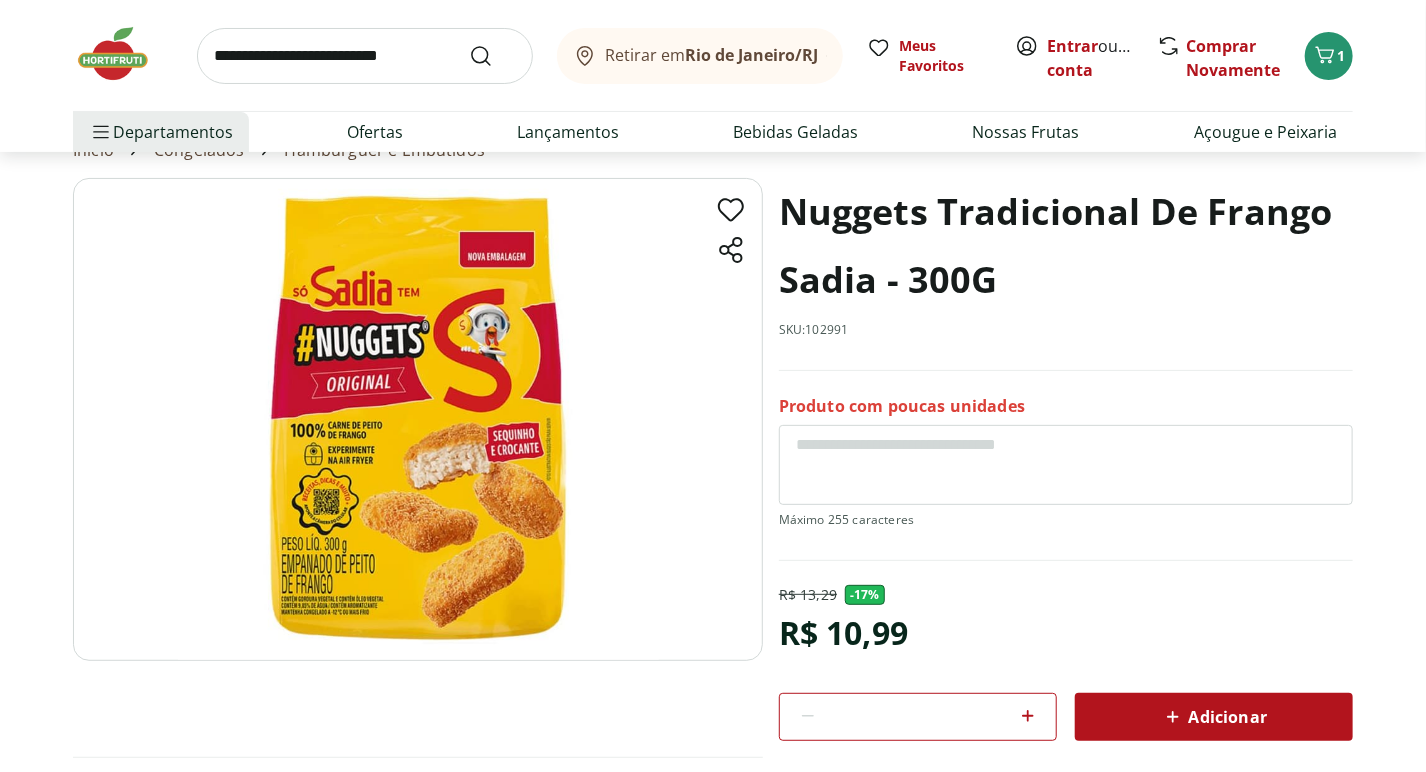 click on "Adicionar" at bounding box center (1214, 717) 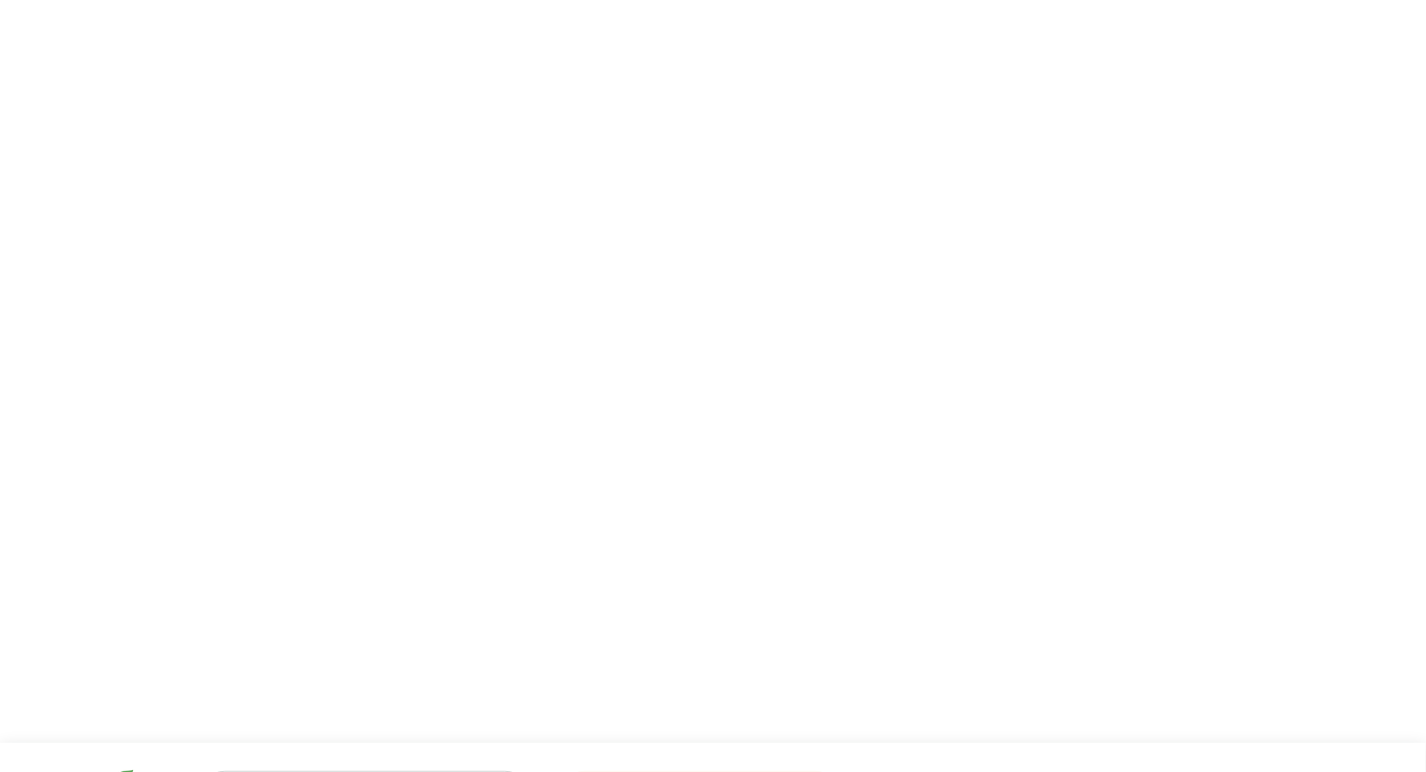scroll, scrollTop: 0, scrollLeft: 0, axis: both 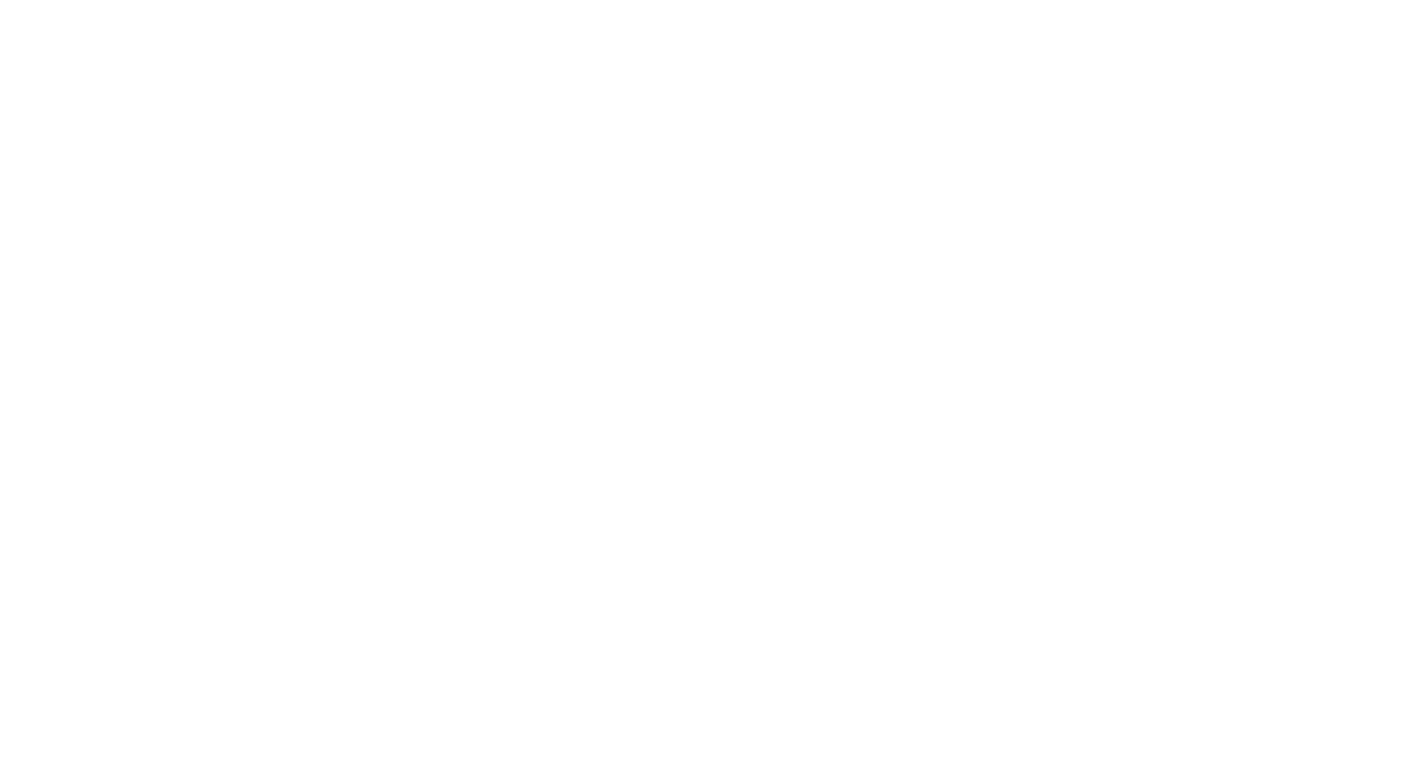select on "**********" 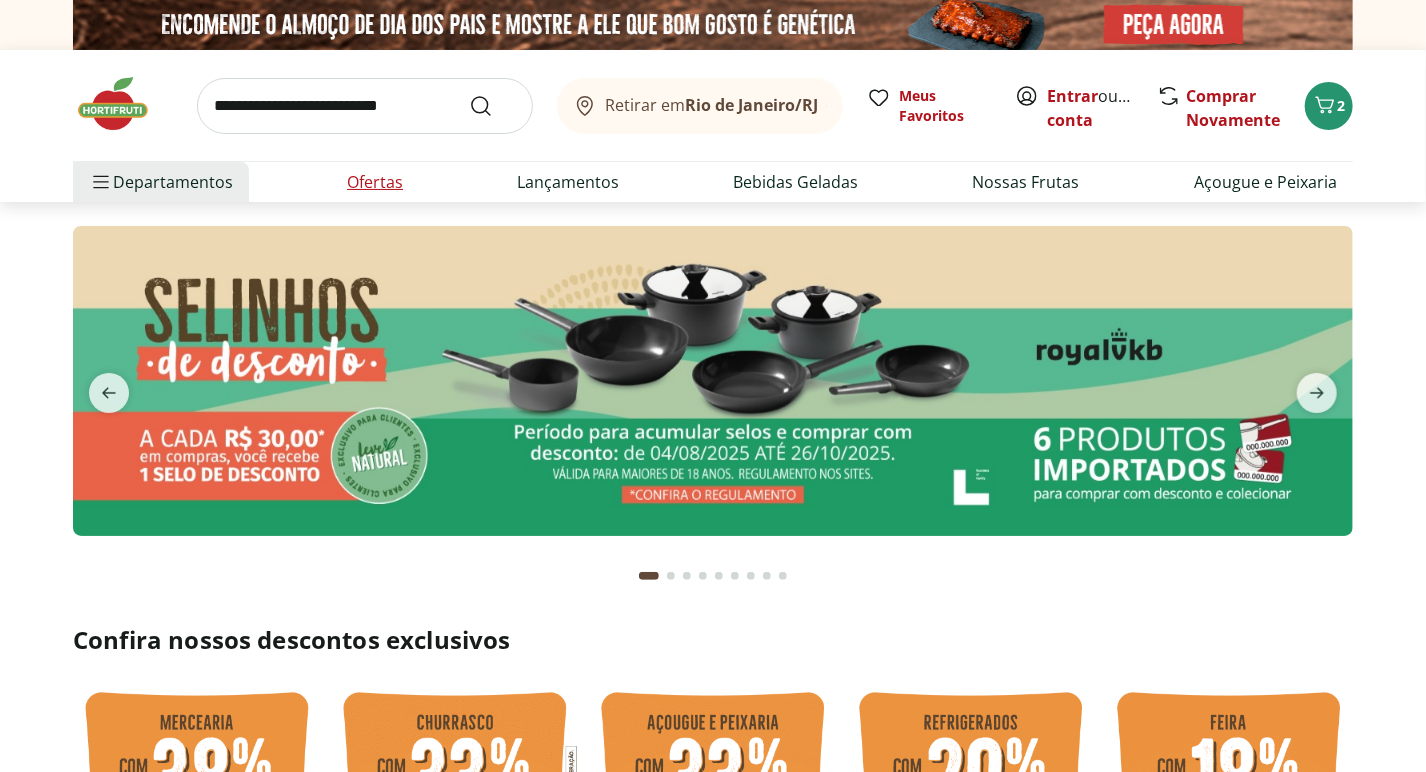 click on "Ofertas" at bounding box center [375, 182] 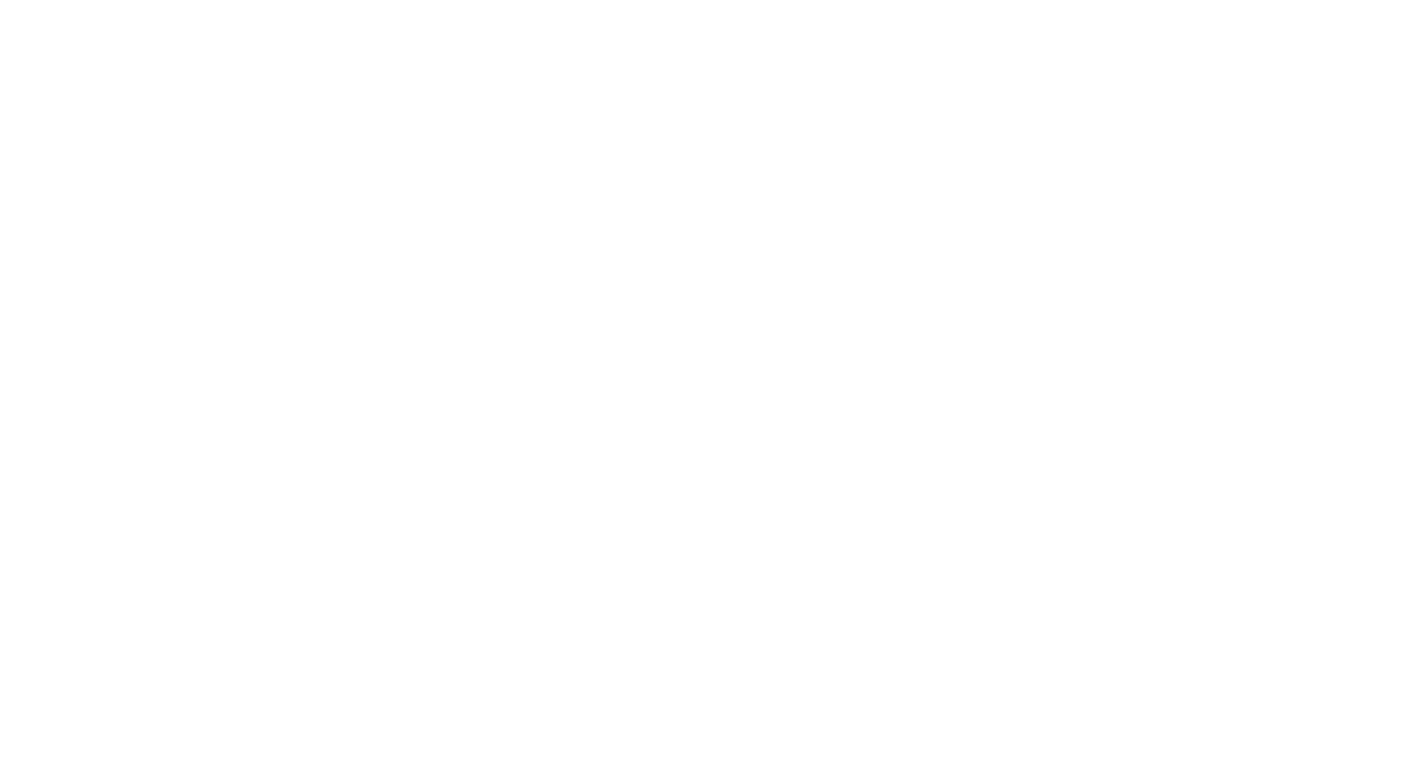 select on "**********" 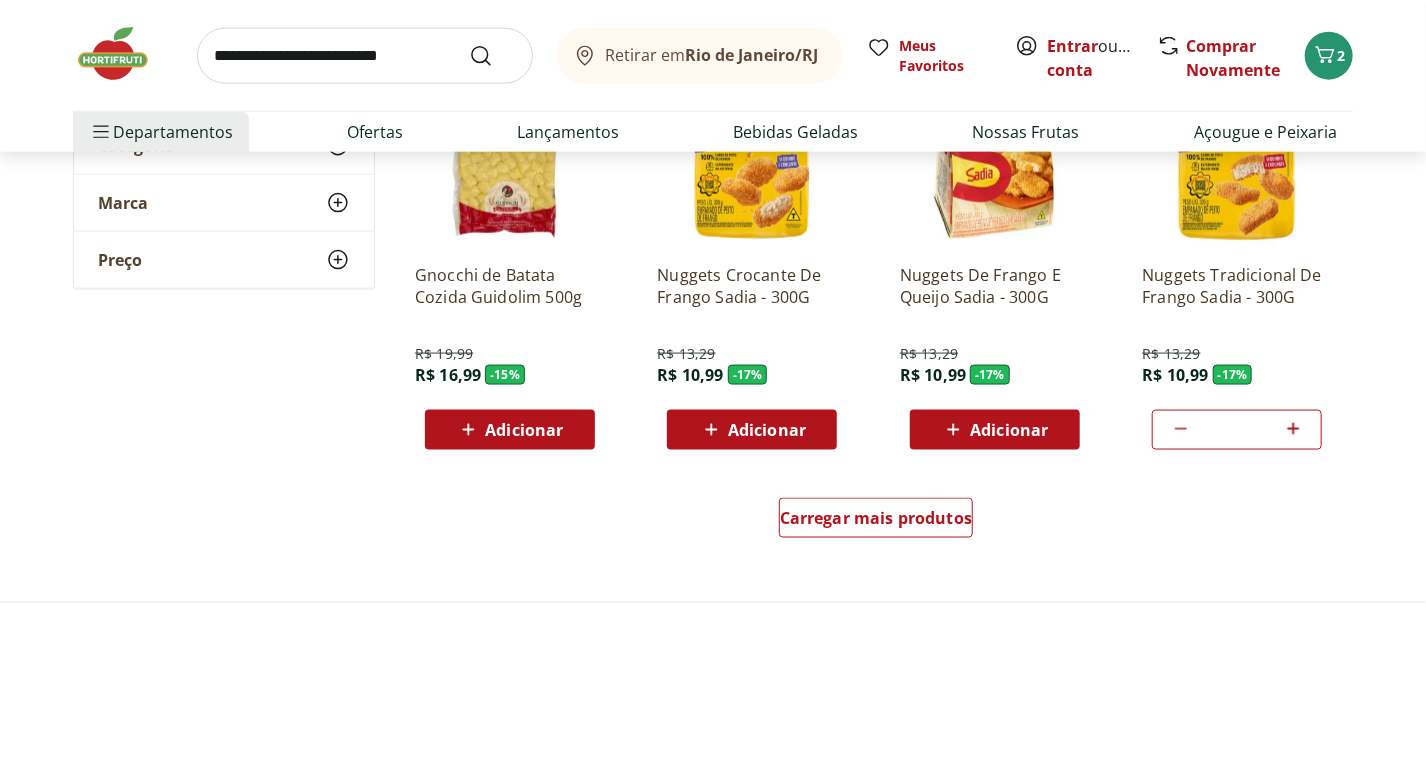 scroll, scrollTop: 1212, scrollLeft: 0, axis: vertical 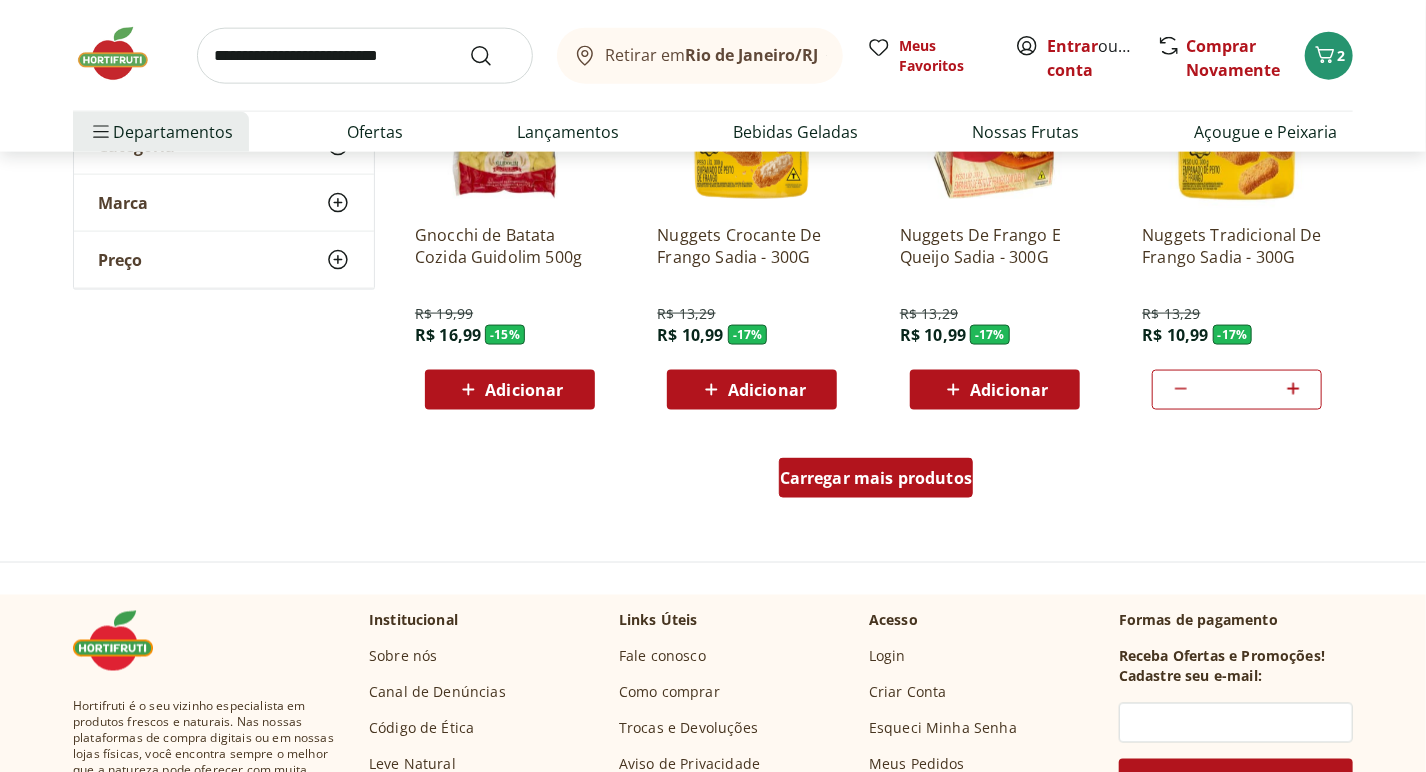 click on "Carregar mais produtos" at bounding box center [876, 478] 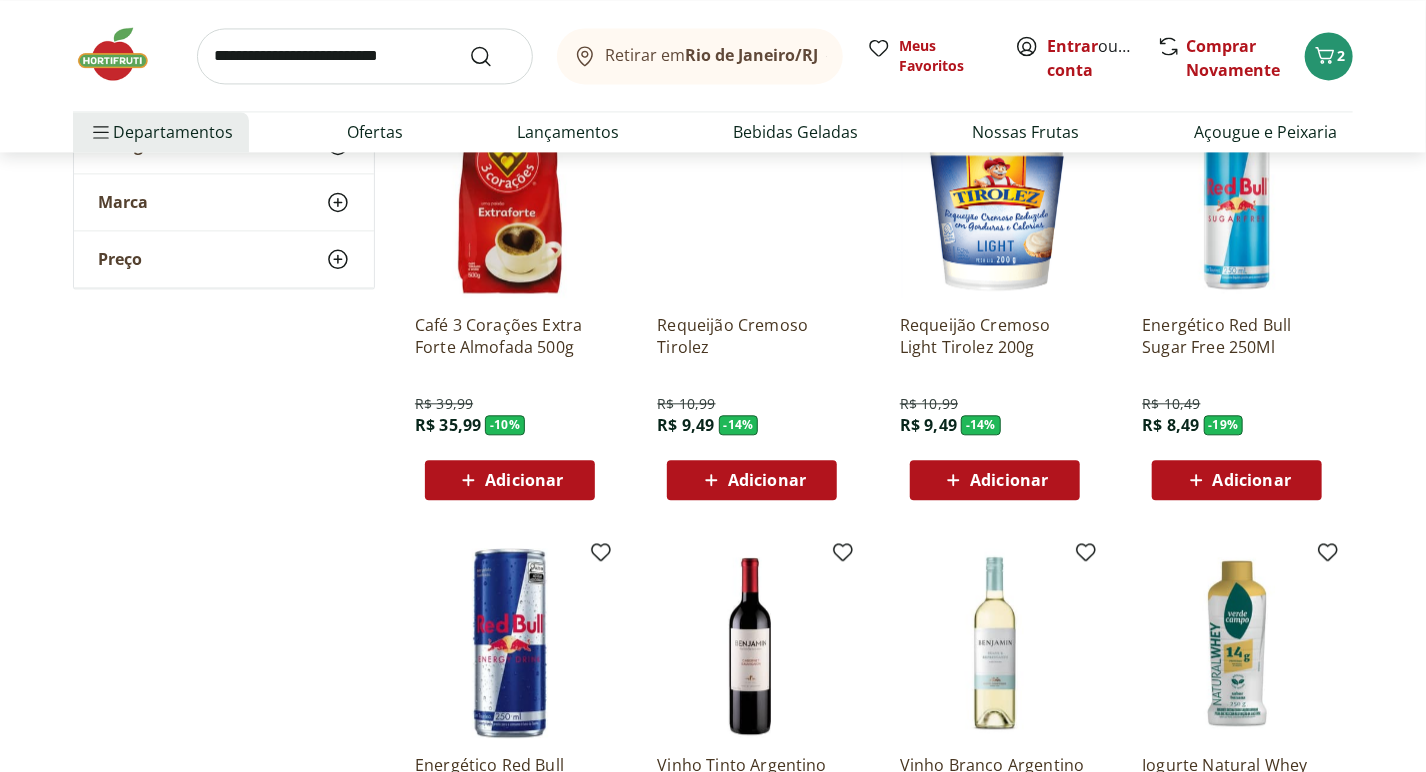 scroll, scrollTop: 2026, scrollLeft: 0, axis: vertical 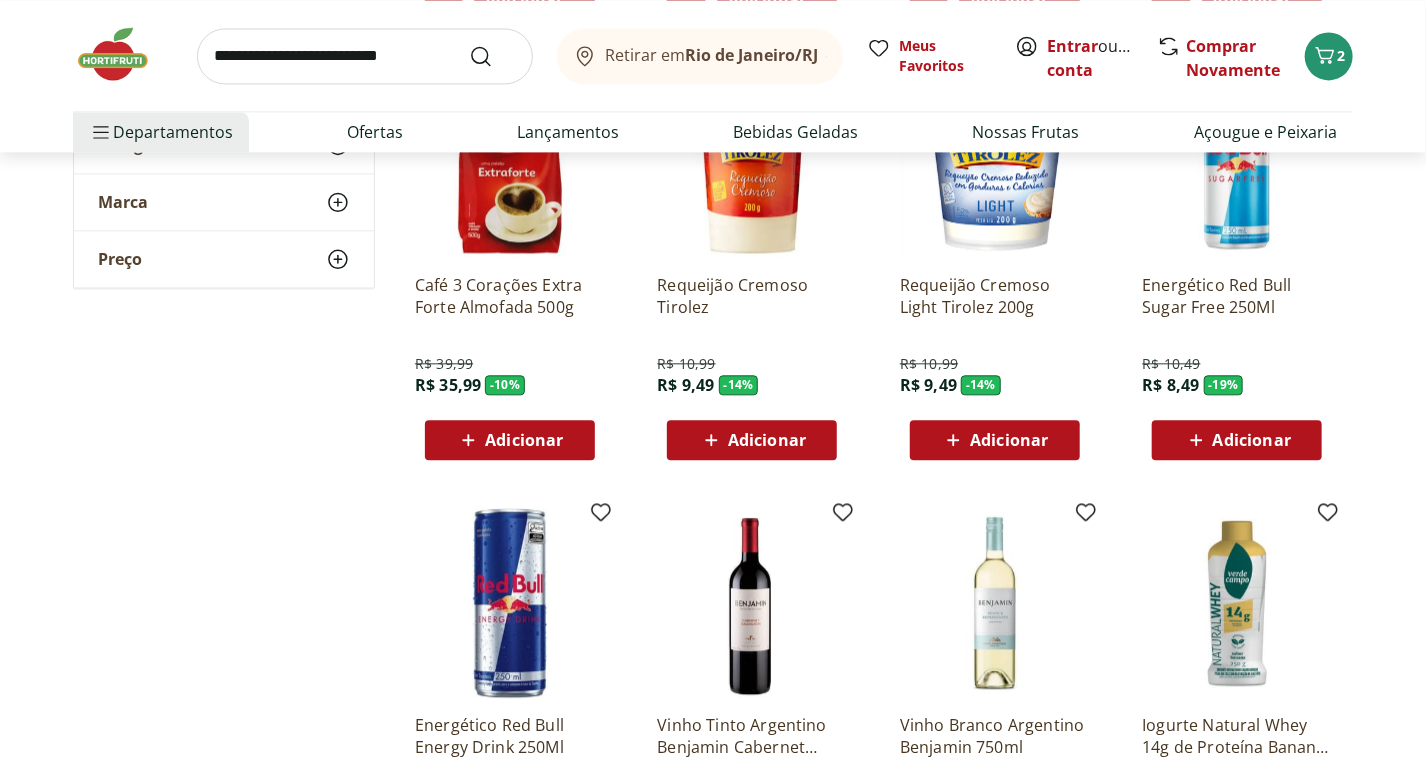 click on "Adicionar" at bounding box center [767, 440] 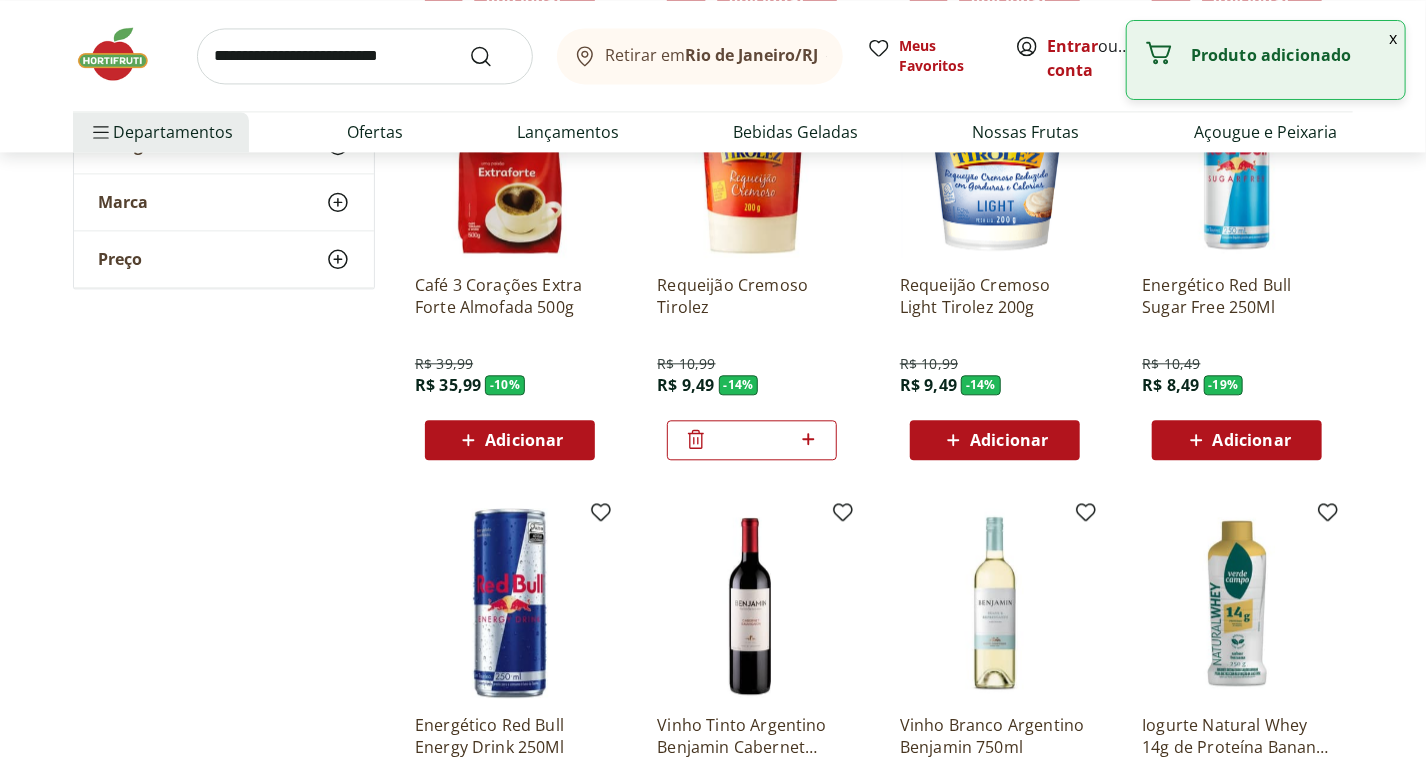 click on "*" at bounding box center [752, 440] 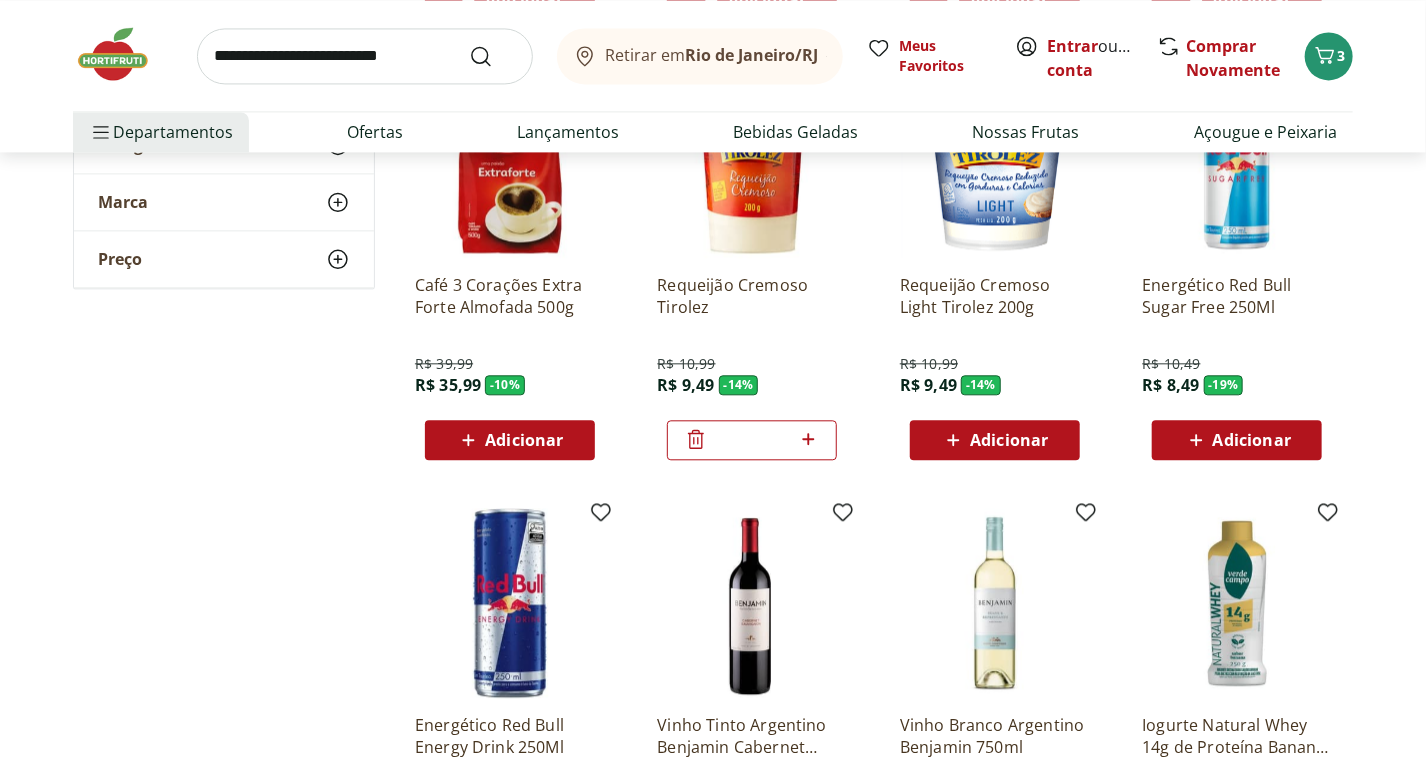 click at bounding box center (1237, 163) 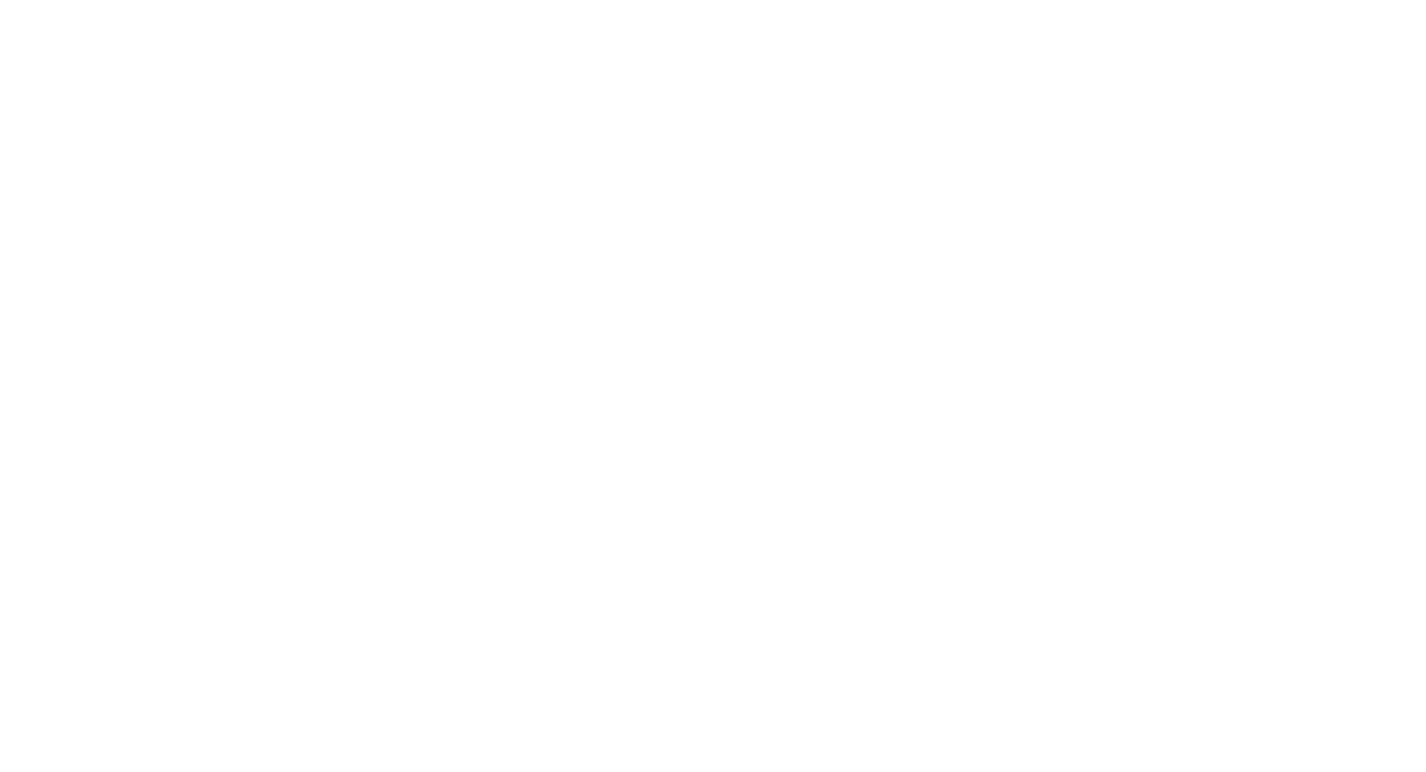 scroll, scrollTop: 0, scrollLeft: 0, axis: both 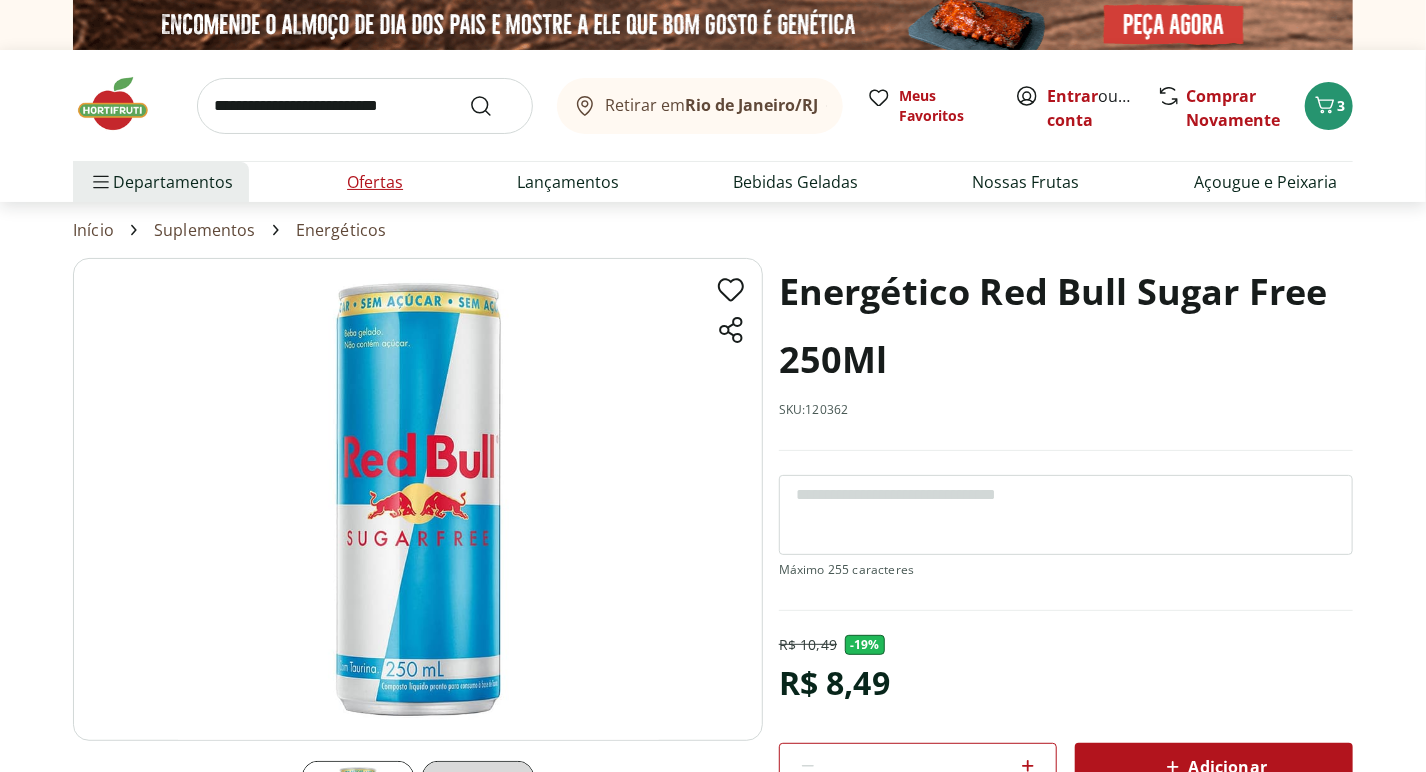 click on "Ofertas" at bounding box center [375, 182] 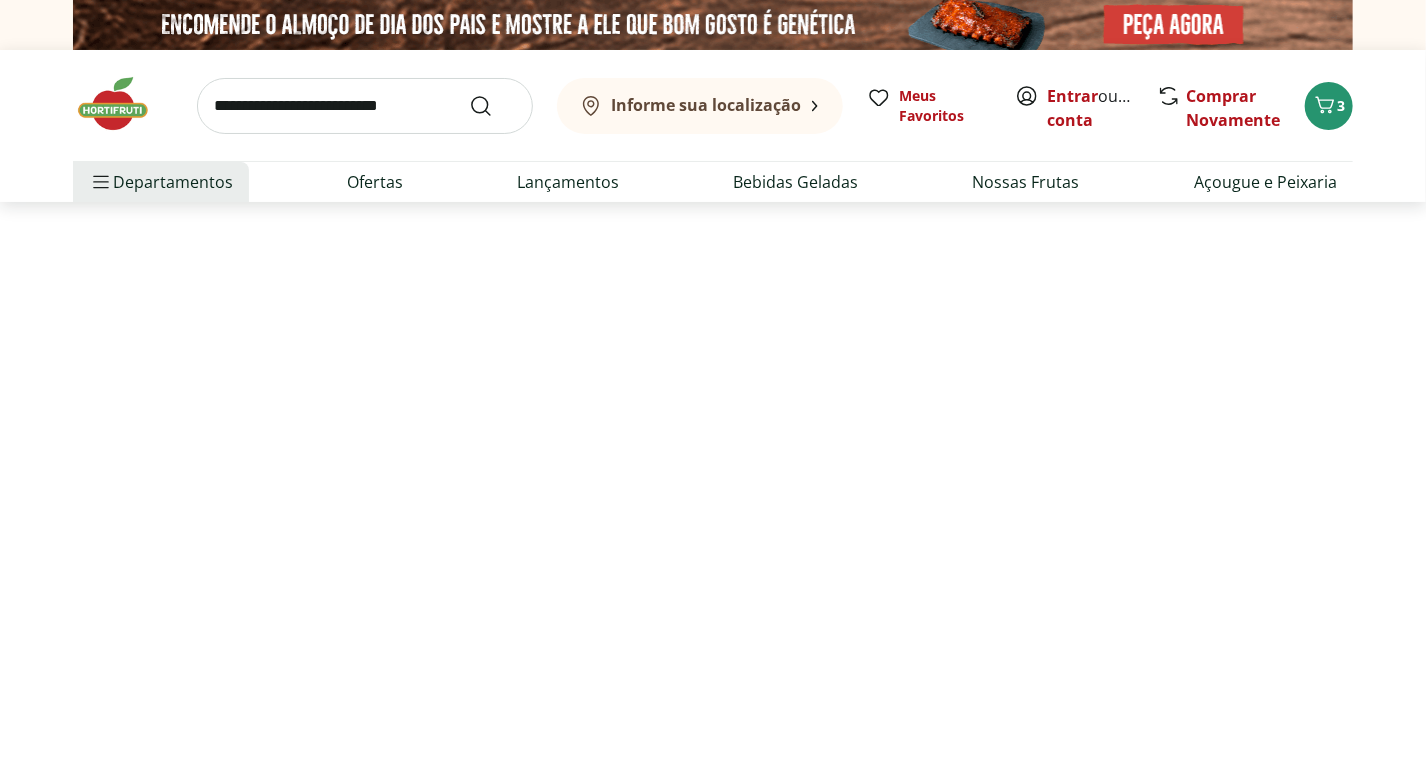 select on "**********" 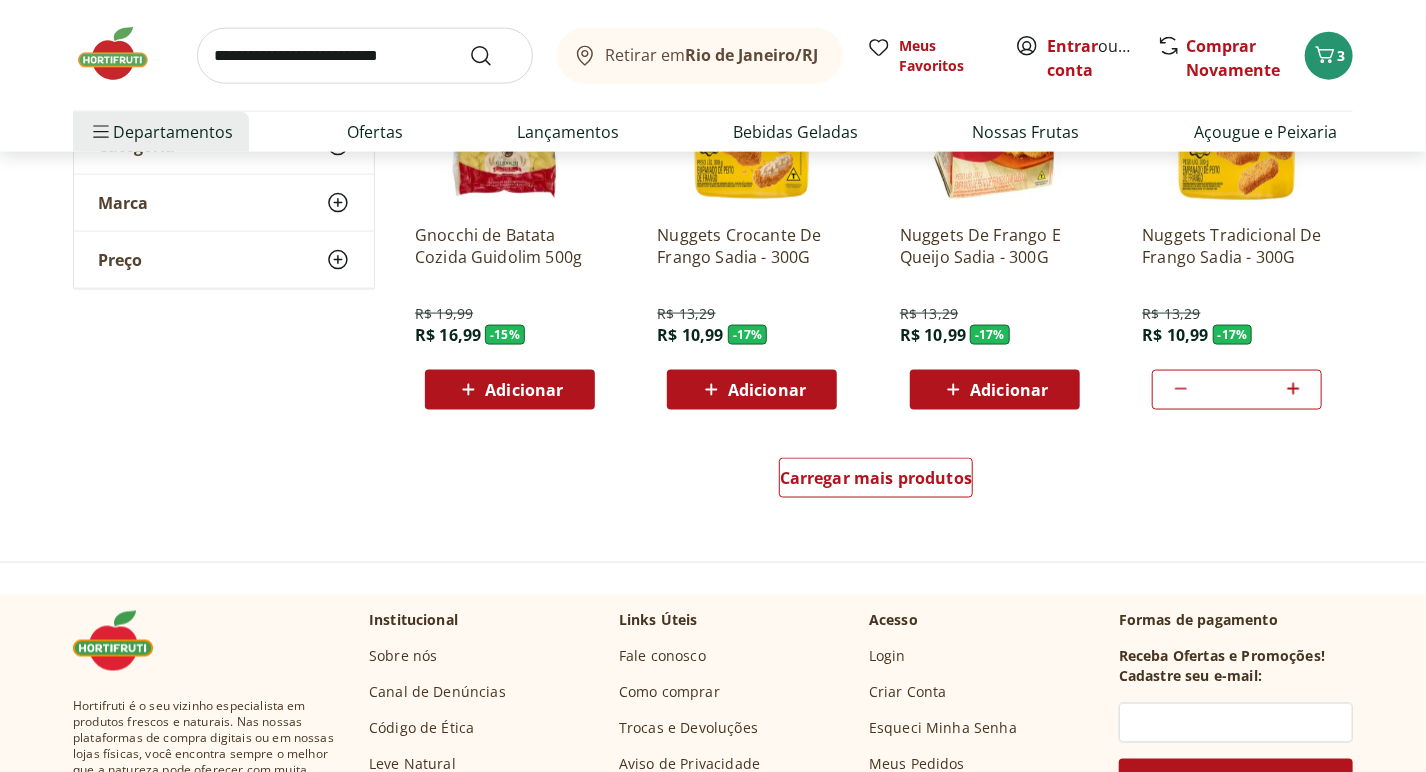scroll, scrollTop: 1280, scrollLeft: 0, axis: vertical 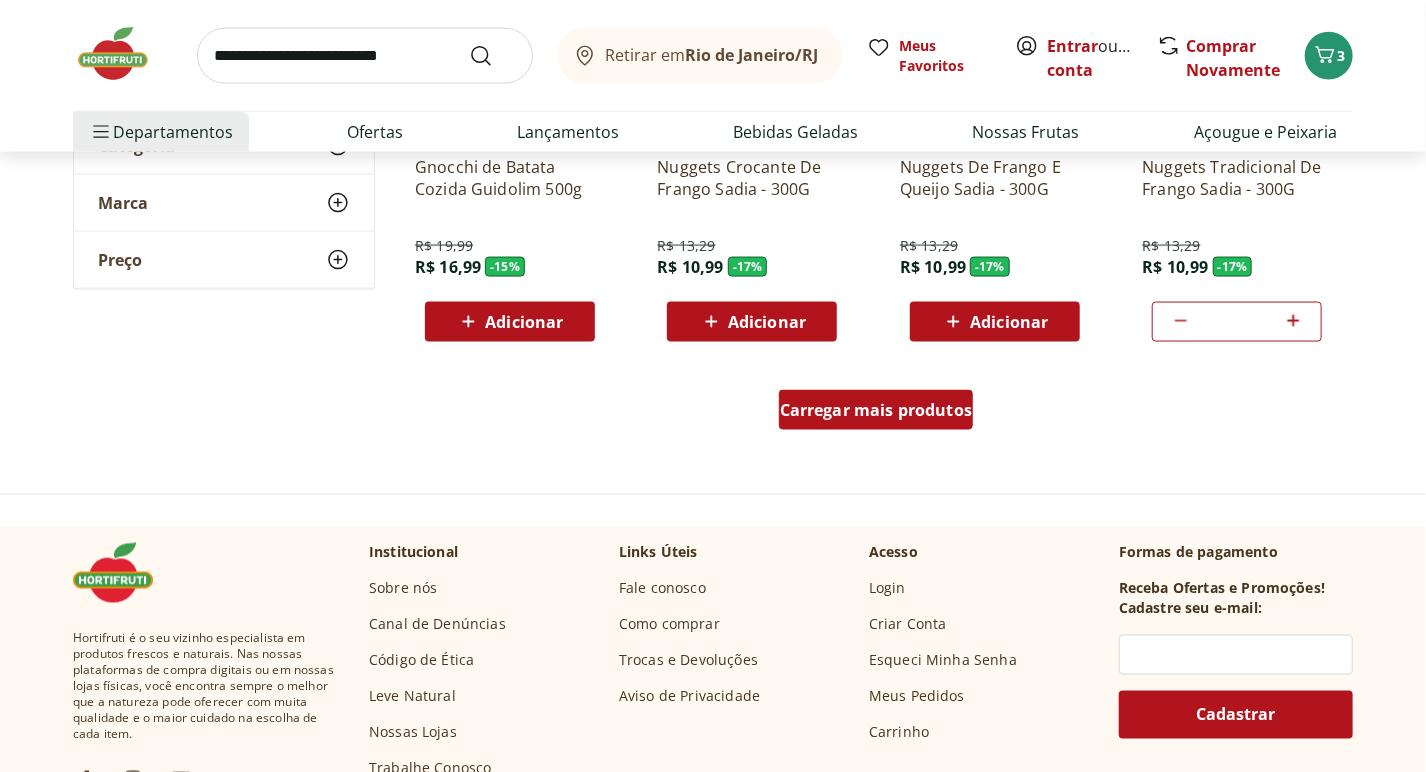 click on "Carregar mais produtos" at bounding box center [876, 410] 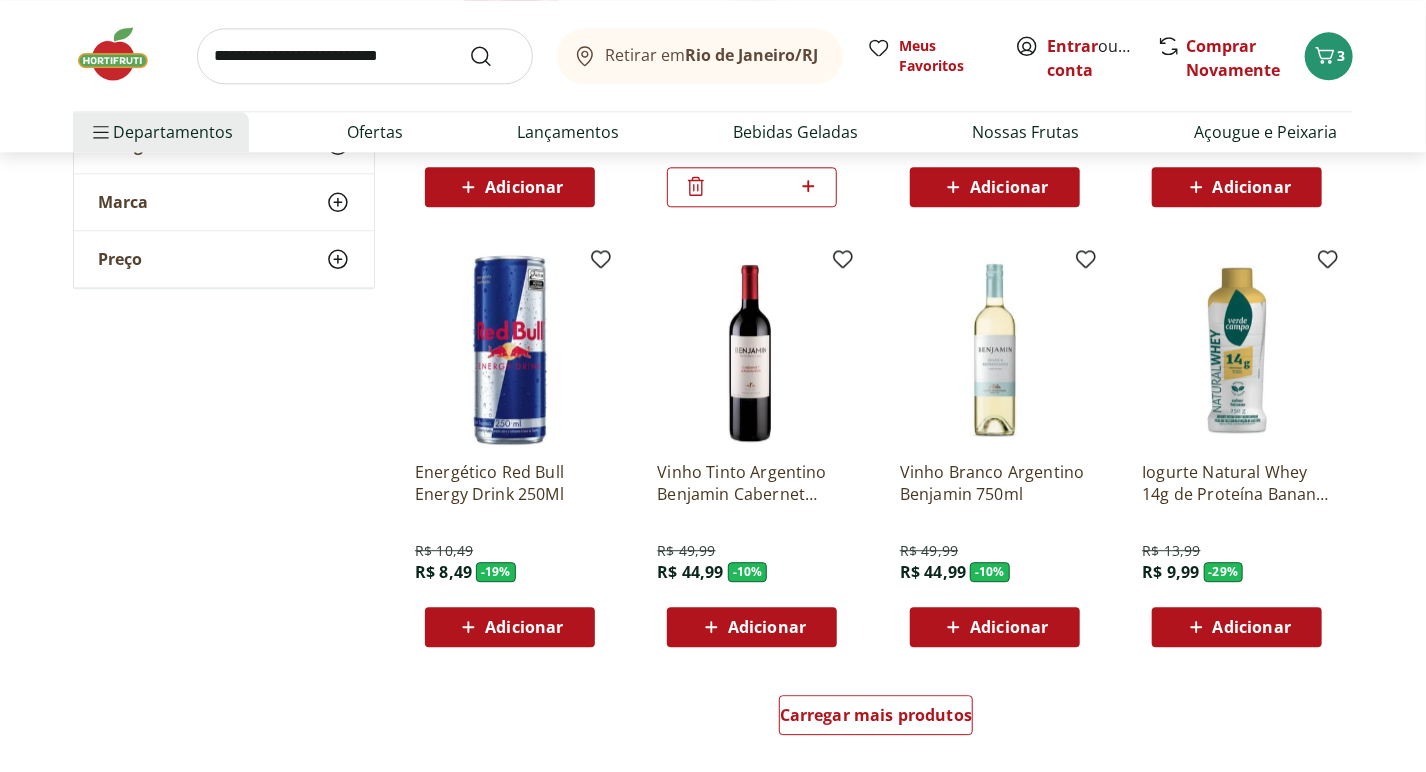 scroll, scrollTop: 2319, scrollLeft: 0, axis: vertical 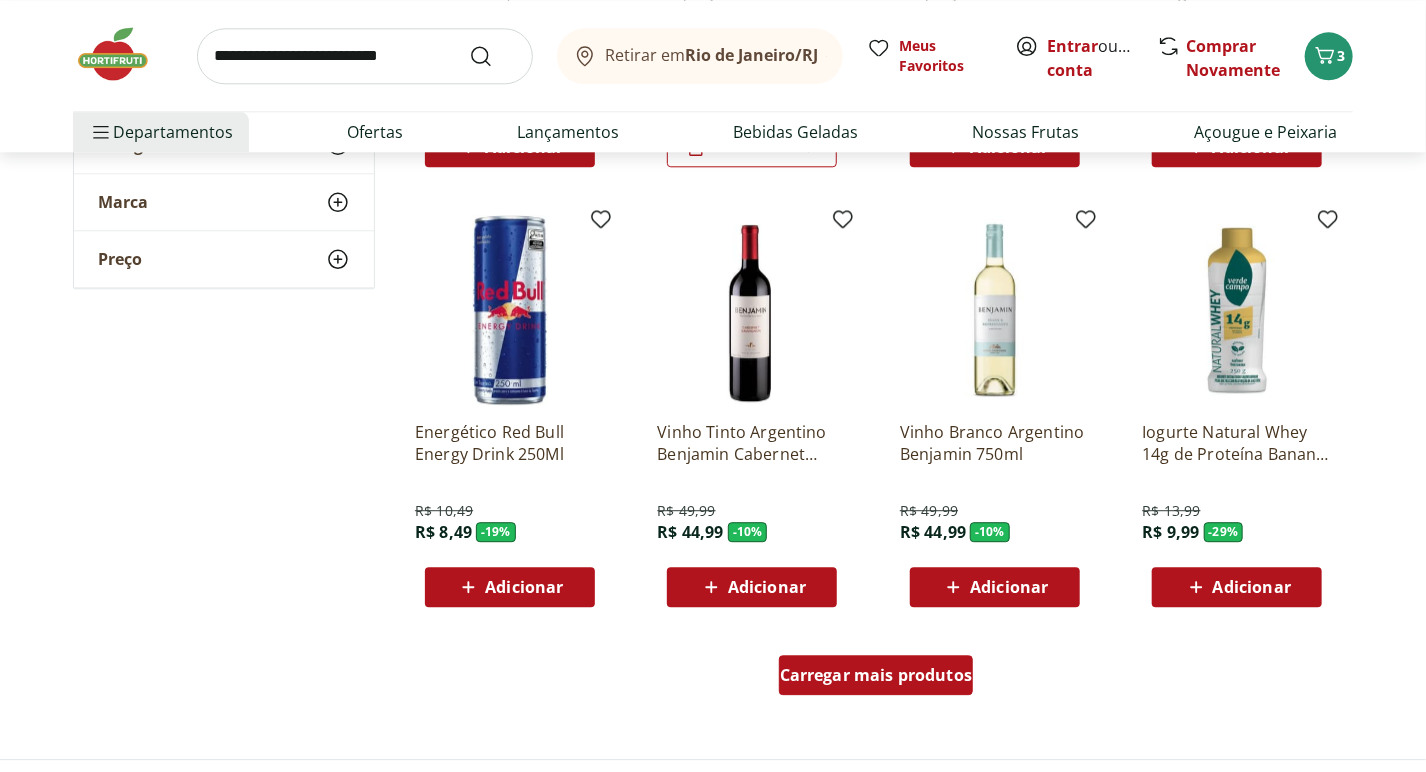 click on "Carregar mais produtos" at bounding box center (876, 675) 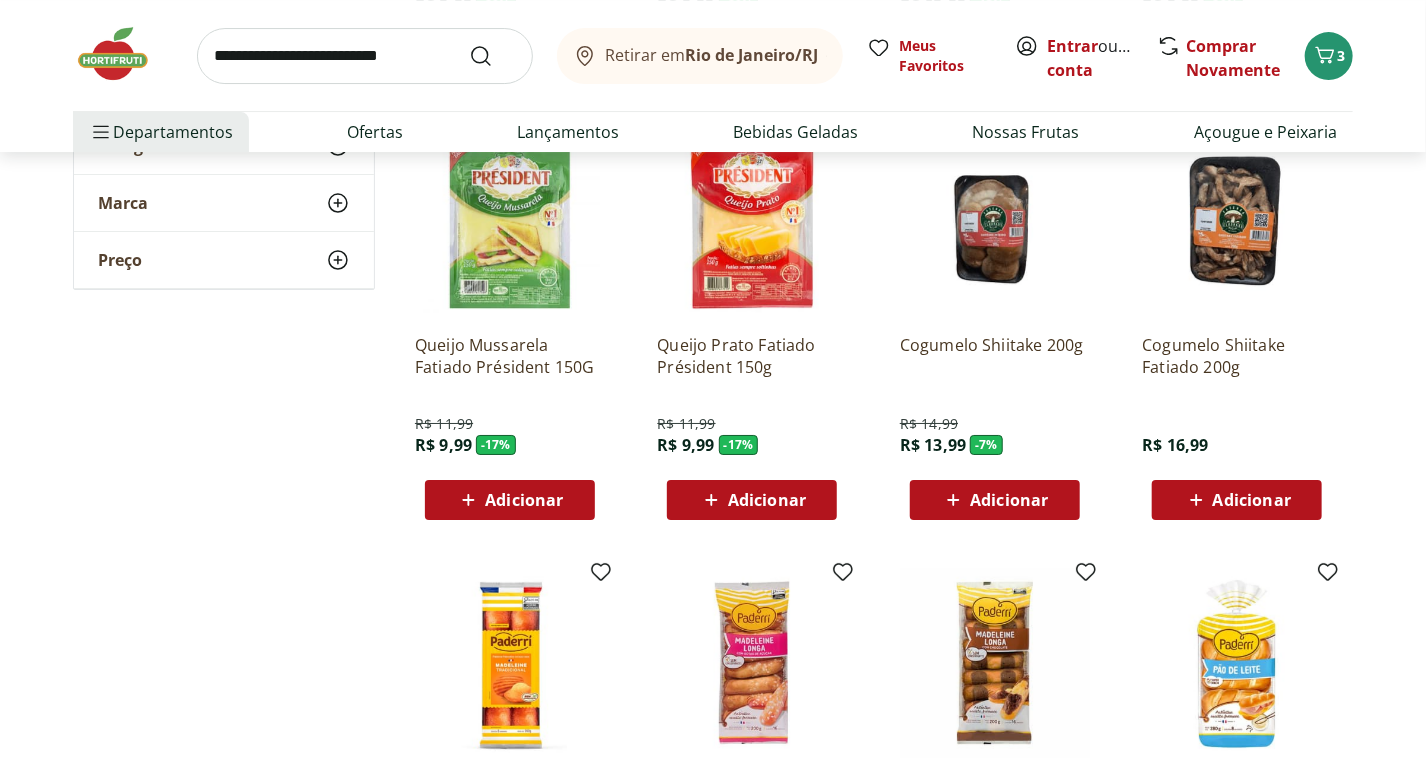 scroll, scrollTop: 3252, scrollLeft: 0, axis: vertical 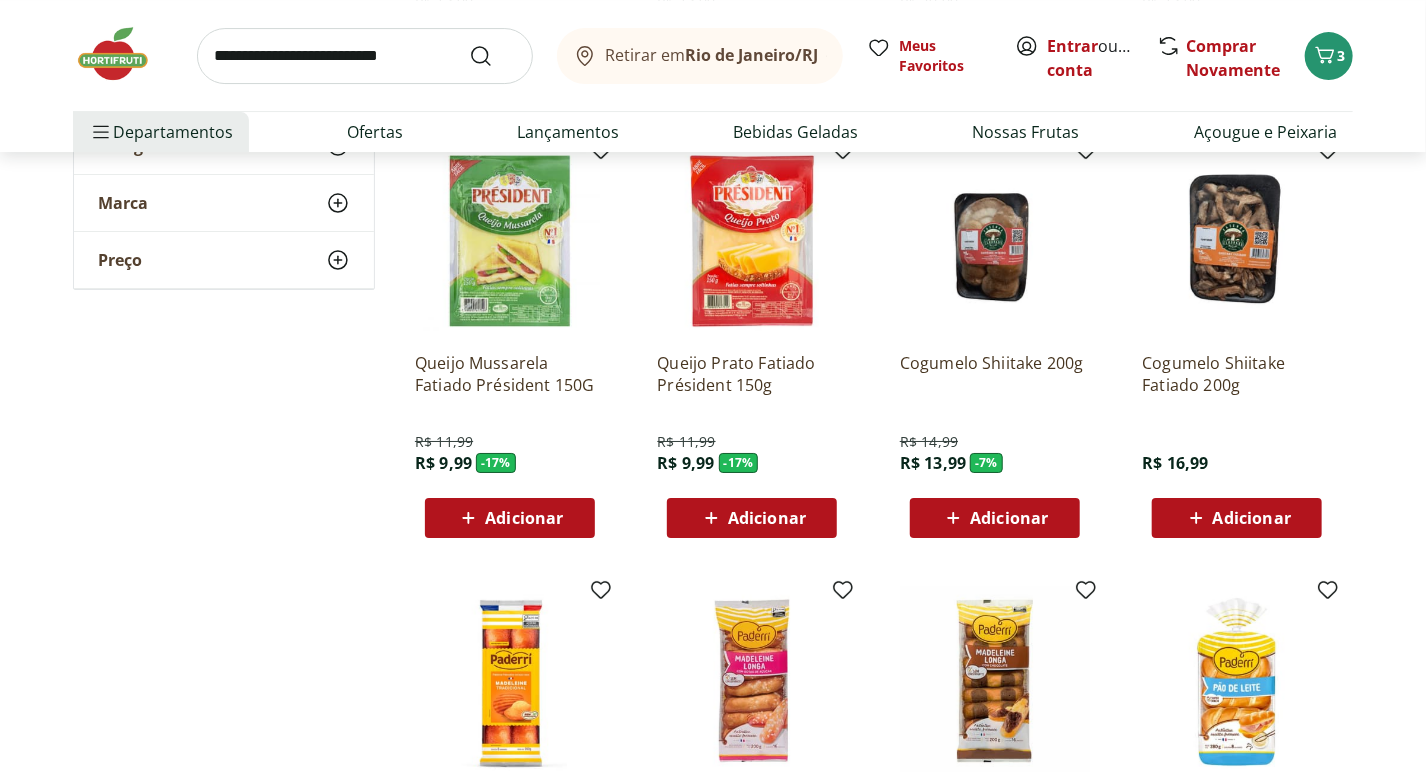 click on "Adicionar" at bounding box center [524, 518] 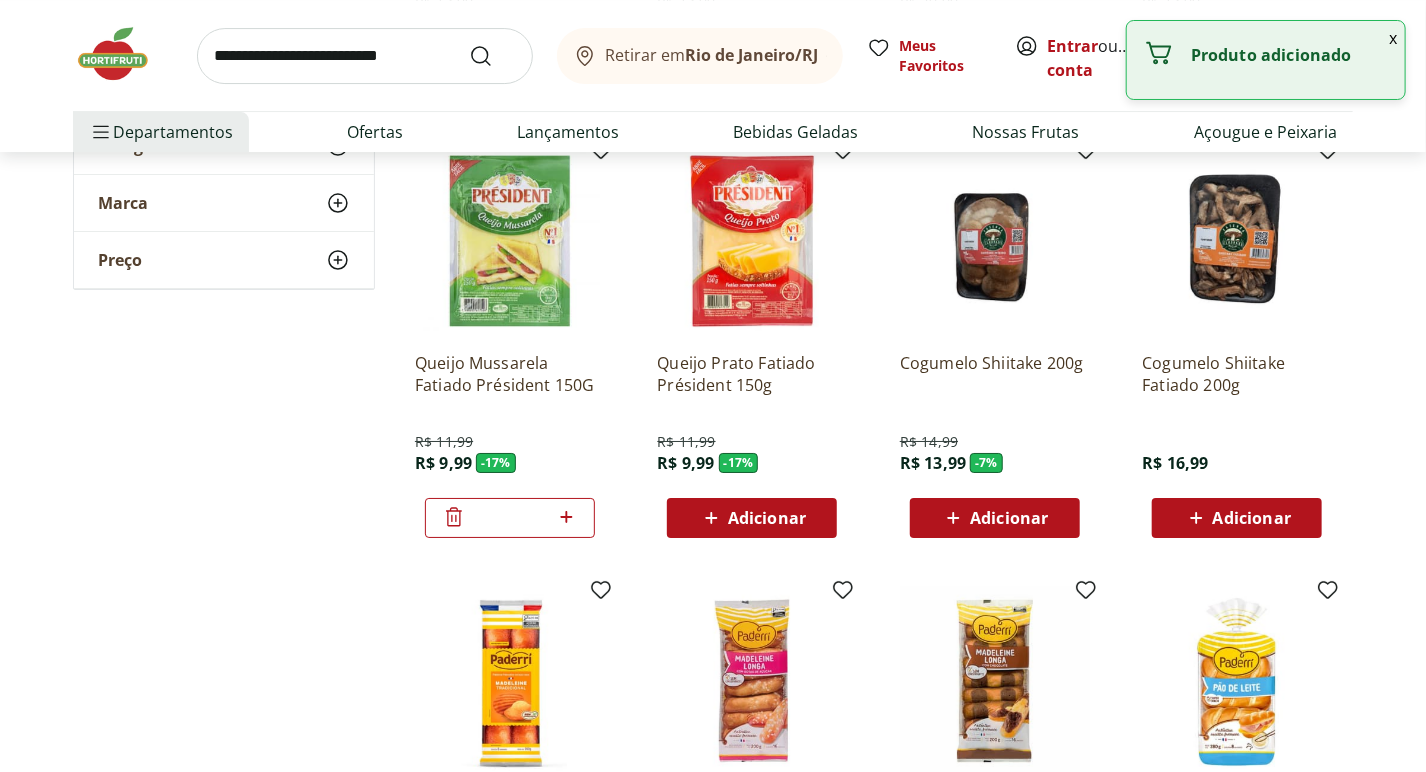 click on "*" at bounding box center [510, 518] 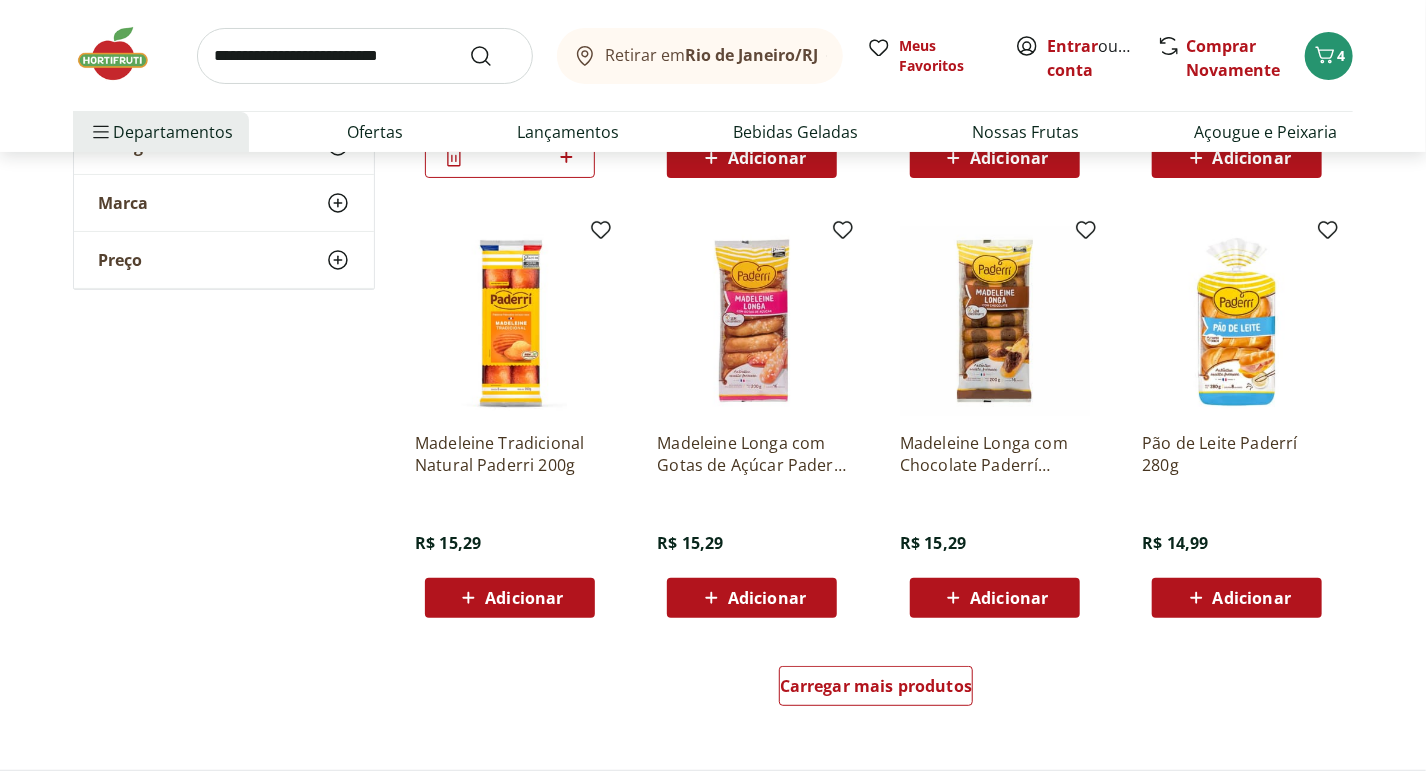 scroll, scrollTop: 3652, scrollLeft: 0, axis: vertical 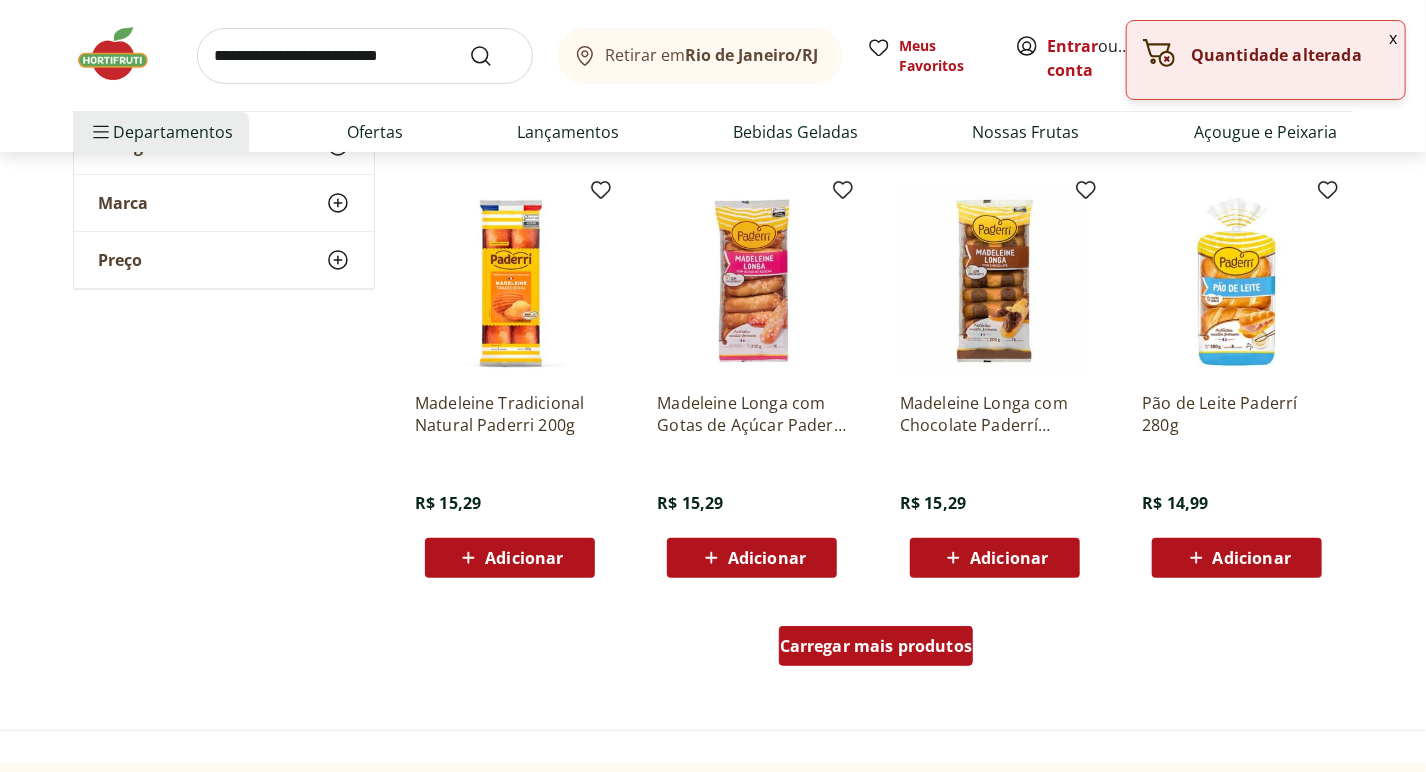 click on "Carregar mais produtos" at bounding box center [876, 646] 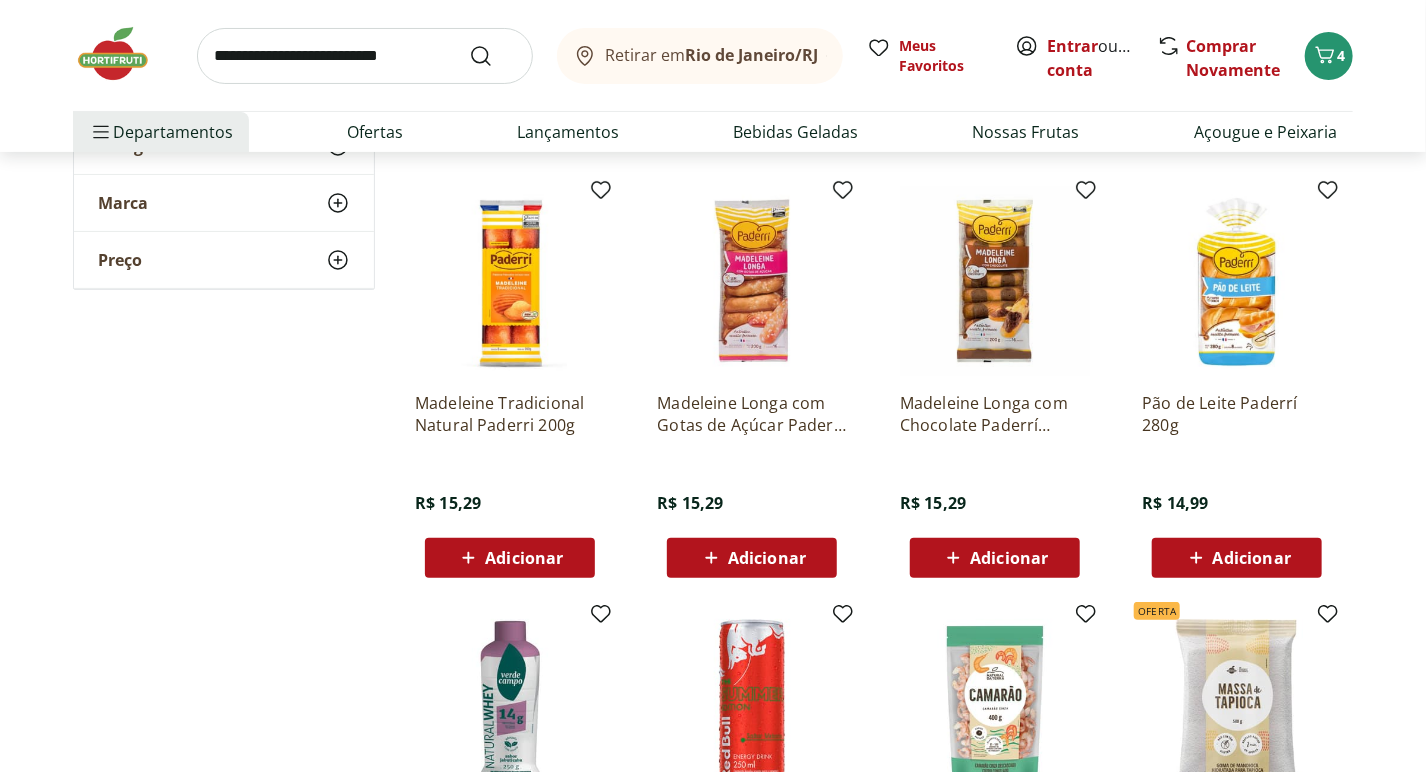 drag, startPoint x: 1437, startPoint y: 762, endPoint x: 869, endPoint y: 669, distance: 575.56323 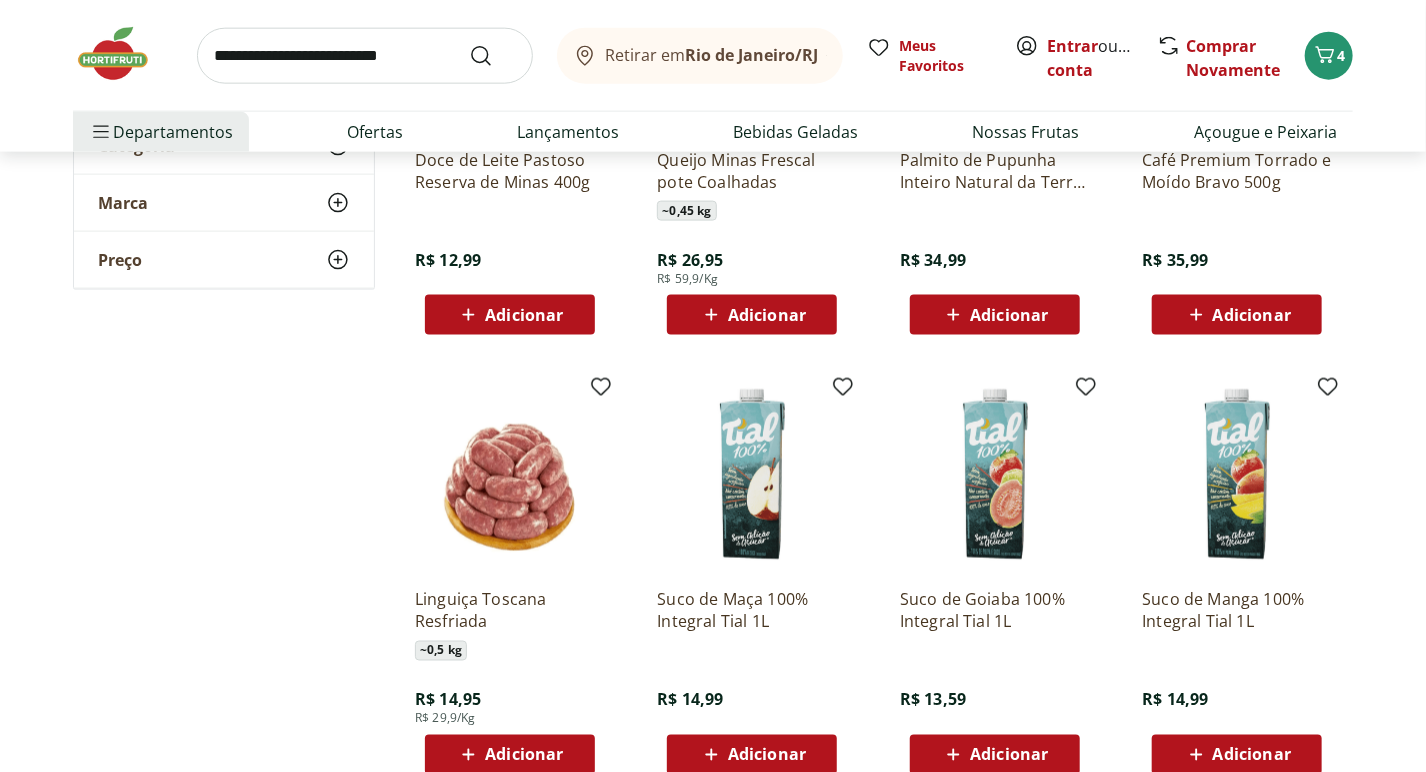 scroll, scrollTop: 4825, scrollLeft: 0, axis: vertical 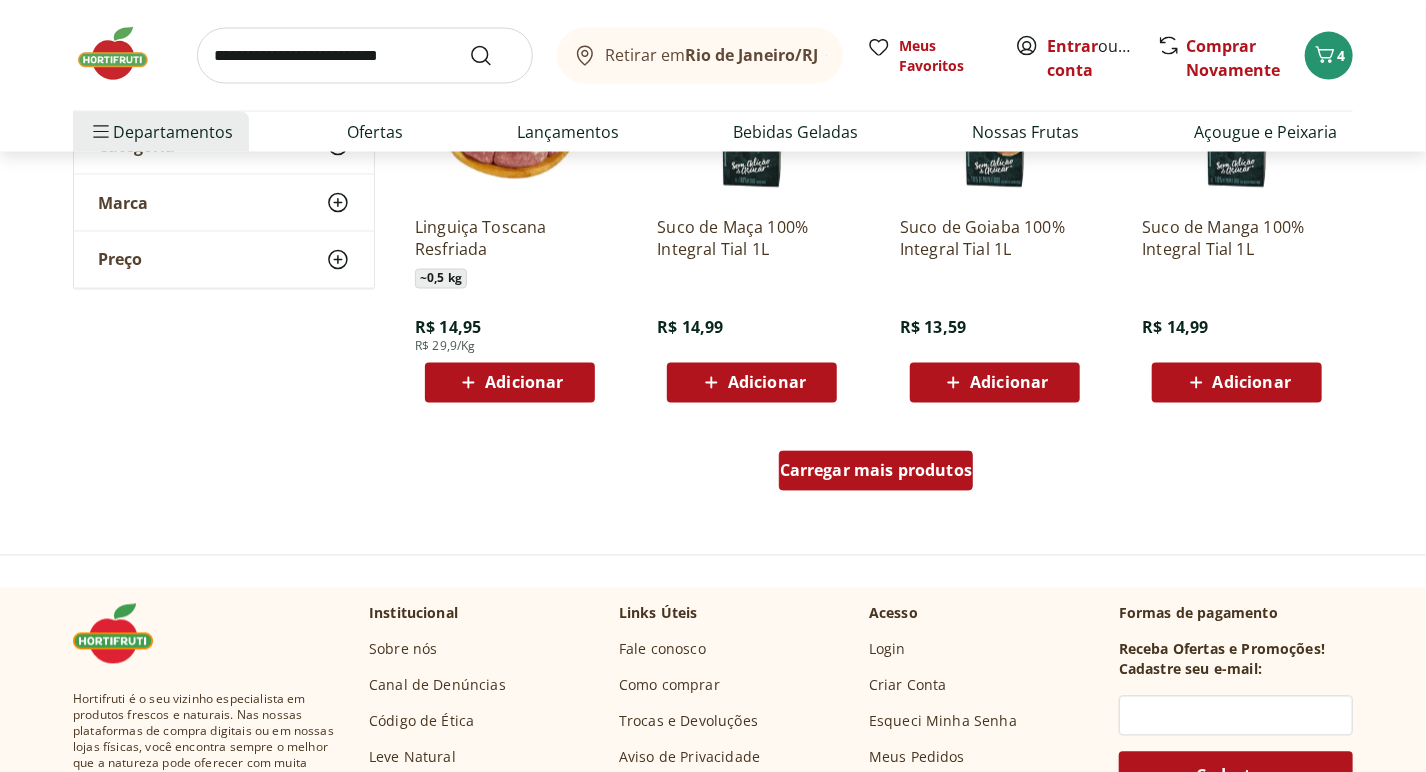 click on "Carregar mais produtos" at bounding box center [876, 471] 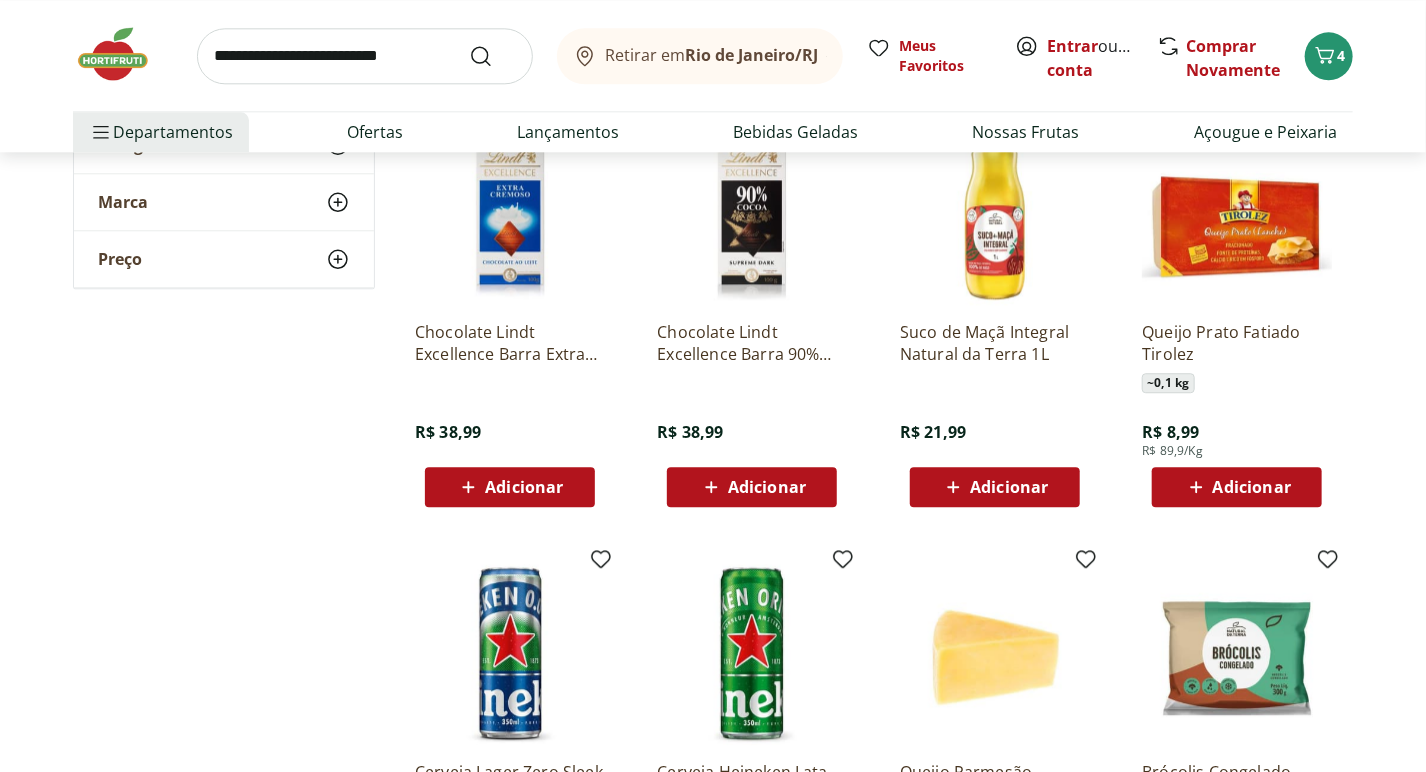 scroll, scrollTop: 5917, scrollLeft: 0, axis: vertical 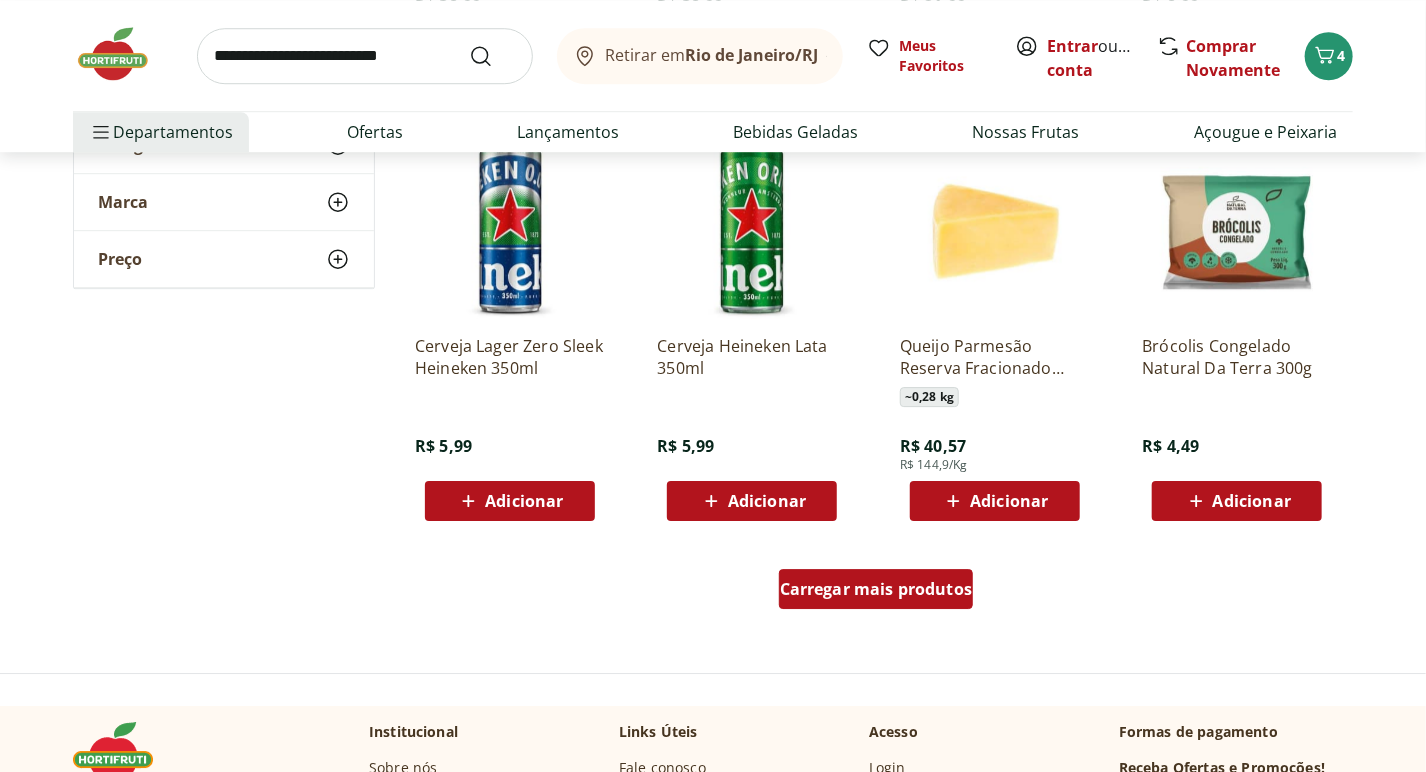 click on "Carregar mais produtos" at bounding box center [876, 589] 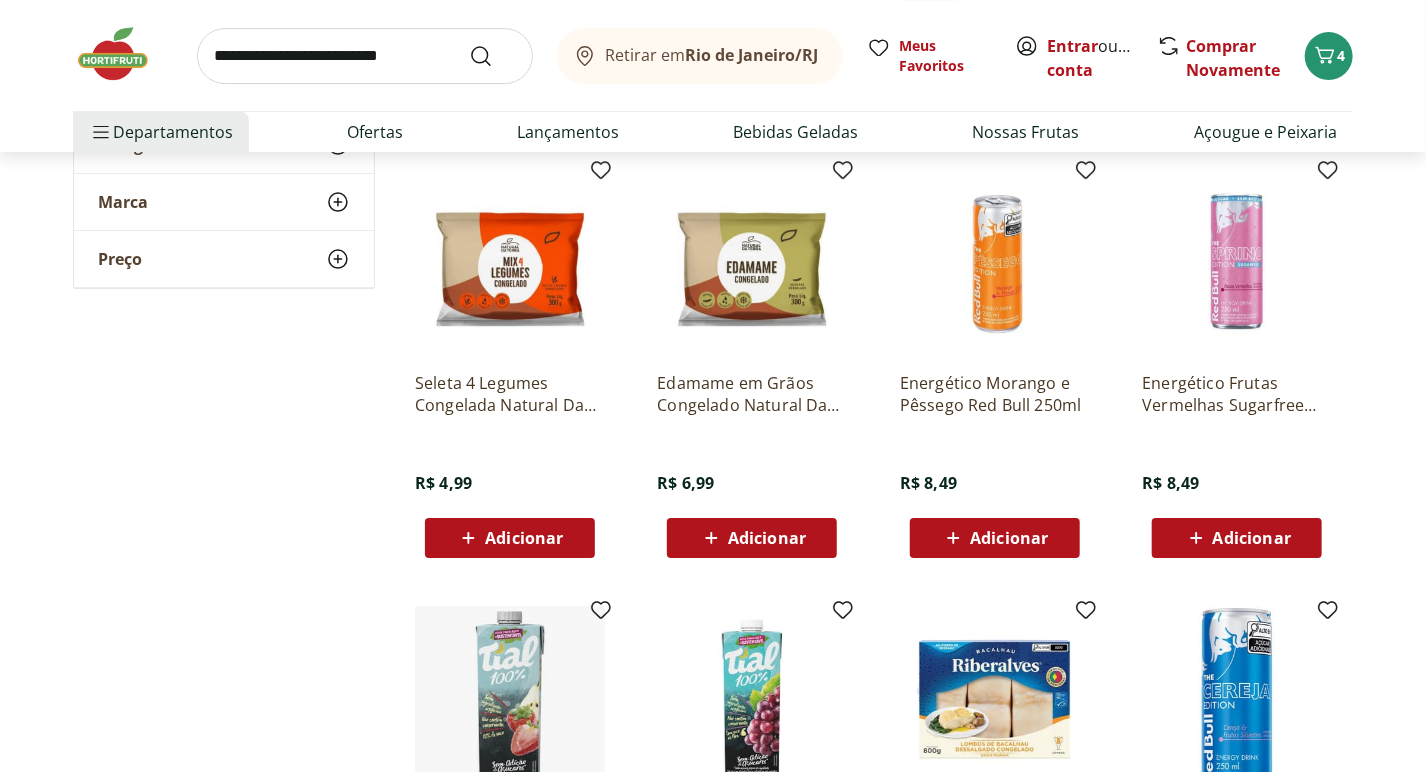 scroll, scrollTop: 6797, scrollLeft: 0, axis: vertical 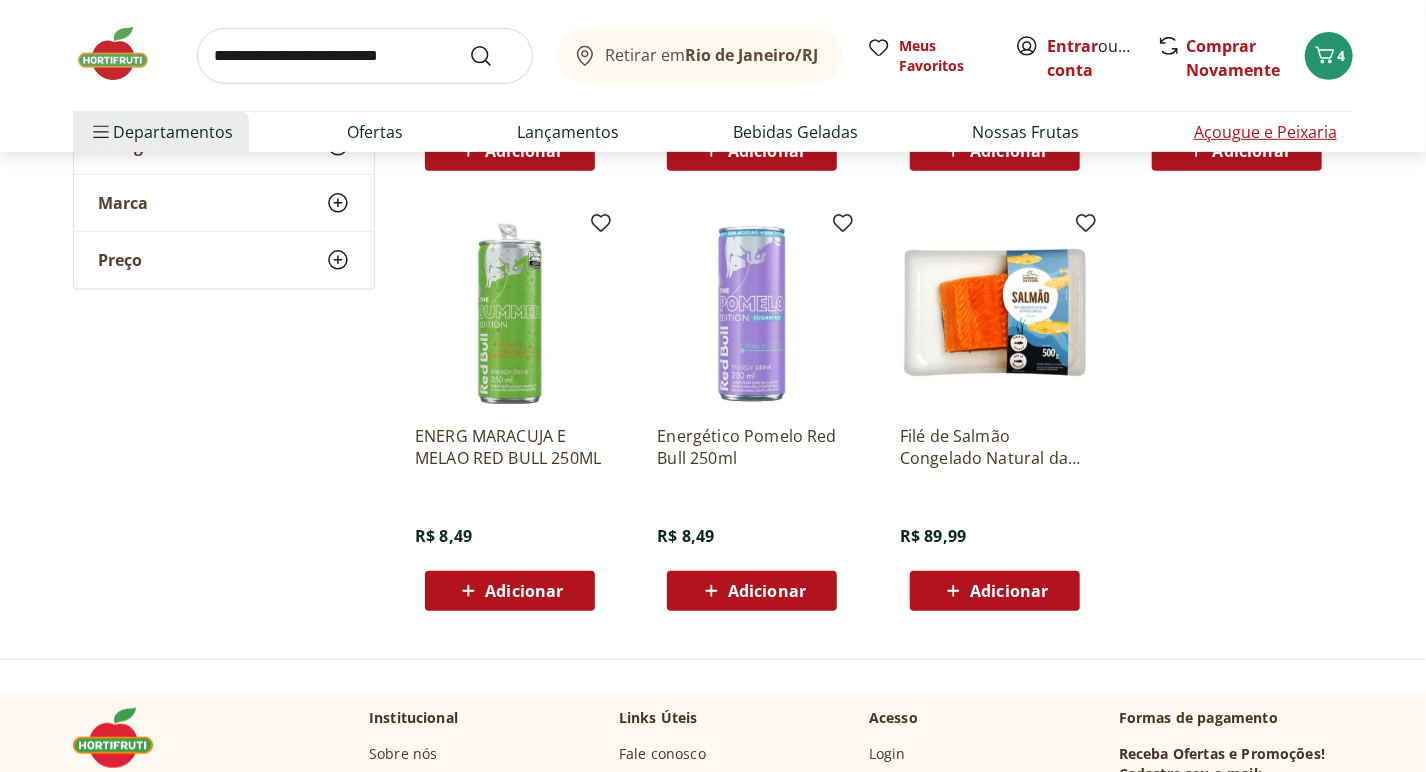 click on "Açougue e Peixaria" at bounding box center (1265, 132) 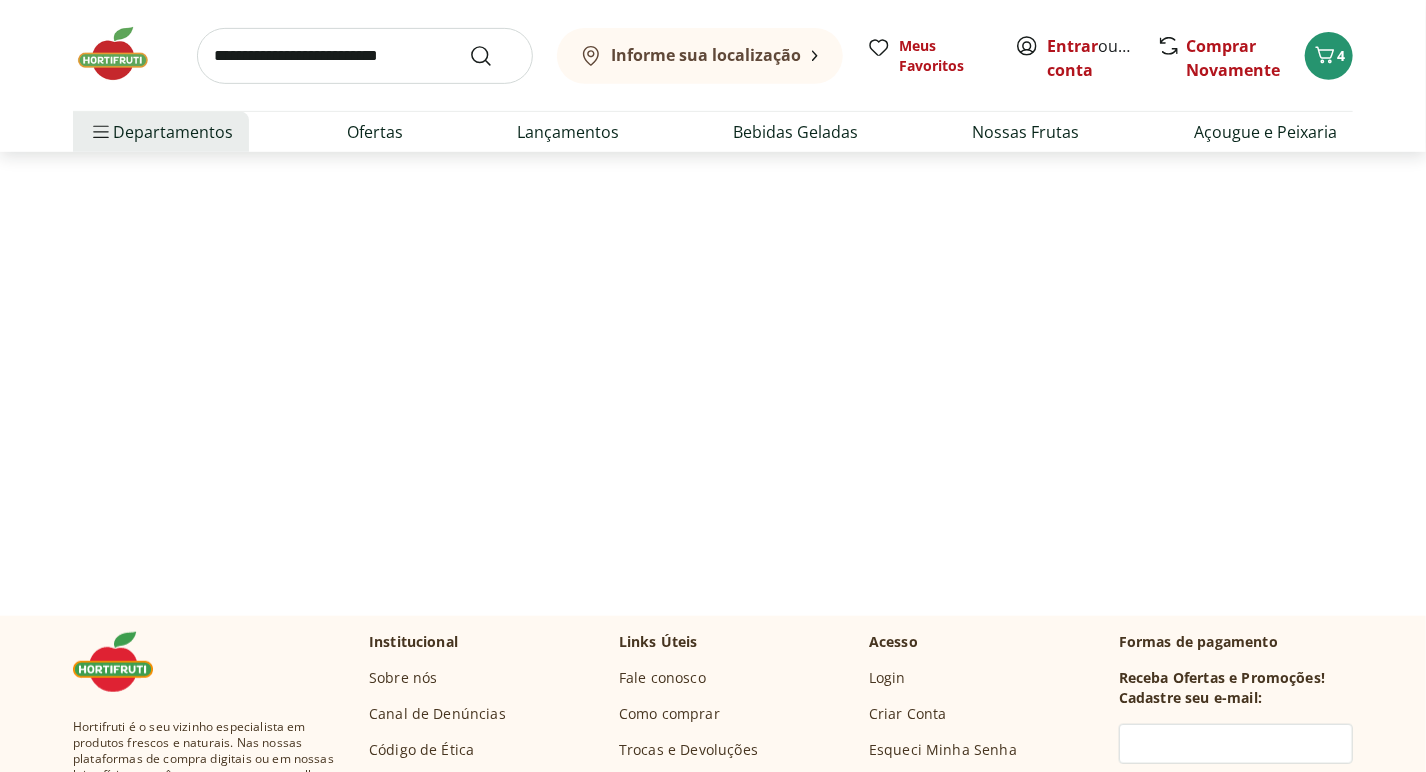 scroll, scrollTop: 0, scrollLeft: 0, axis: both 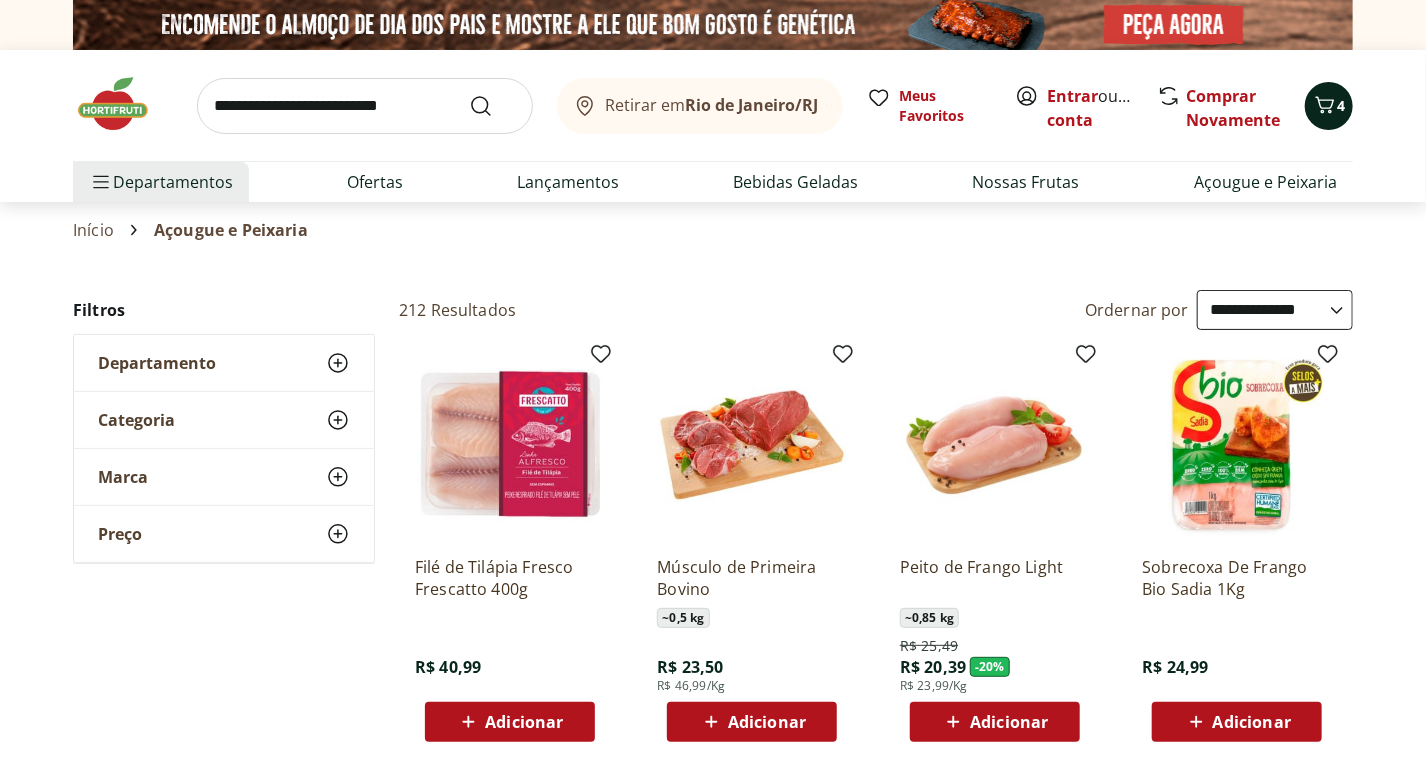 click 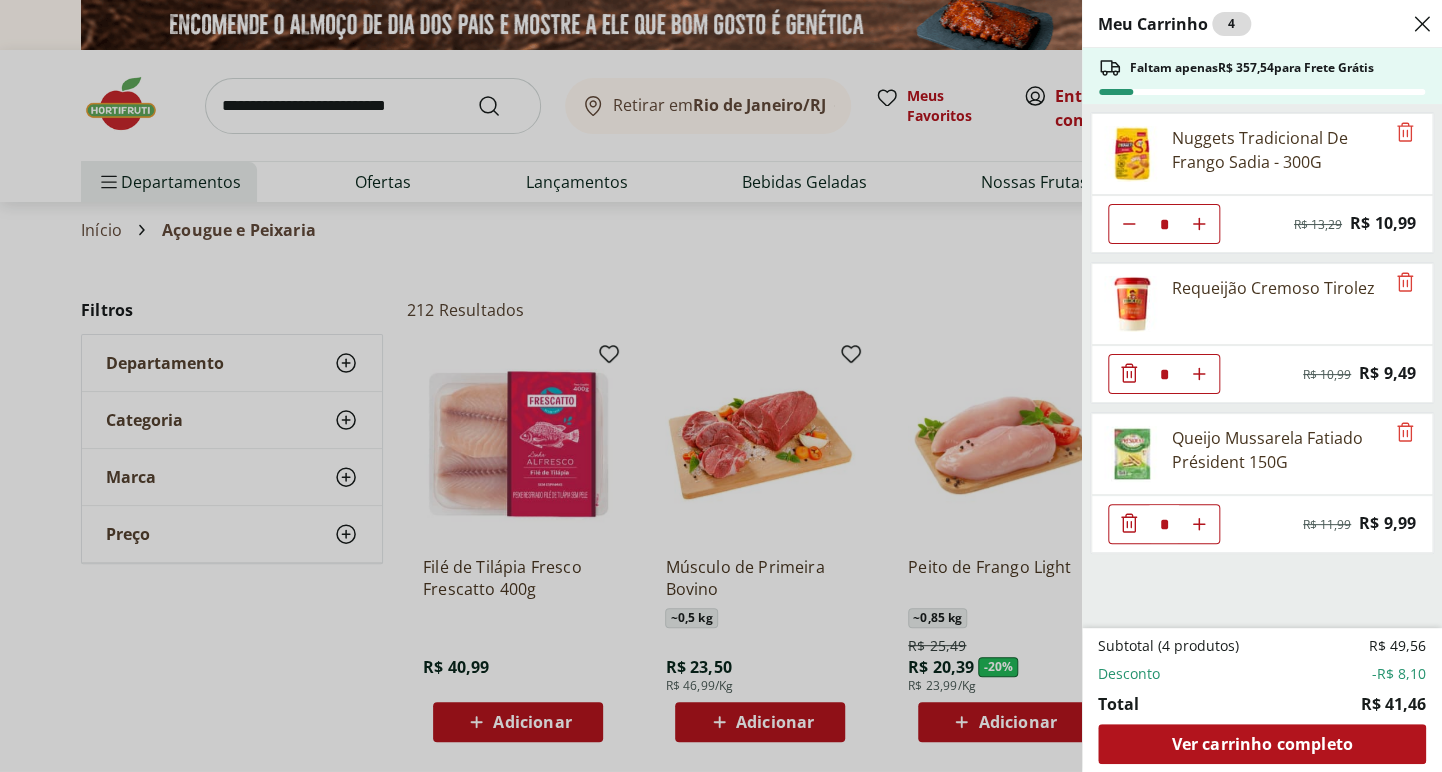 click on "Meu Carrinho 4 Faltam apenas  R$ 357,54  para Frete Grátis Nuggets Tradicional De Frango Sadia - 300G * Original price: R$ 13,29 Price: R$ 10,99 Requeijão Cremoso Tirolez * Original price: R$ 10,99 Price: R$ 9,49 Queijo Mussarela Fatiado Président 150G * Original price: R$ 11,99 Price: R$ 9,99 Subtotal (4 produtos) R$ 49,56 Desconto -R$ 8,10 Total R$ 41,46 Ver carrinho completo" at bounding box center [721, 386] 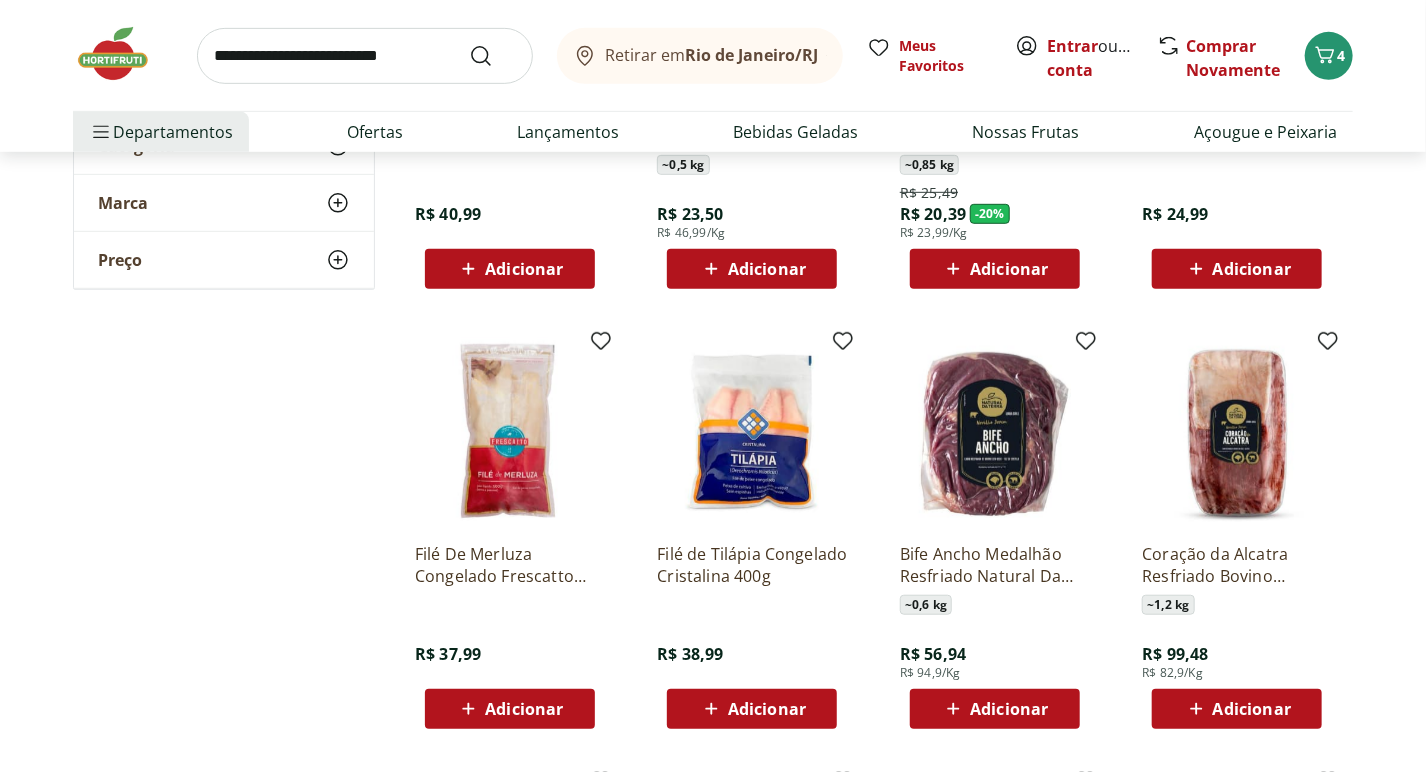 scroll, scrollTop: 520, scrollLeft: 0, axis: vertical 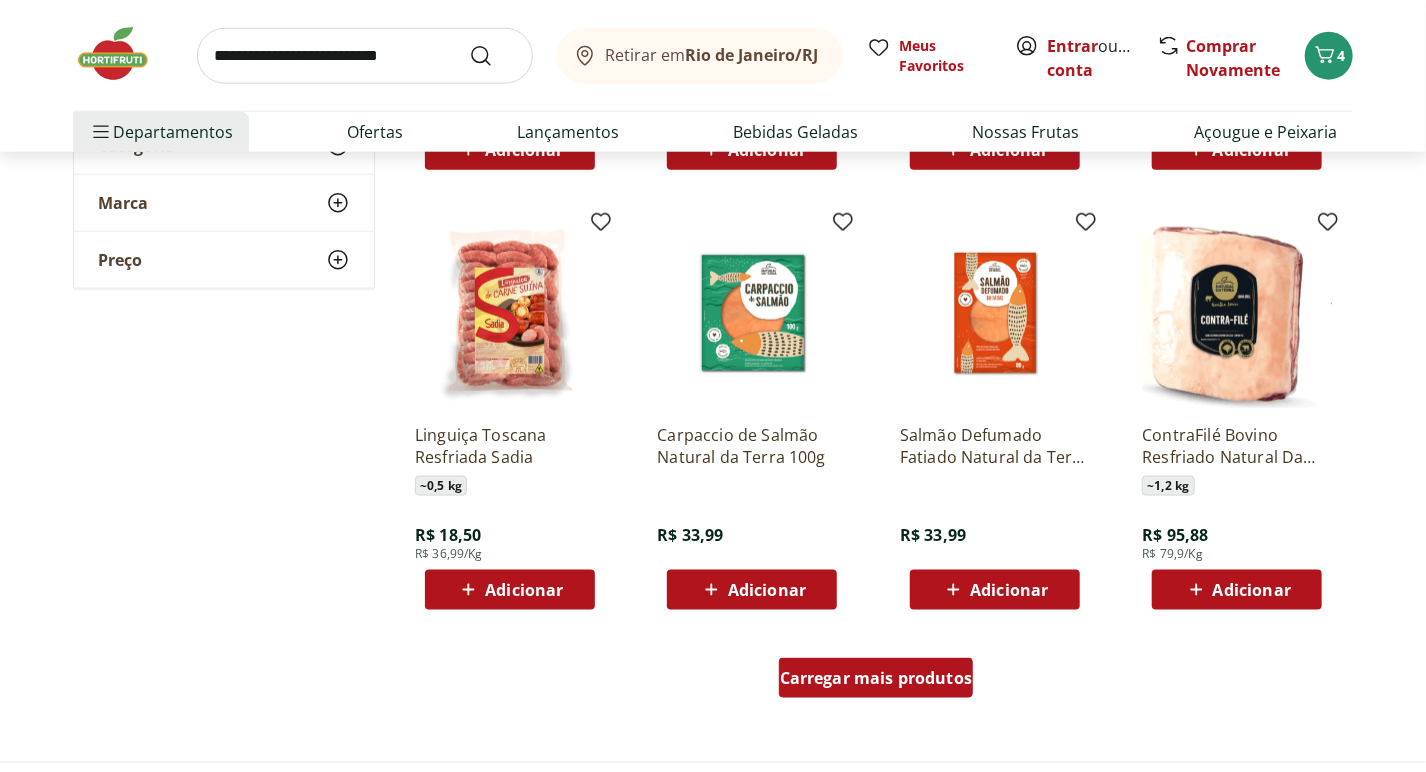 click on "Carregar mais produtos" at bounding box center [876, 682] 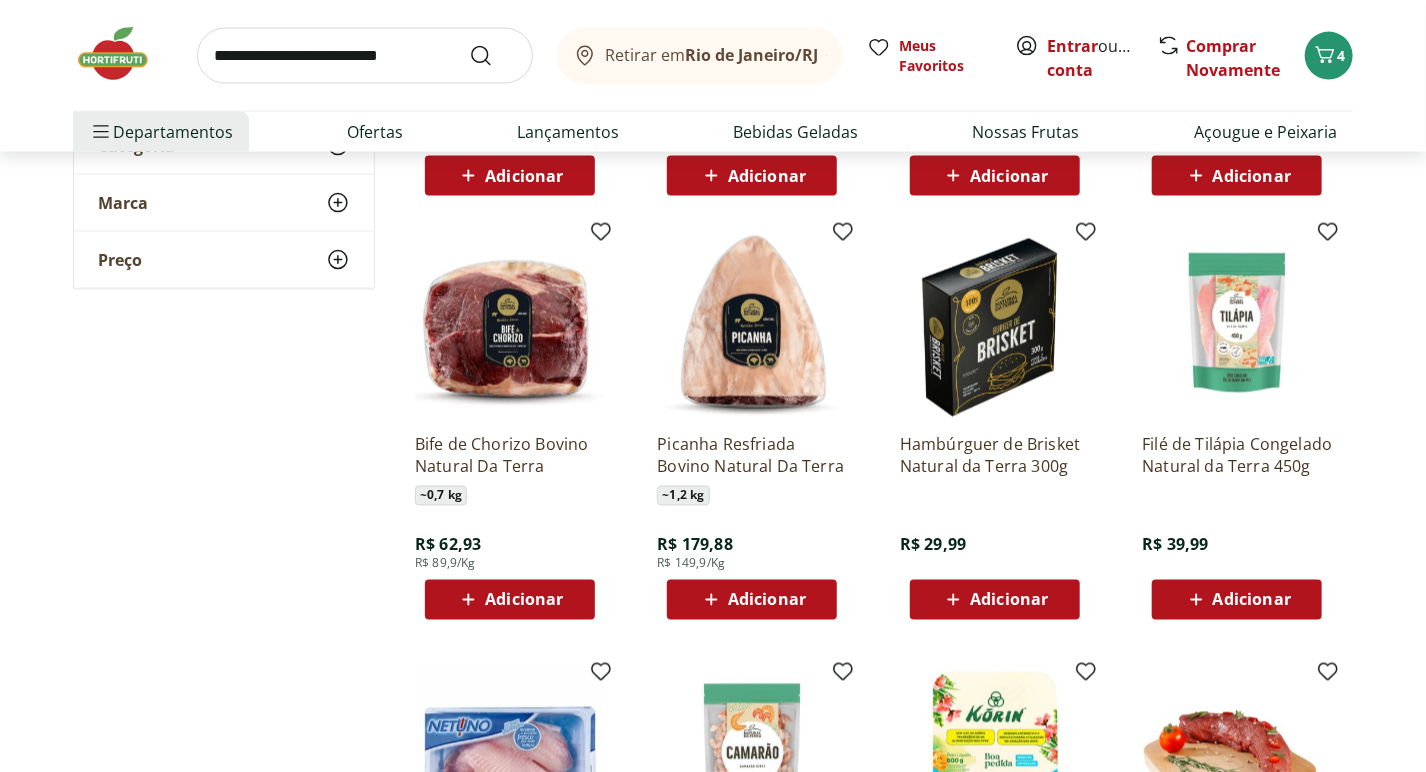 scroll, scrollTop: 1520, scrollLeft: 0, axis: vertical 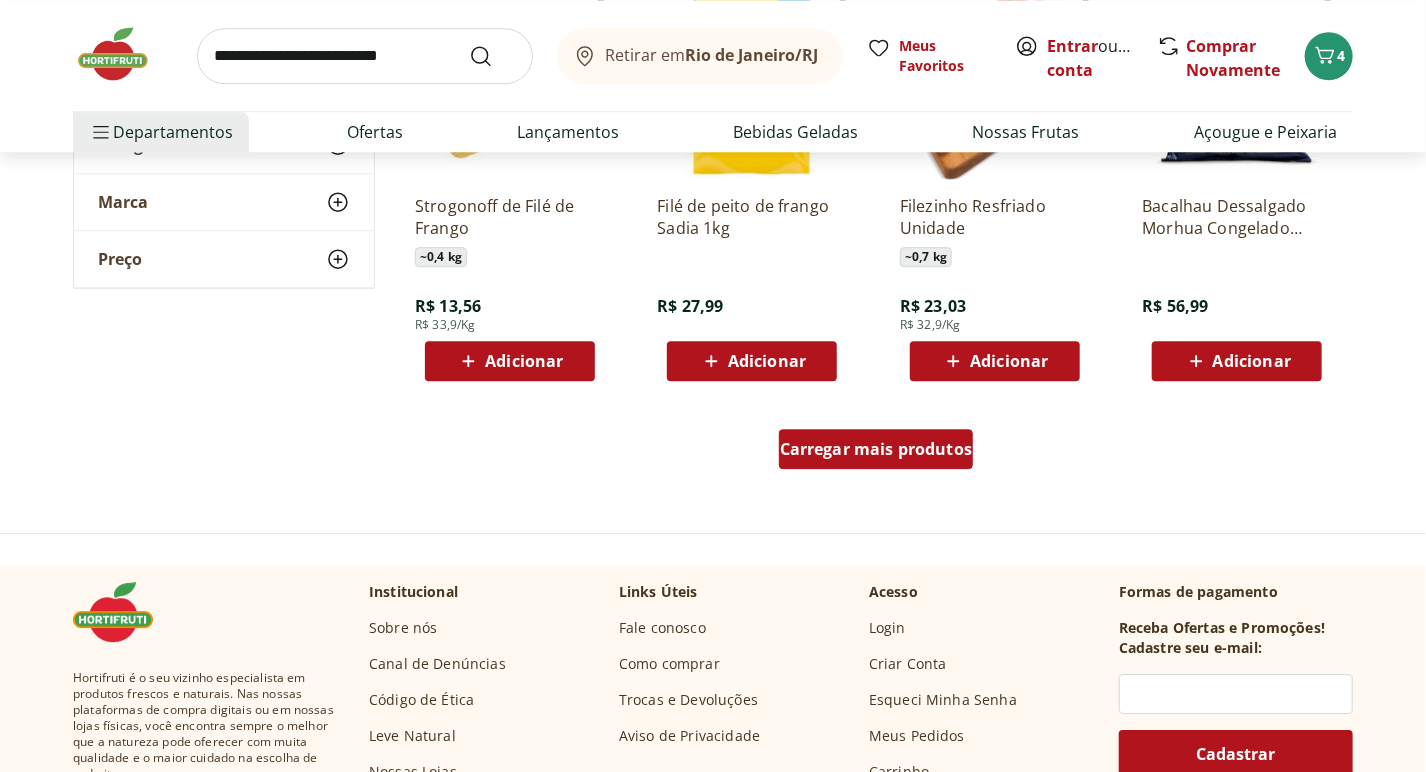 click on "Carregar mais produtos" at bounding box center (876, 449) 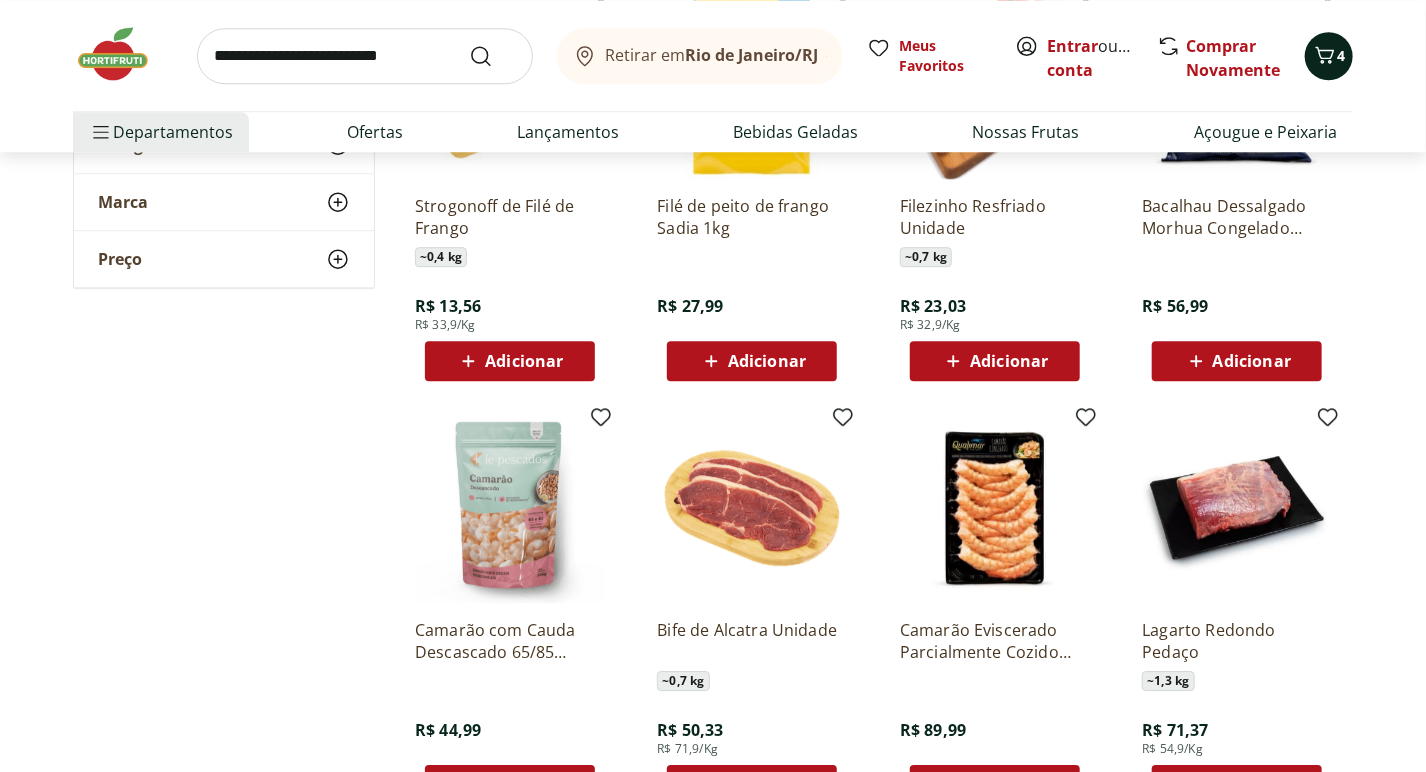 click 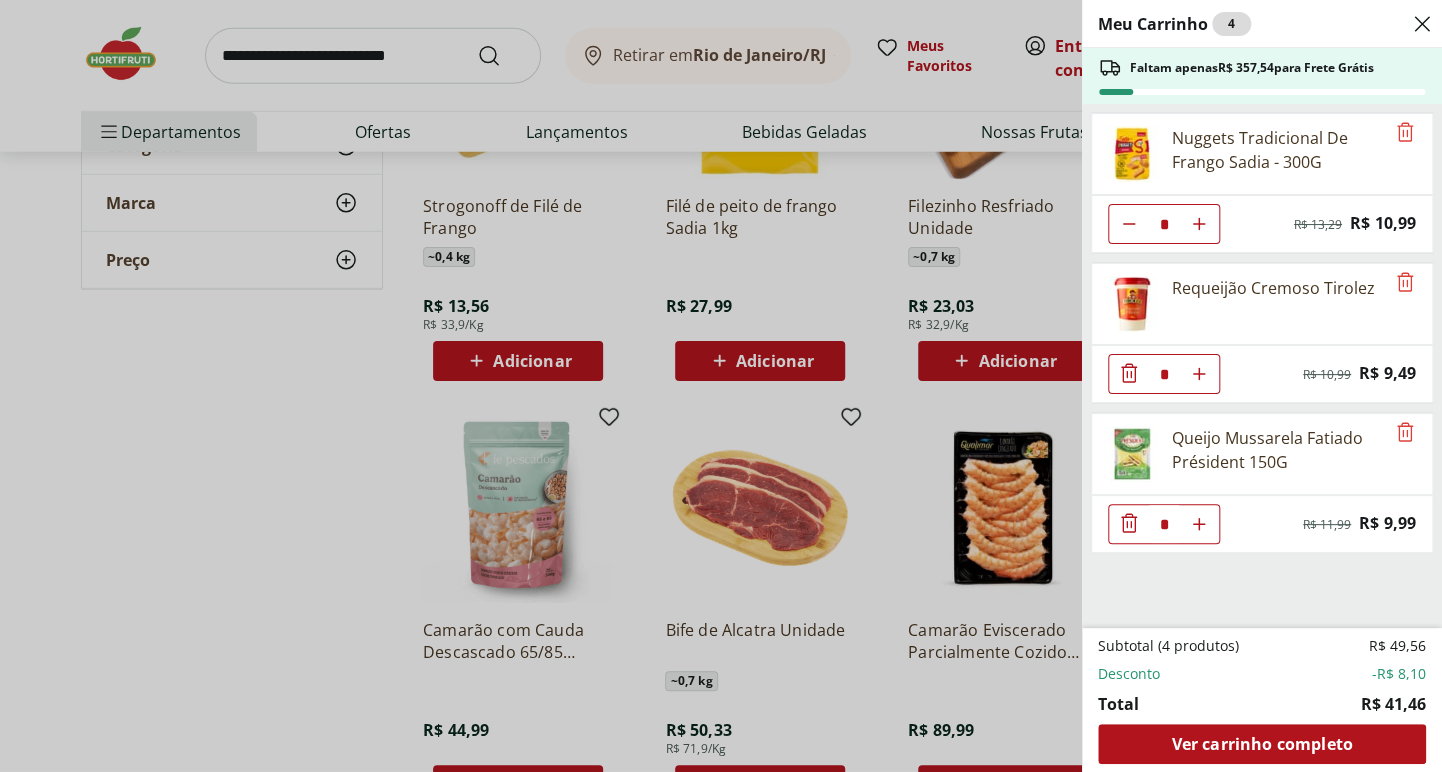 click at bounding box center (1129, 224) 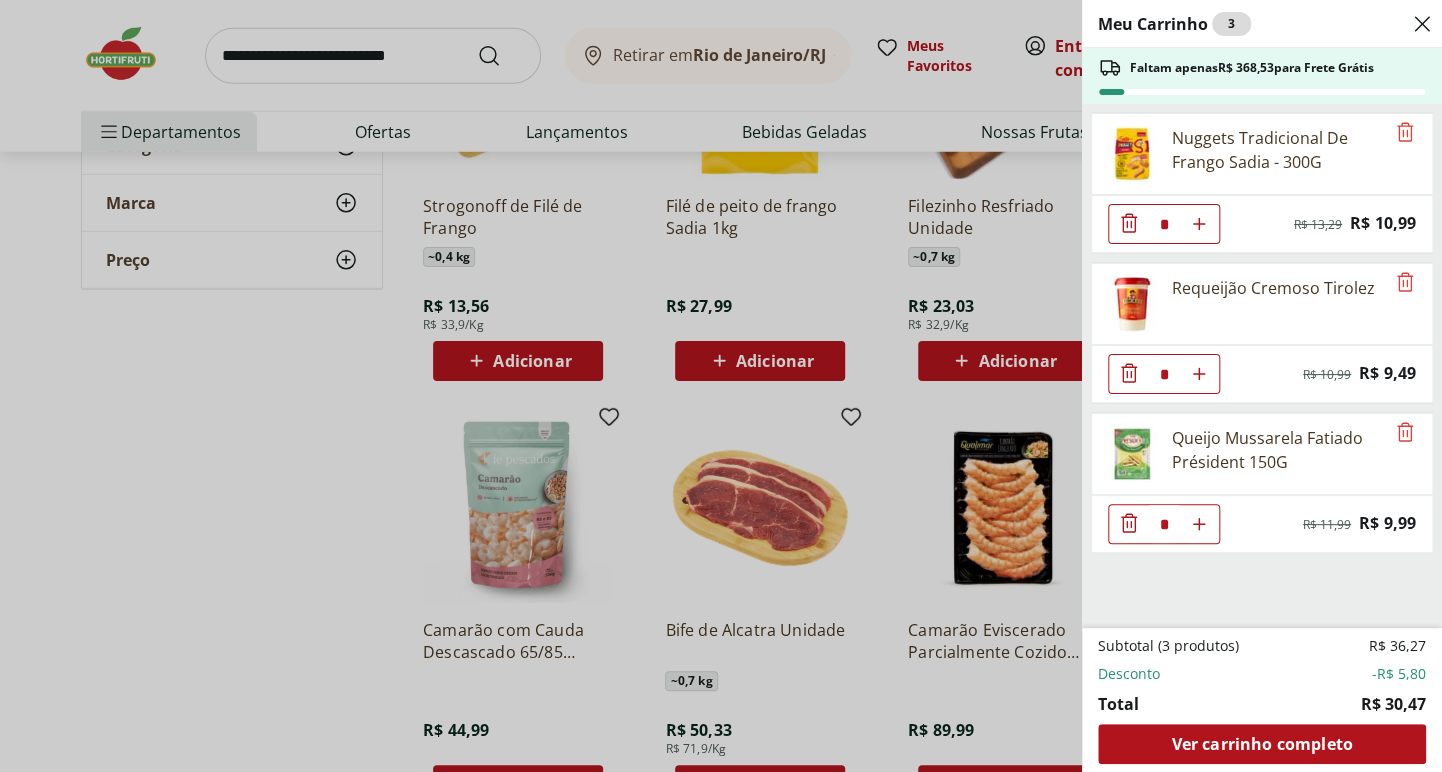 click on "Meu Carrinho 3 Faltam apenas  R$ 368,53  para Frete Grátis Nuggets Tradicional De Frango Sadia - 300G * Original price: R$ 13,29 Price: R$ 10,99 Requeijão Cremoso Tirolez * Original price: R$ 10,99 Price: R$ 9,49 Queijo Mussarela Fatiado Président 150G * Original price: R$ 11,99 Price: R$ 9,99 Subtotal (3 produtos) R$ 36,27 Desconto -R$ 5,80 Total R$ 30,47 Ver carrinho completo" at bounding box center (721, 386) 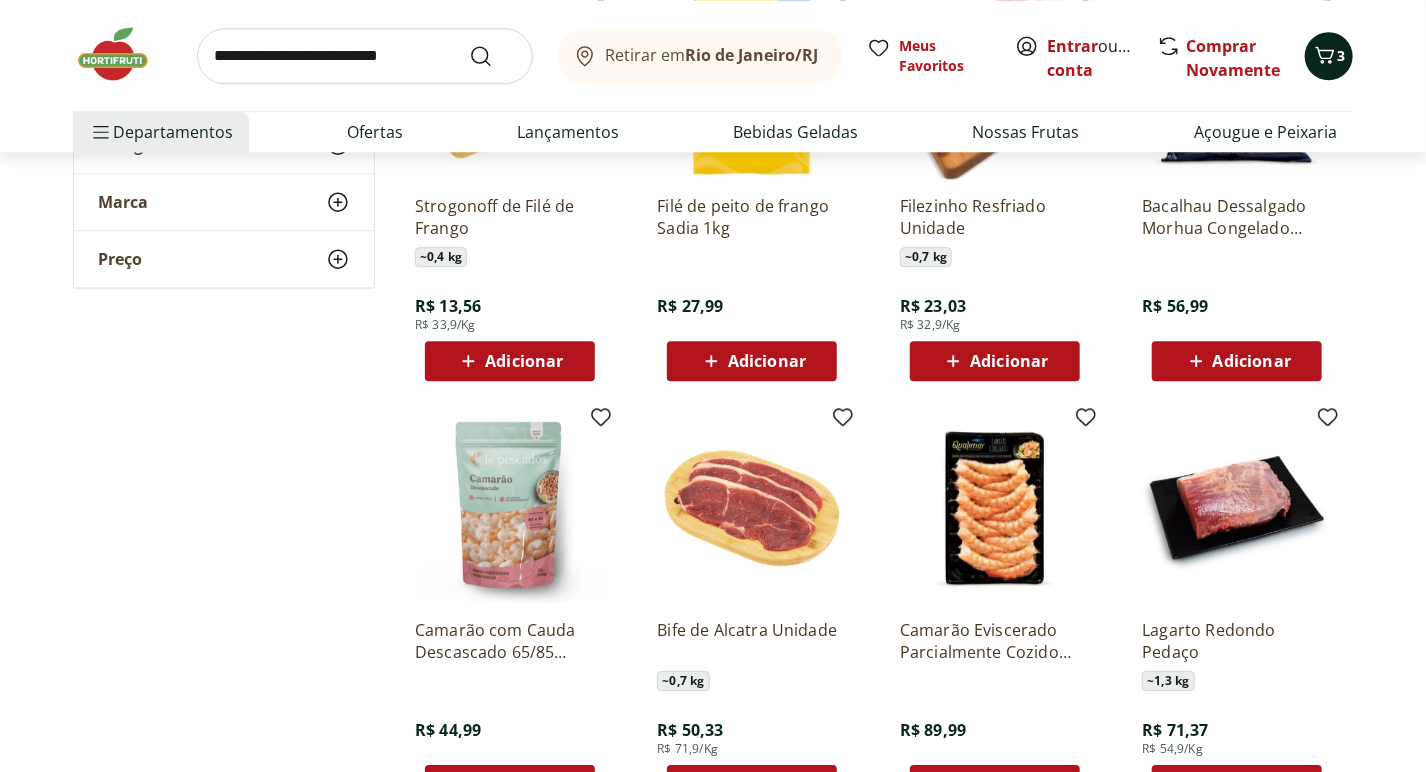 click 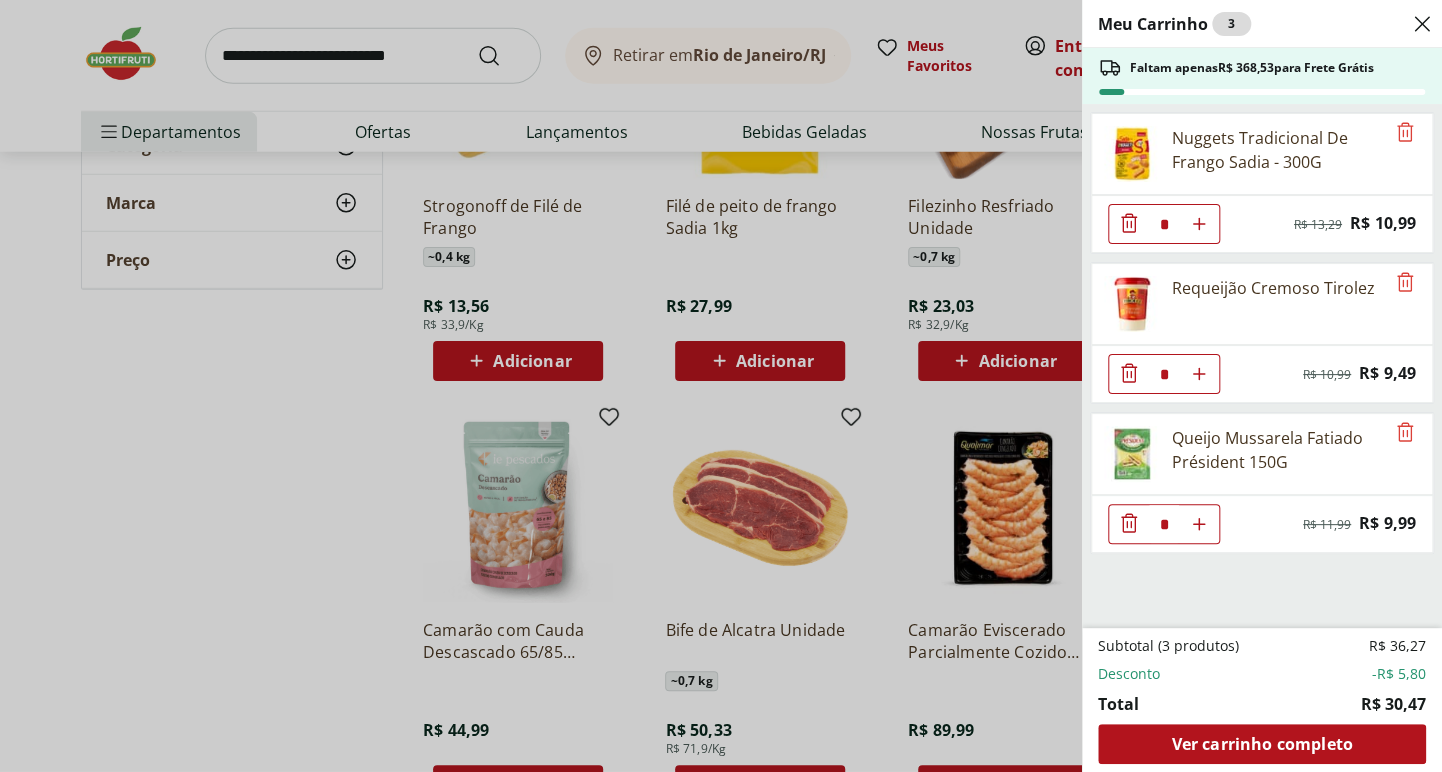 click on "Meu Carrinho 3 Faltam apenas  R$ 368,53  para Frete Grátis Nuggets Tradicional De Frango Sadia - 300G * Original price: R$ 13,29 Price: R$ 10,99 Requeijão Cremoso Tirolez * Original price: R$ 10,99 Price: R$ 9,49 Queijo Mussarela Fatiado Président 150G * Original price: R$ 11,99 Price: R$ 9,99 Subtotal (3 produtos) R$ 36,27 Desconto -R$ 5,80 Total R$ 30,47 Ver carrinho completo" at bounding box center [721, 386] 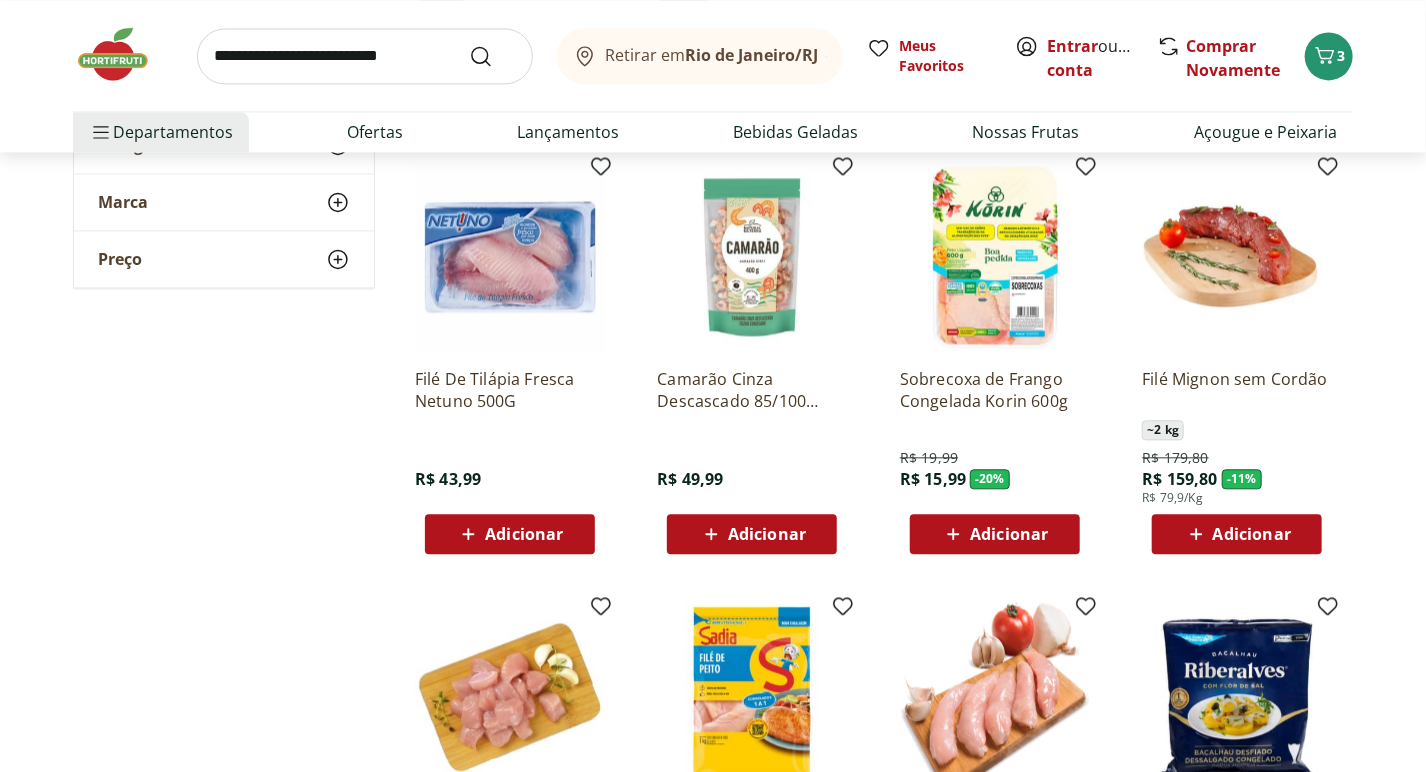 scroll, scrollTop: 1919, scrollLeft: 0, axis: vertical 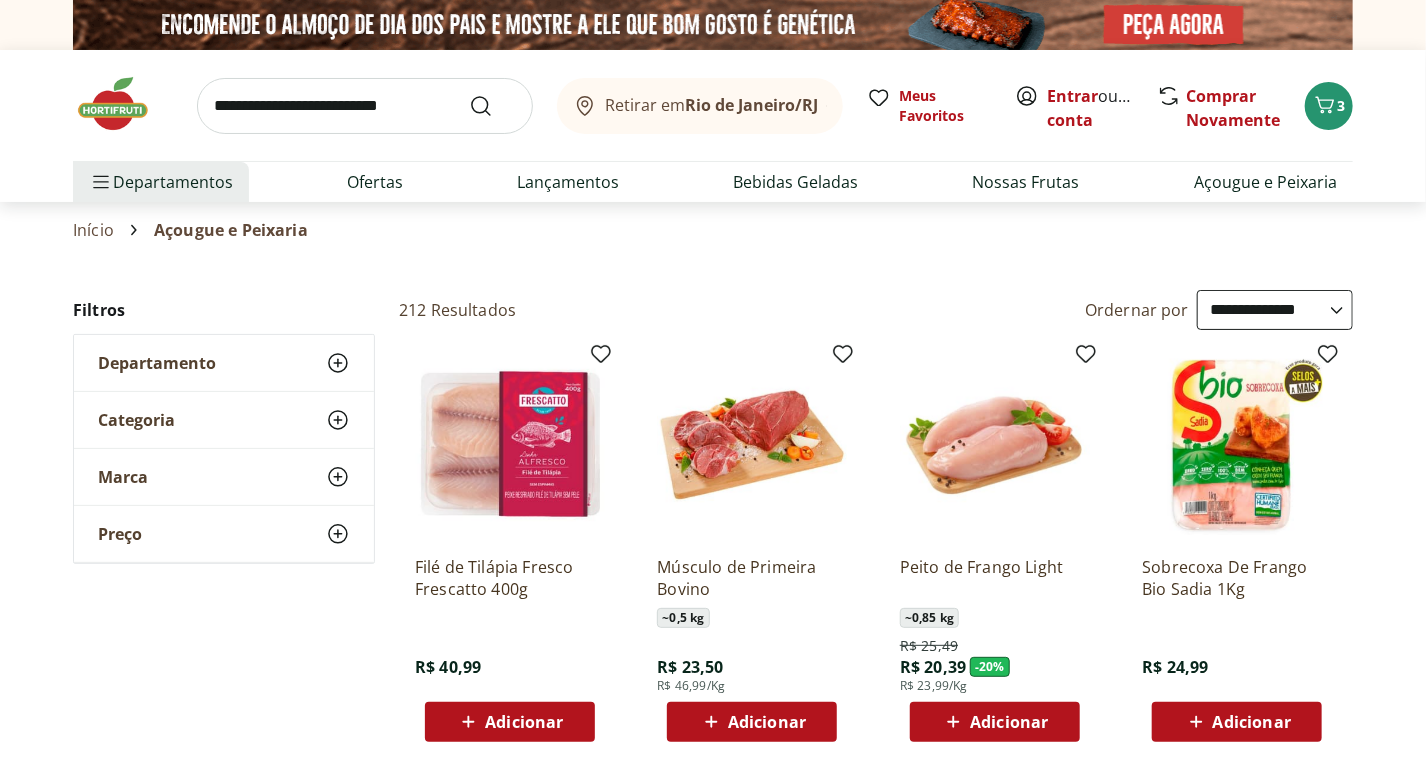 click on "Adicionar" at bounding box center [1009, 722] 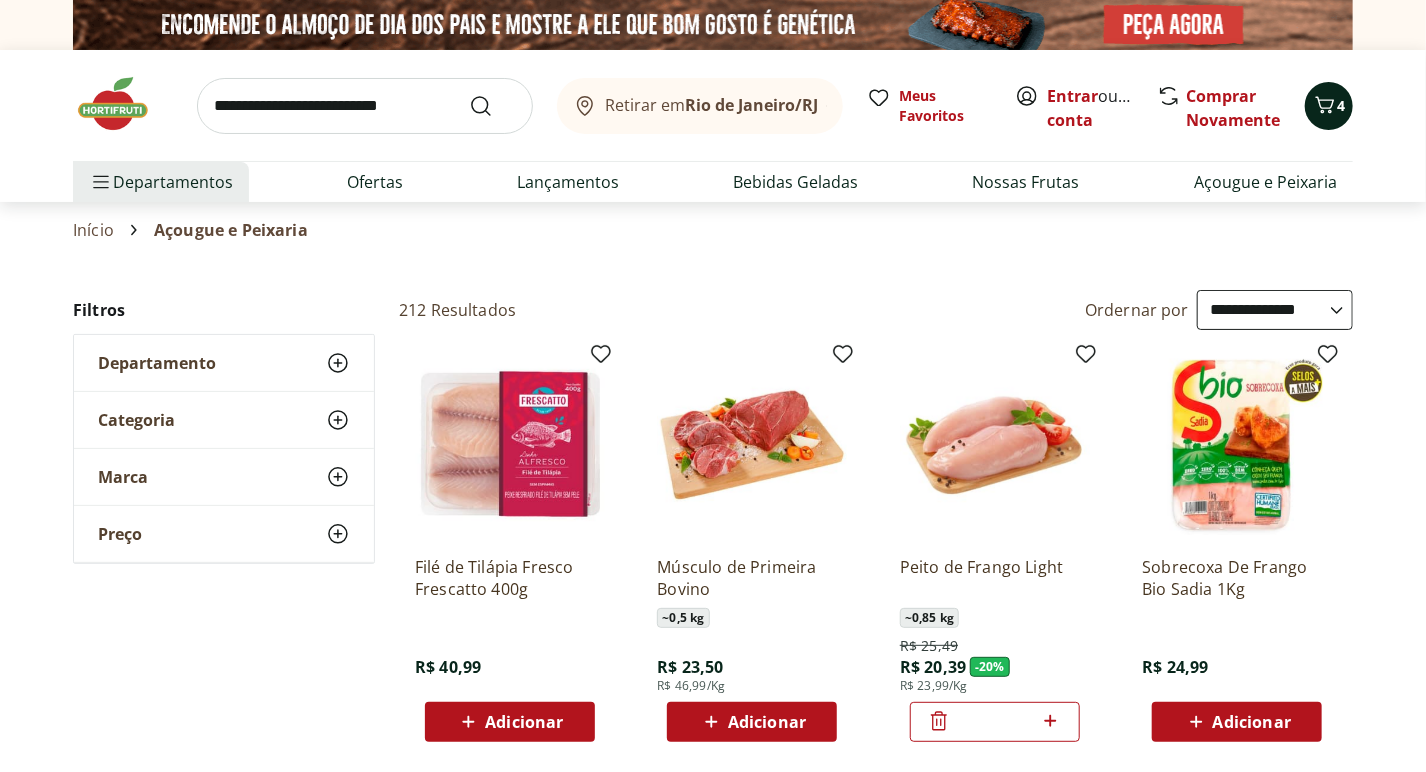 click 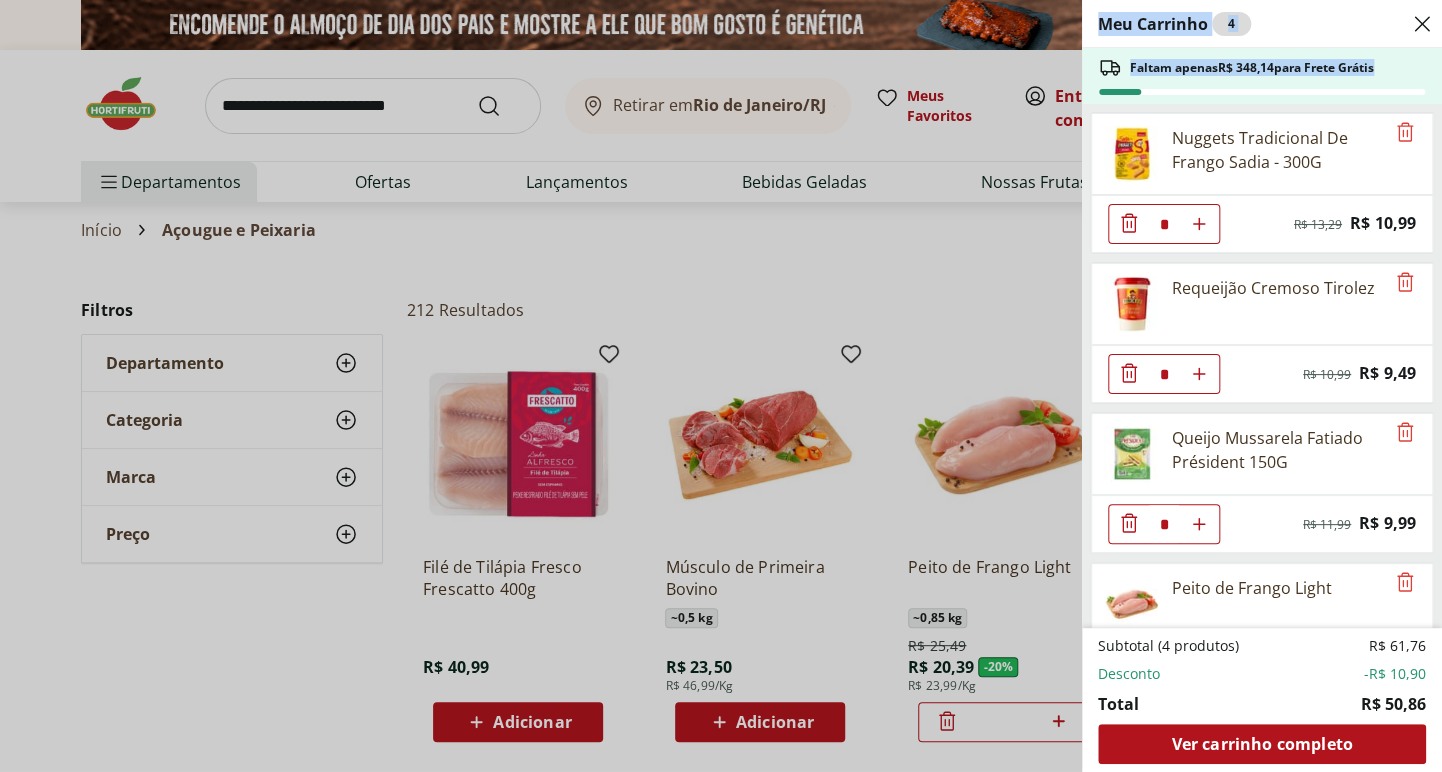 drag, startPoint x: 1333, startPoint y: 100, endPoint x: 1047, endPoint y: 296, distance: 346.71603 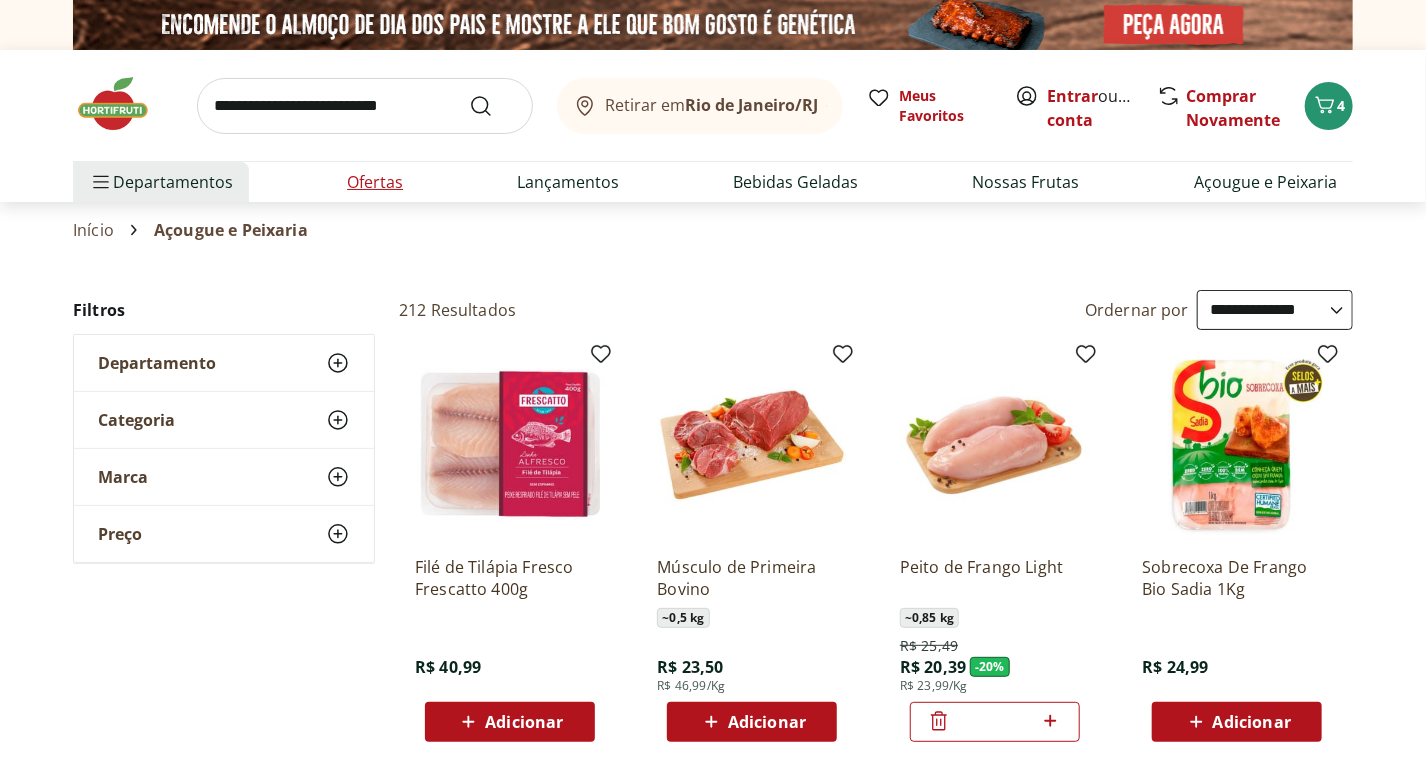 click on "Ofertas" at bounding box center [375, 182] 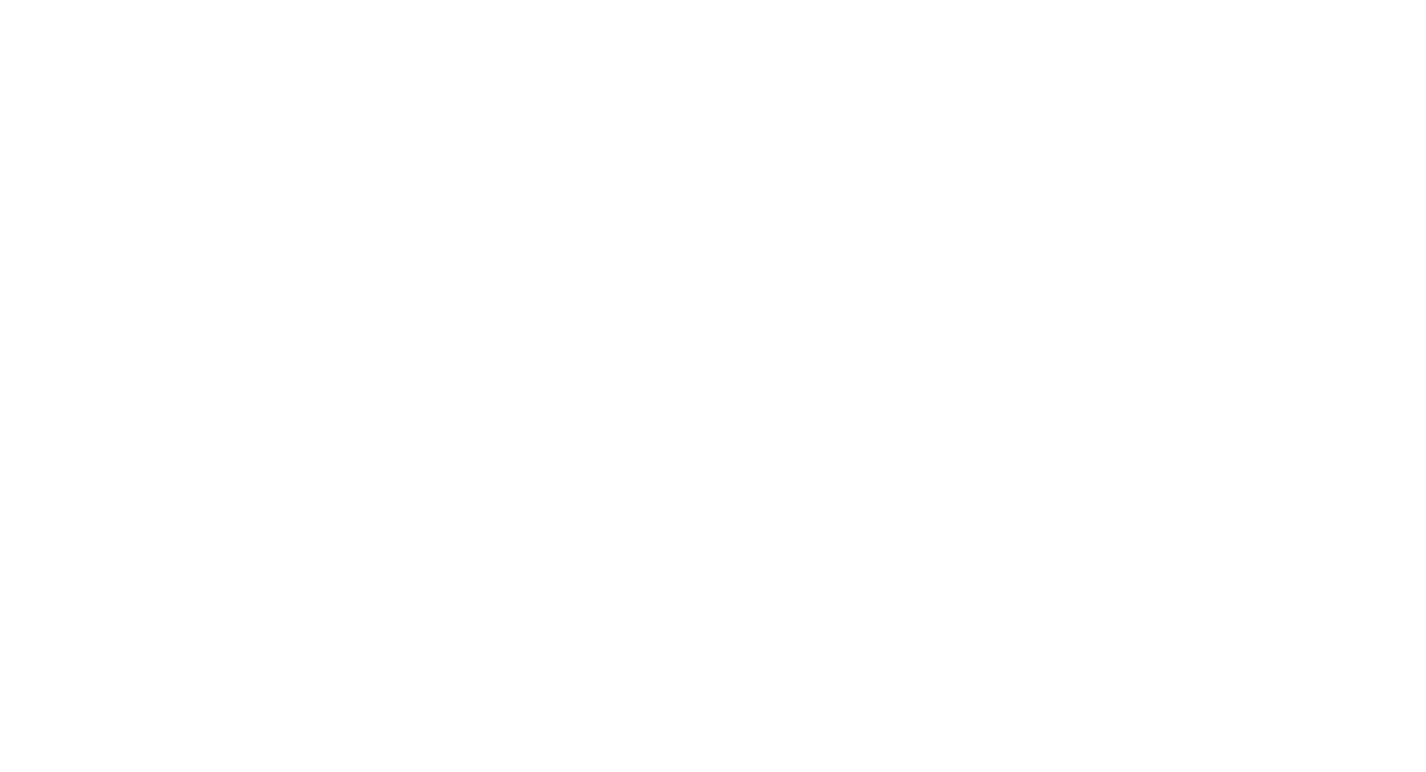 select on "**********" 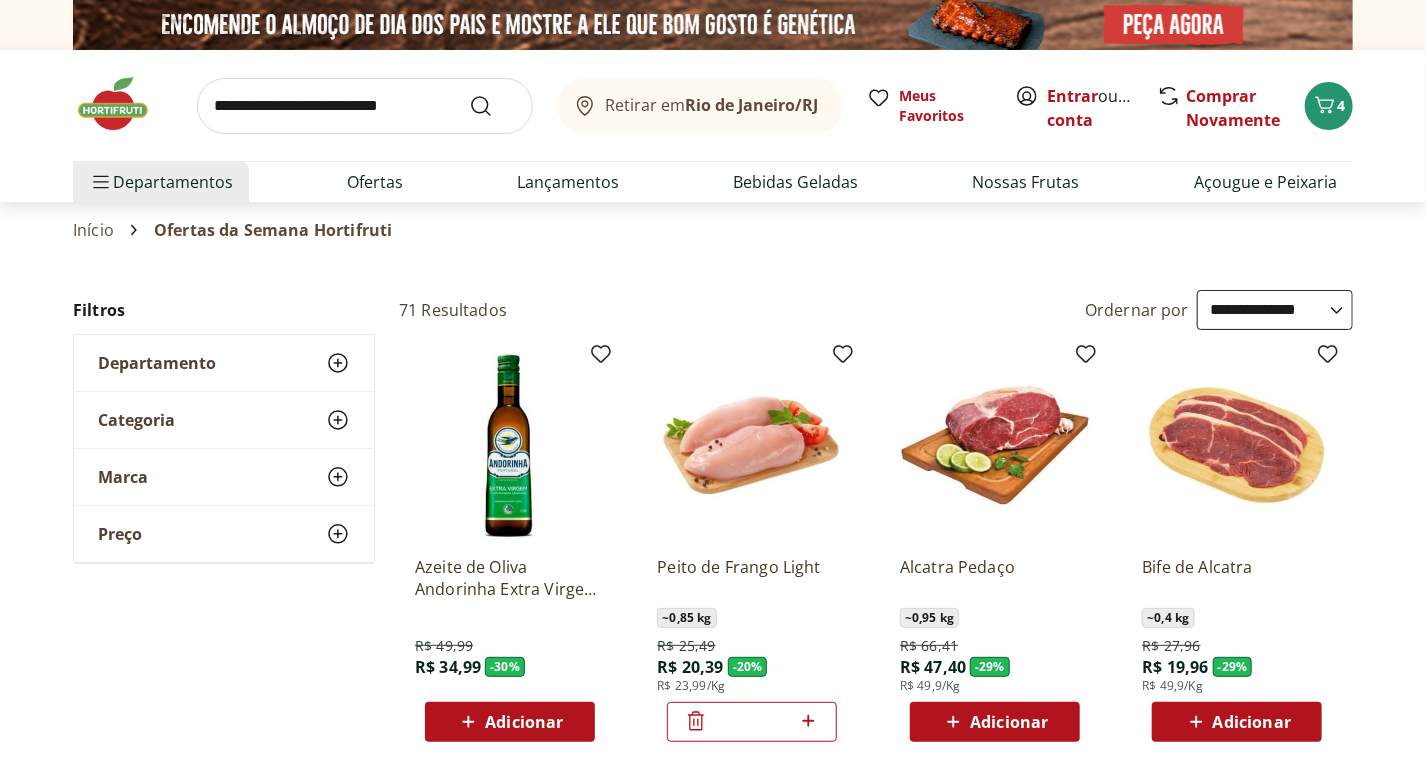click on "Ofertas" at bounding box center (375, 182) 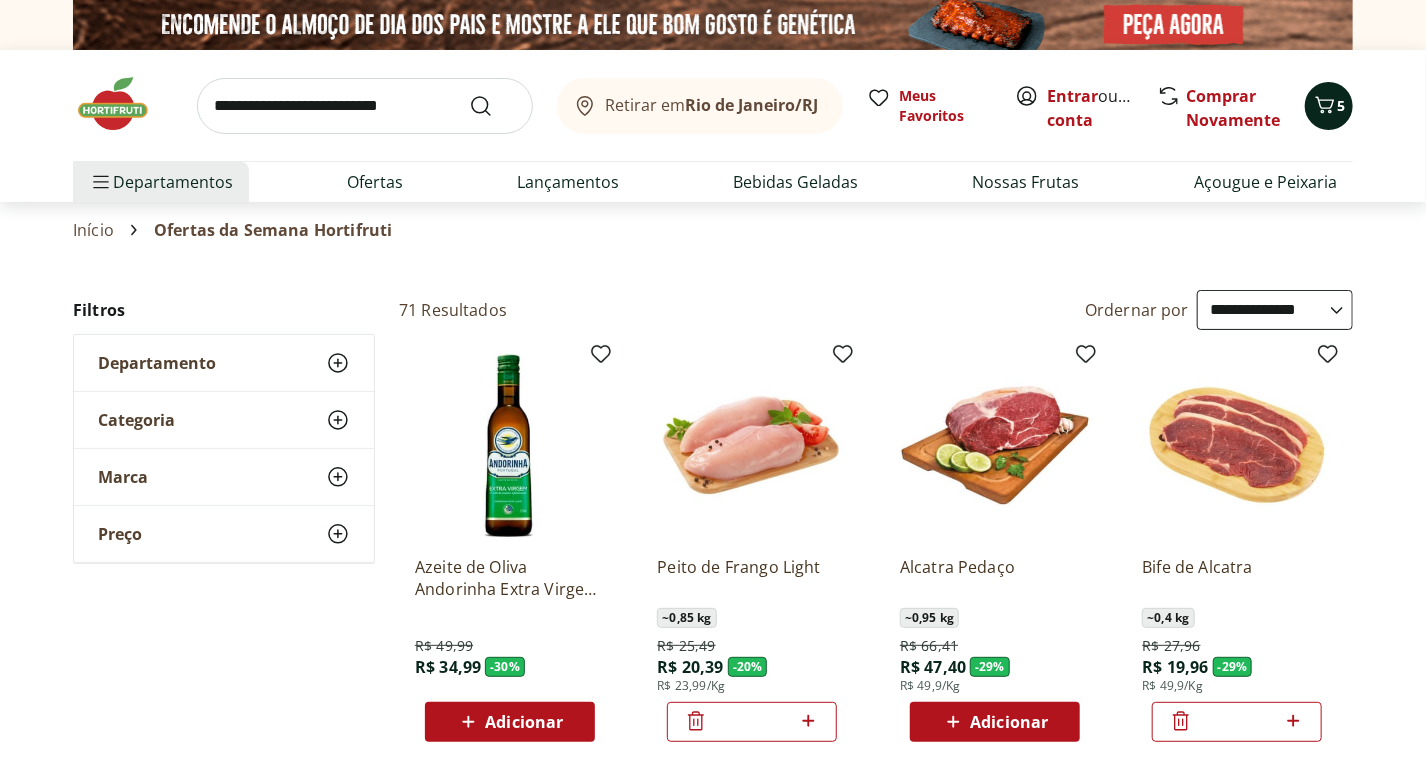 click at bounding box center (1325, 106) 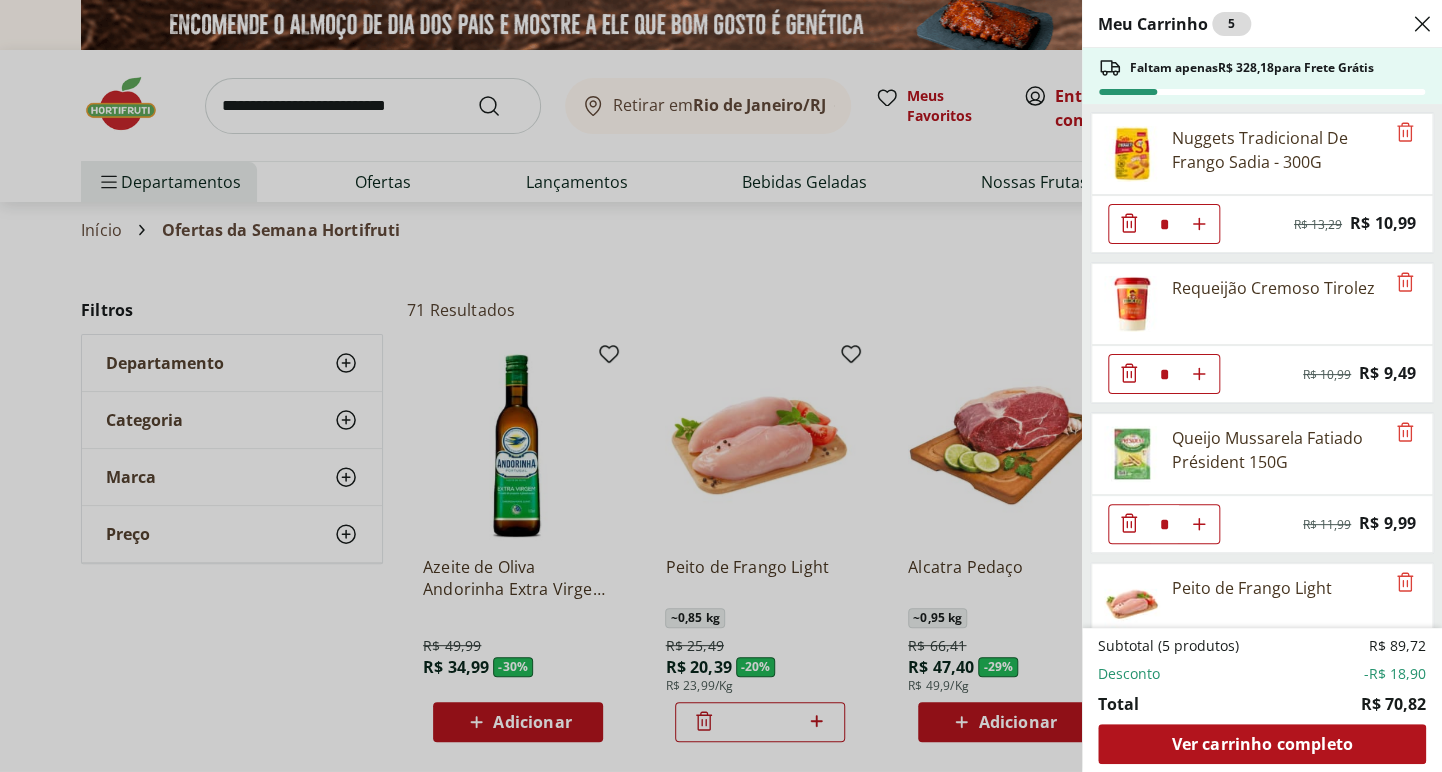 type 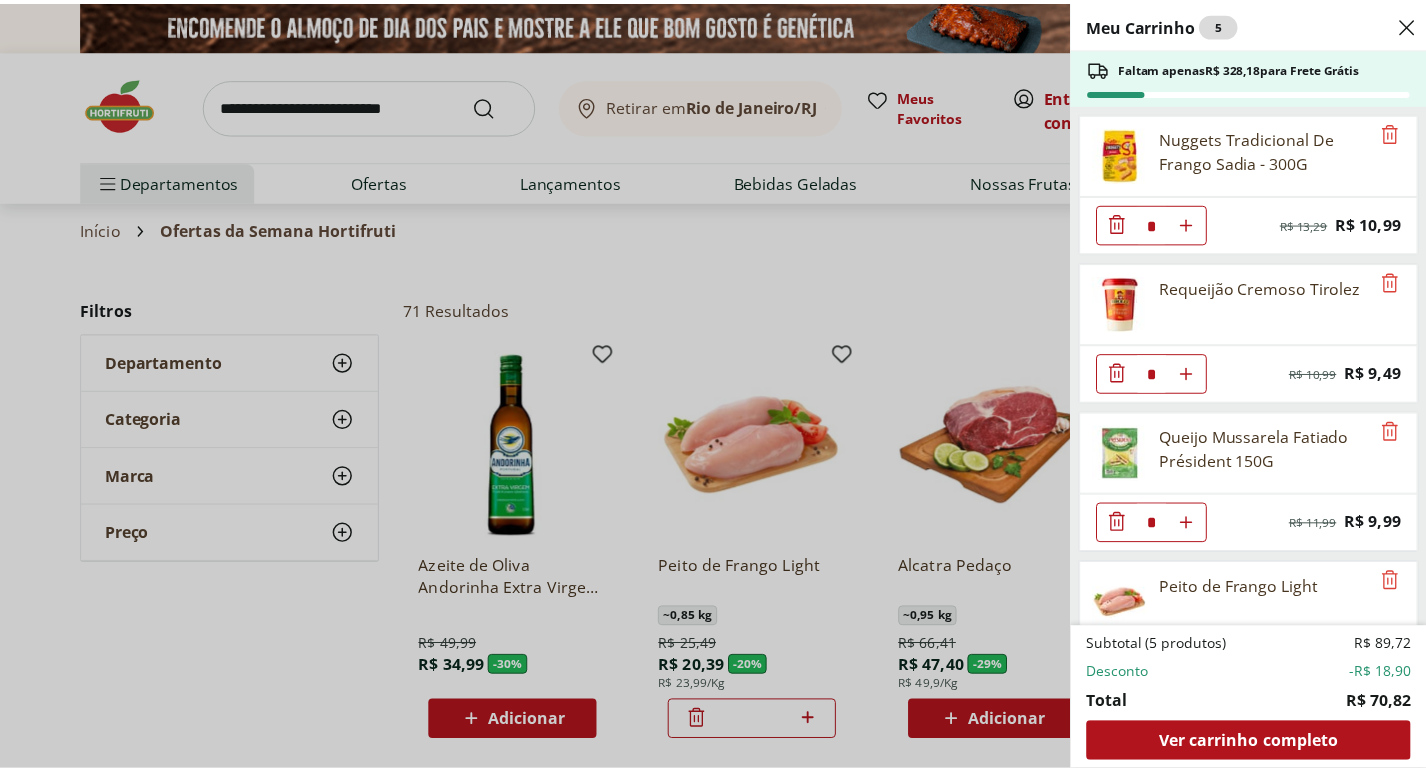 scroll, scrollTop: 228, scrollLeft: 0, axis: vertical 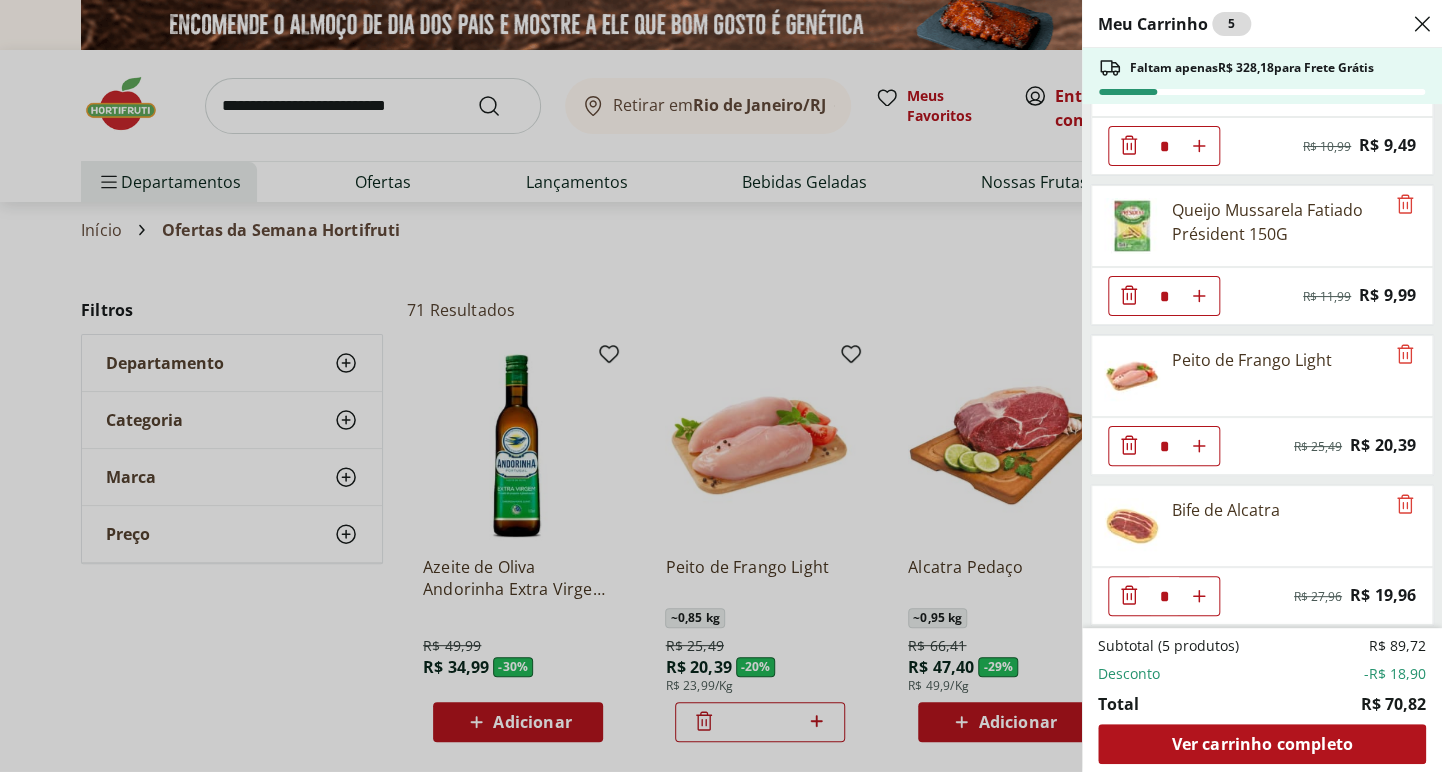 click on "Meu Carrinho 5 Faltam apenas  R$ 328,18  para Frete Grátis Nuggets Tradicional De Frango Sadia - 300G * Original price: R$ 13,29 Price: R$ 10,99 Requeijão Cremoso Tirolez * Original price: R$ 10,99 Price: R$ 9,49 Queijo Mussarela Fatiado Président 150G * Original price: R$ 11,99 Price: R$ 9,99 Peito de Frango Light * Original price: R$ 25,49 Price: R$ 20,39 Bife de Alcatra * Original price: R$ 27,96 Price: R$ 19,96 Subtotal (5 produtos) R$ 89,72 Desconto -R$ 18,90 Total R$ 70,82 Ver carrinho completo" at bounding box center [1262, 386] 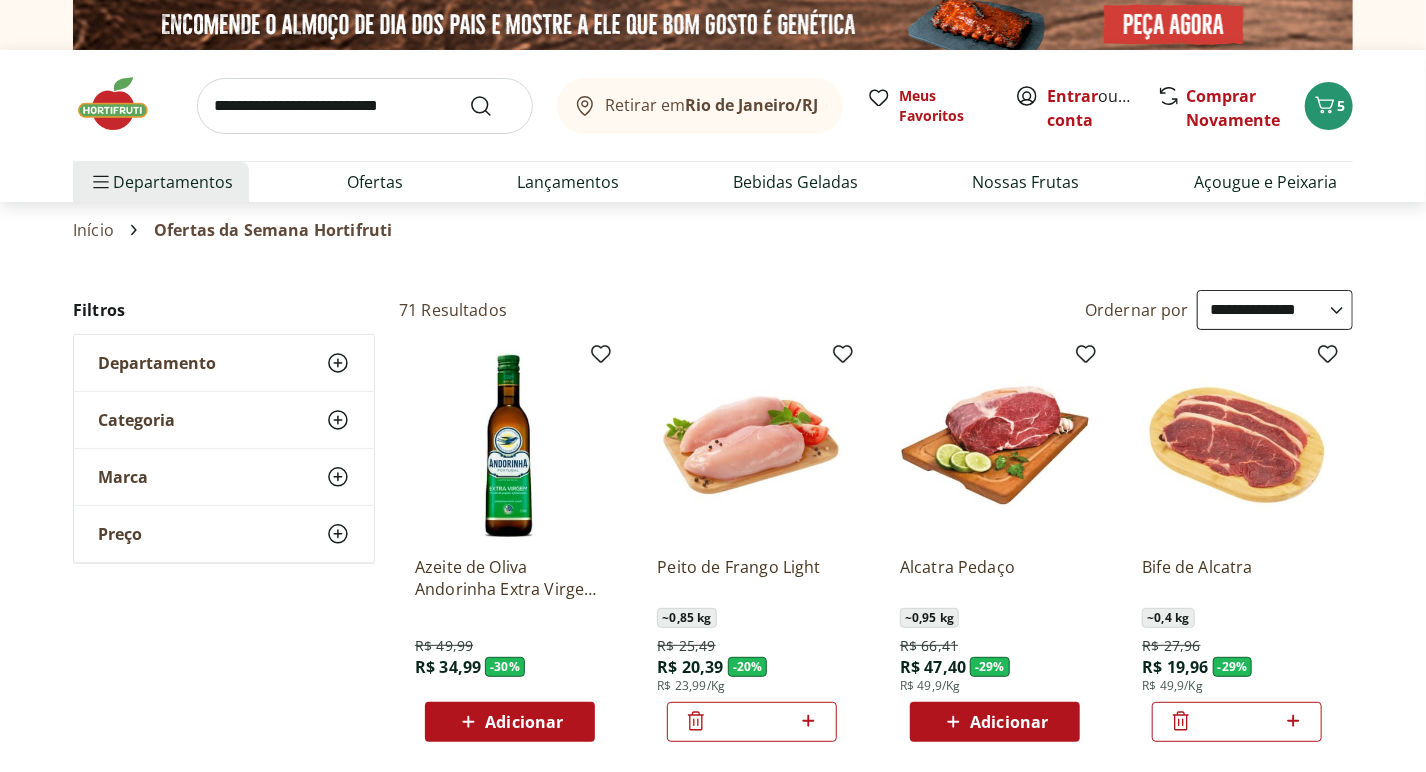 click at bounding box center (365, 106) 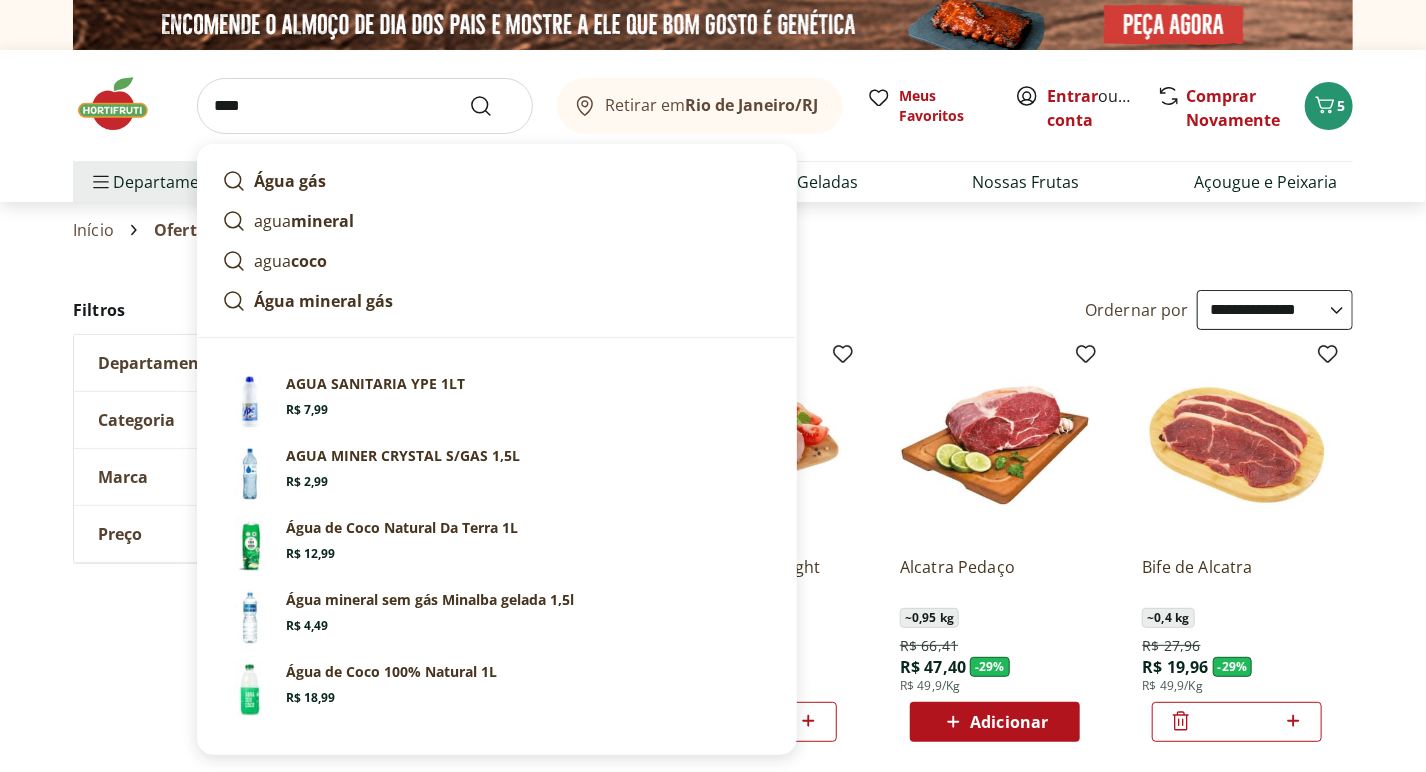 type on "****" 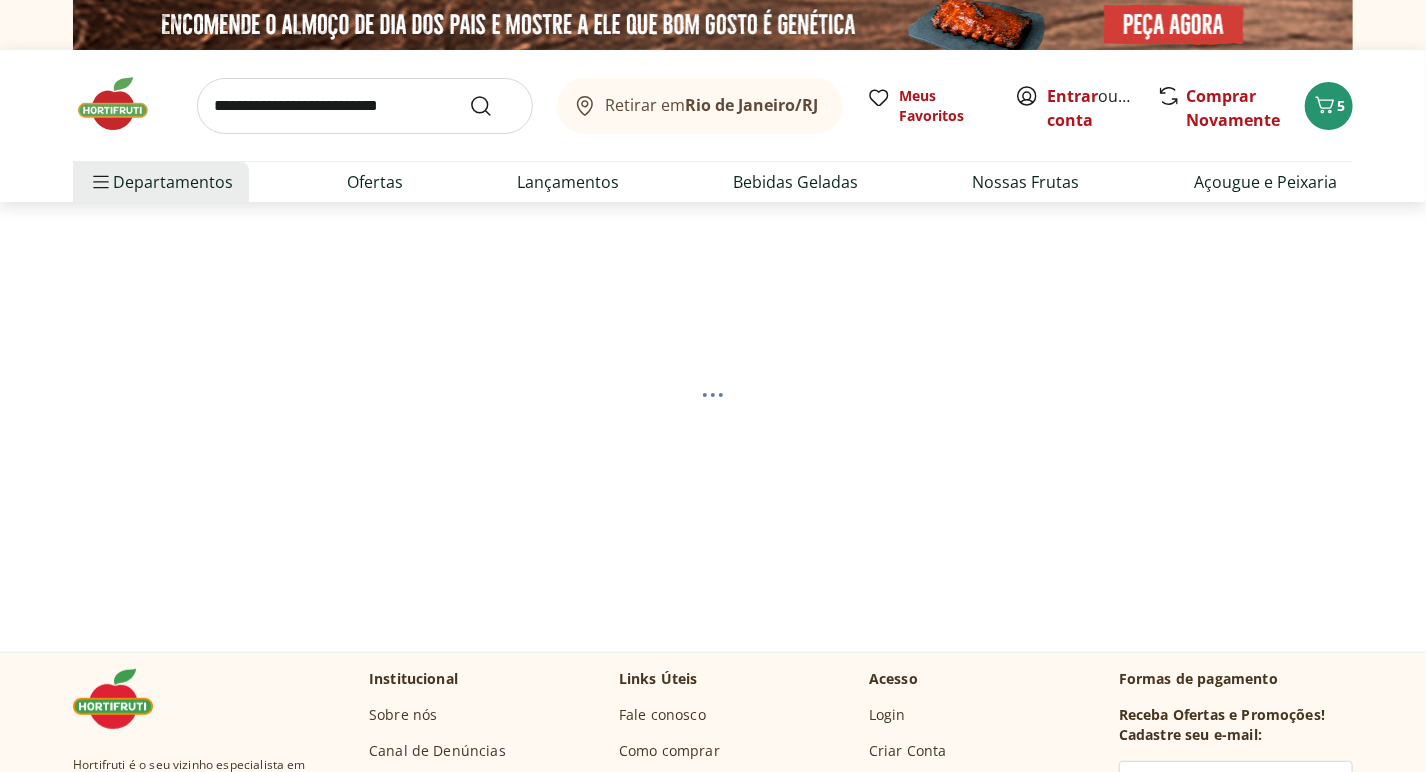 select on "**********" 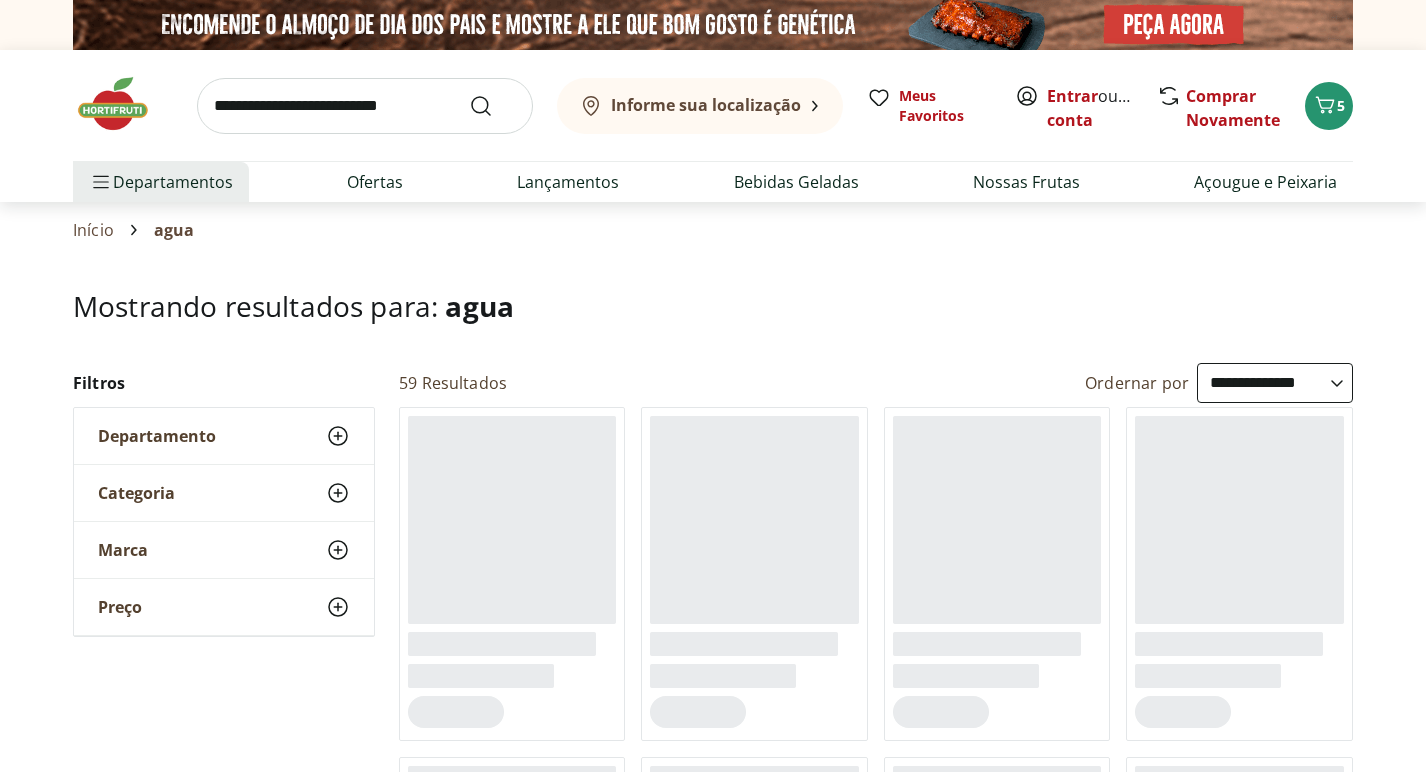 select on "**********" 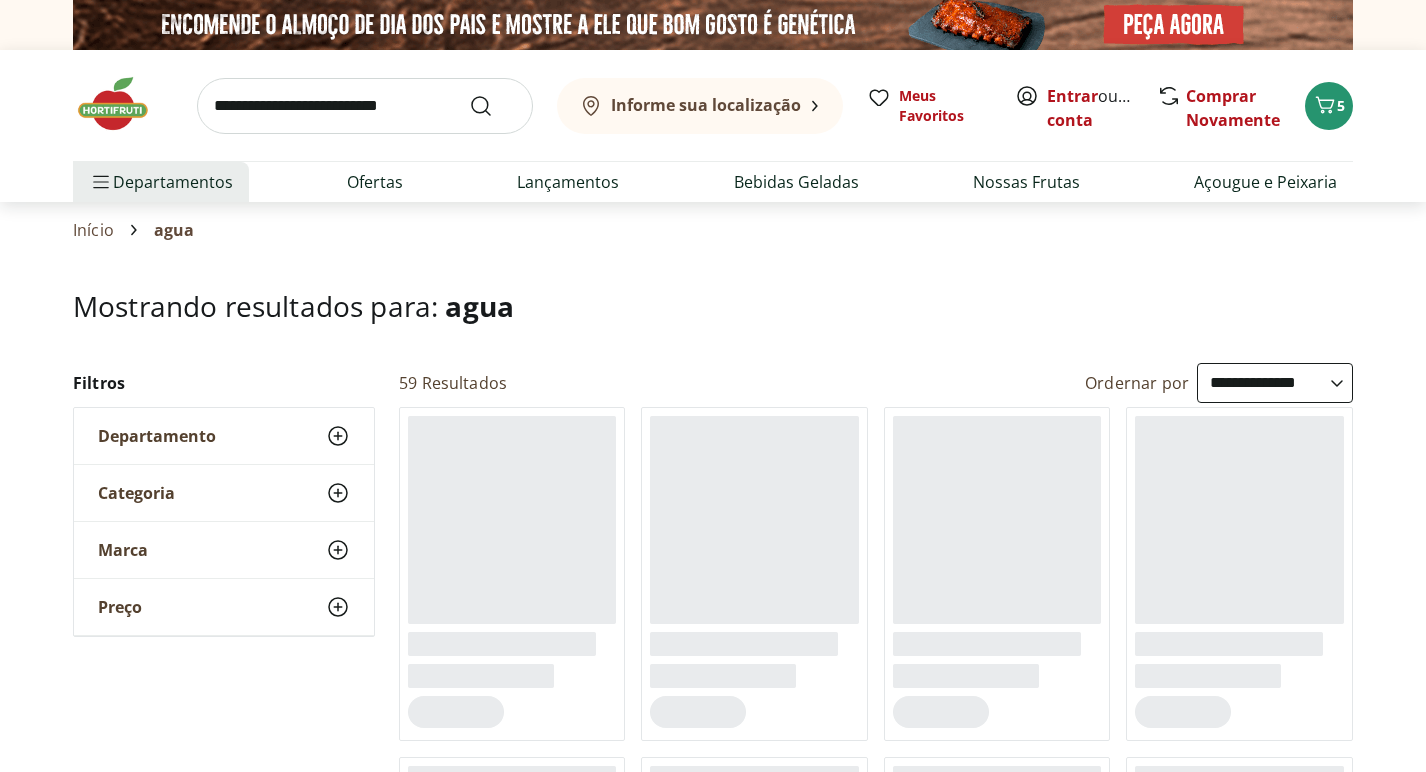 scroll, scrollTop: 0, scrollLeft: 0, axis: both 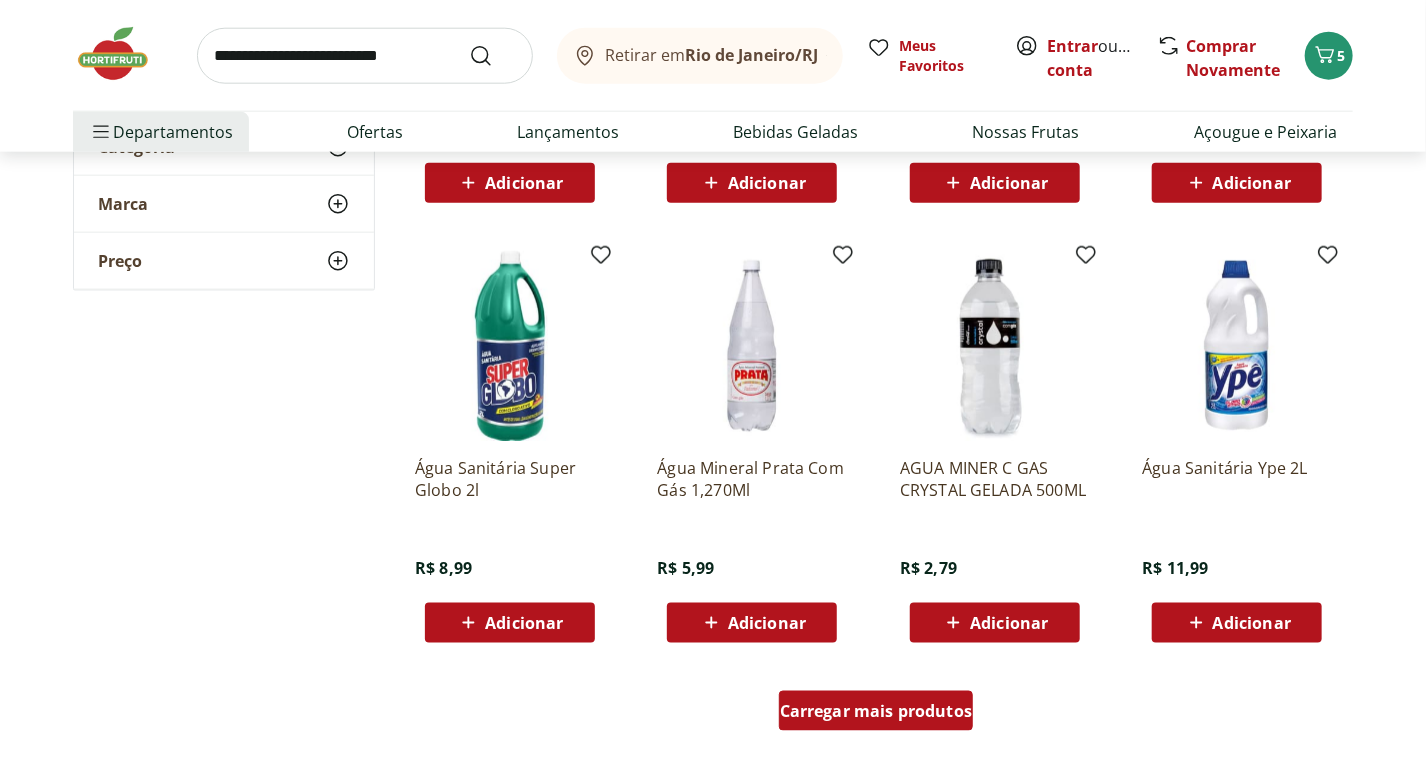 click on "Carregar mais produtos" at bounding box center [876, 711] 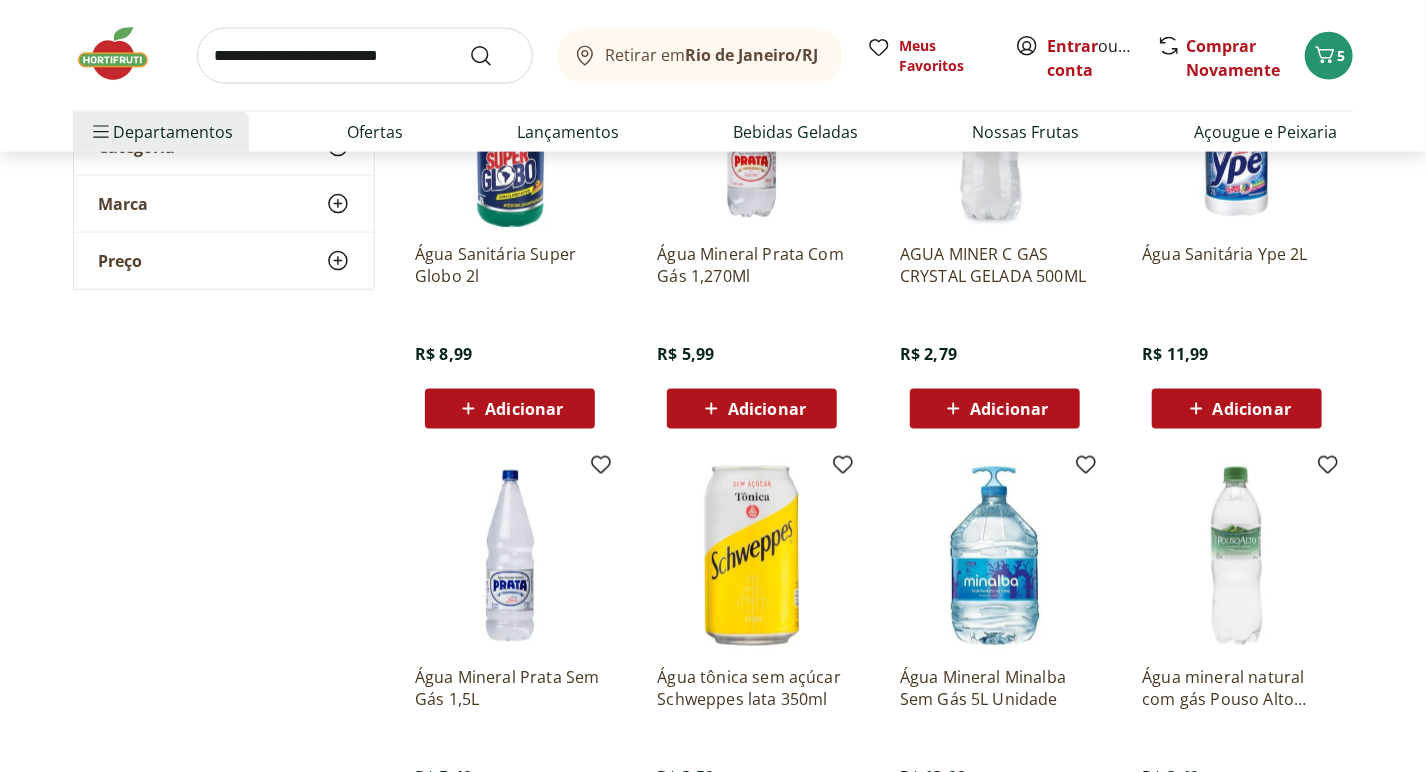 scroll, scrollTop: 1439, scrollLeft: 0, axis: vertical 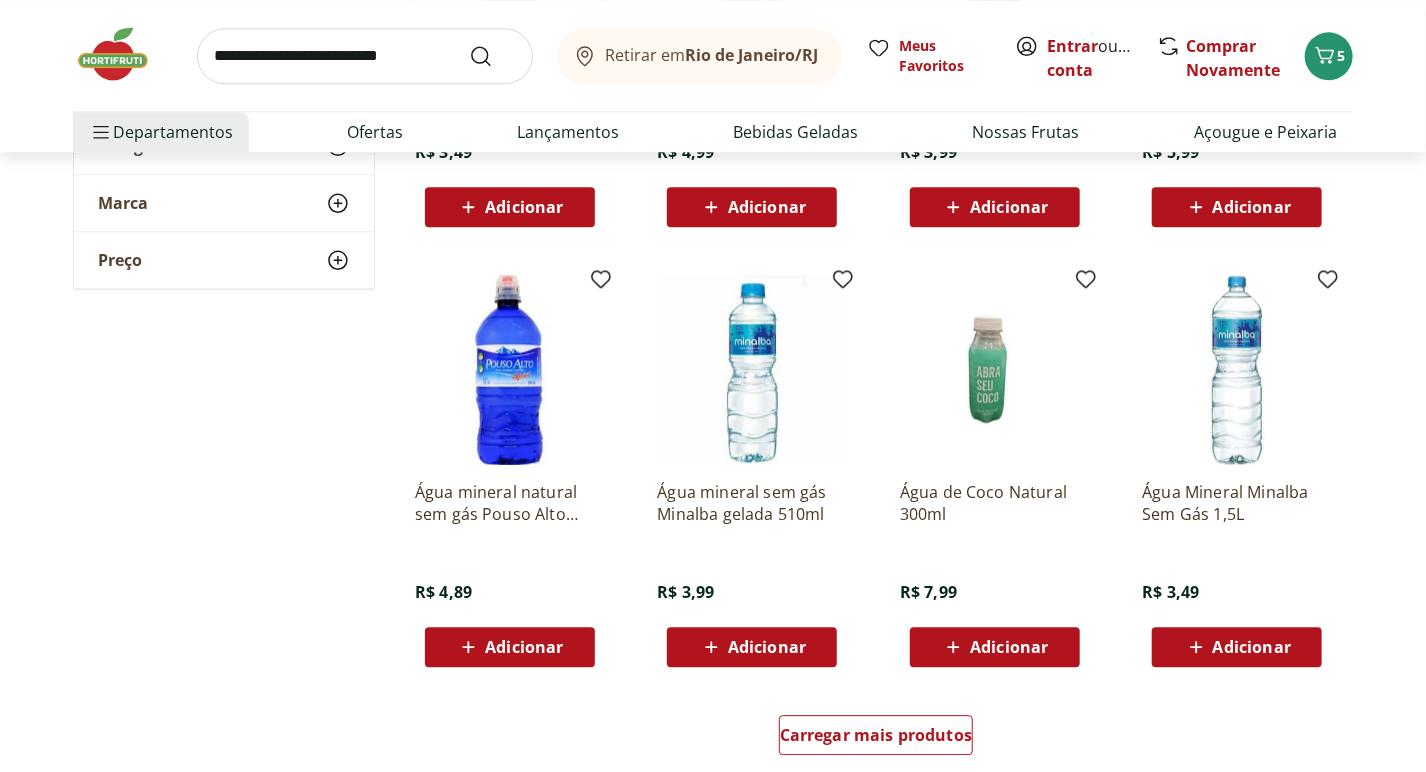 click on "Adicionar" at bounding box center (1252, 647) 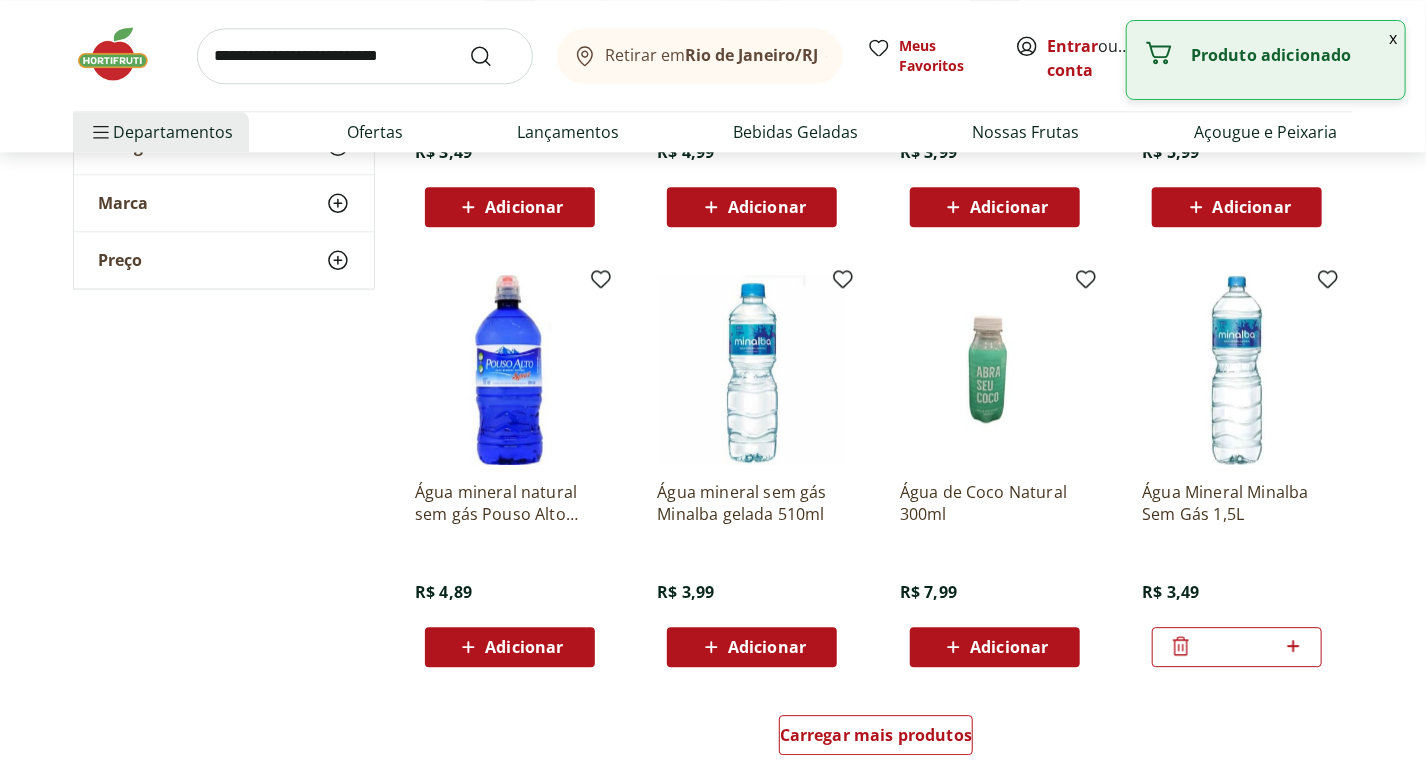 click 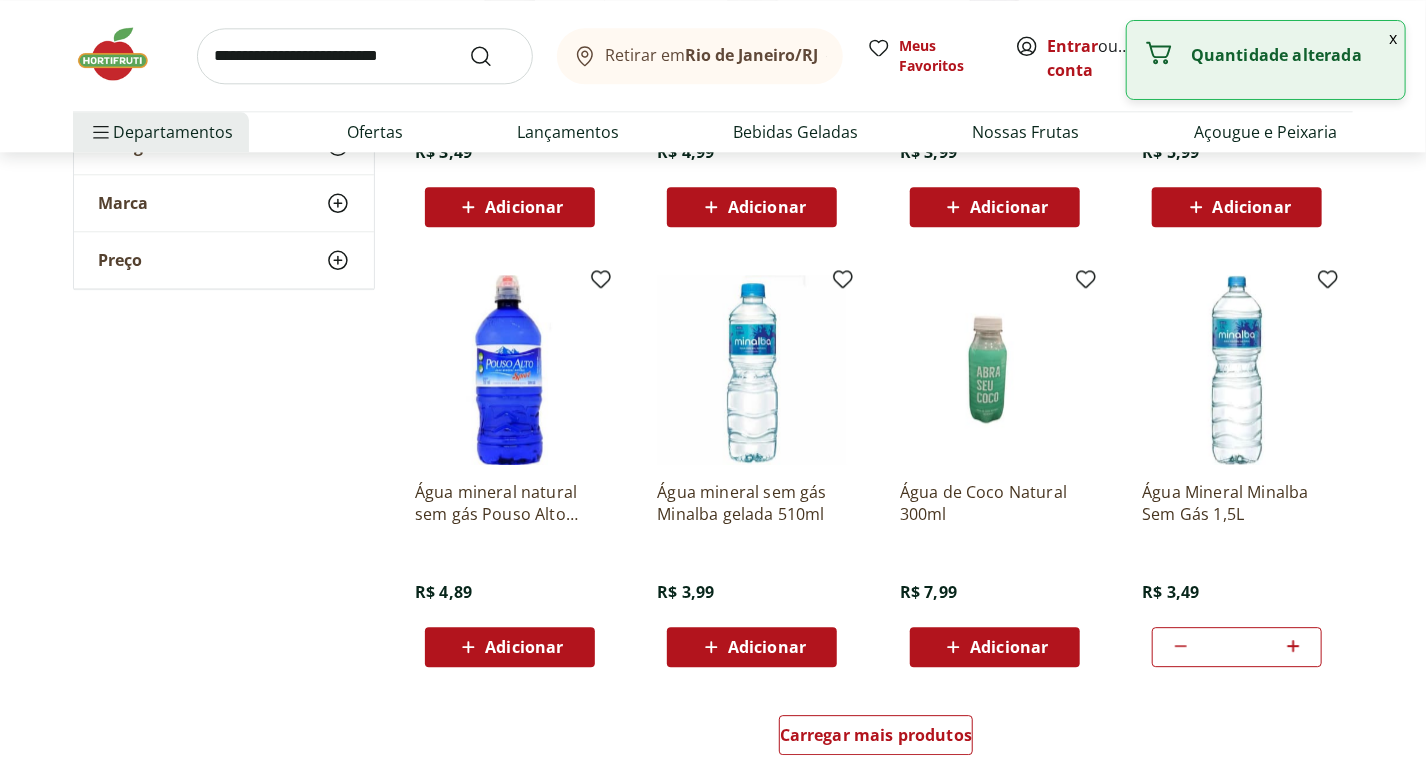 click 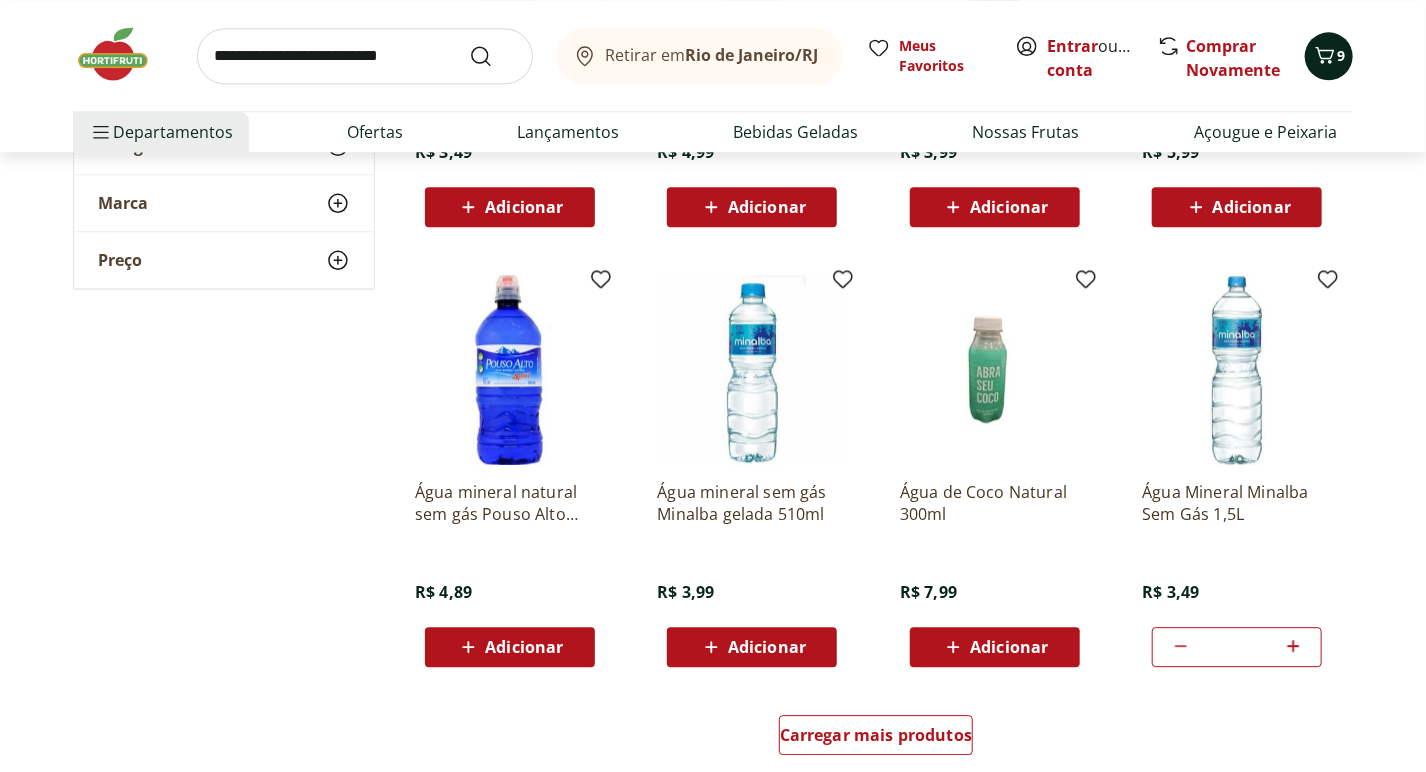 click 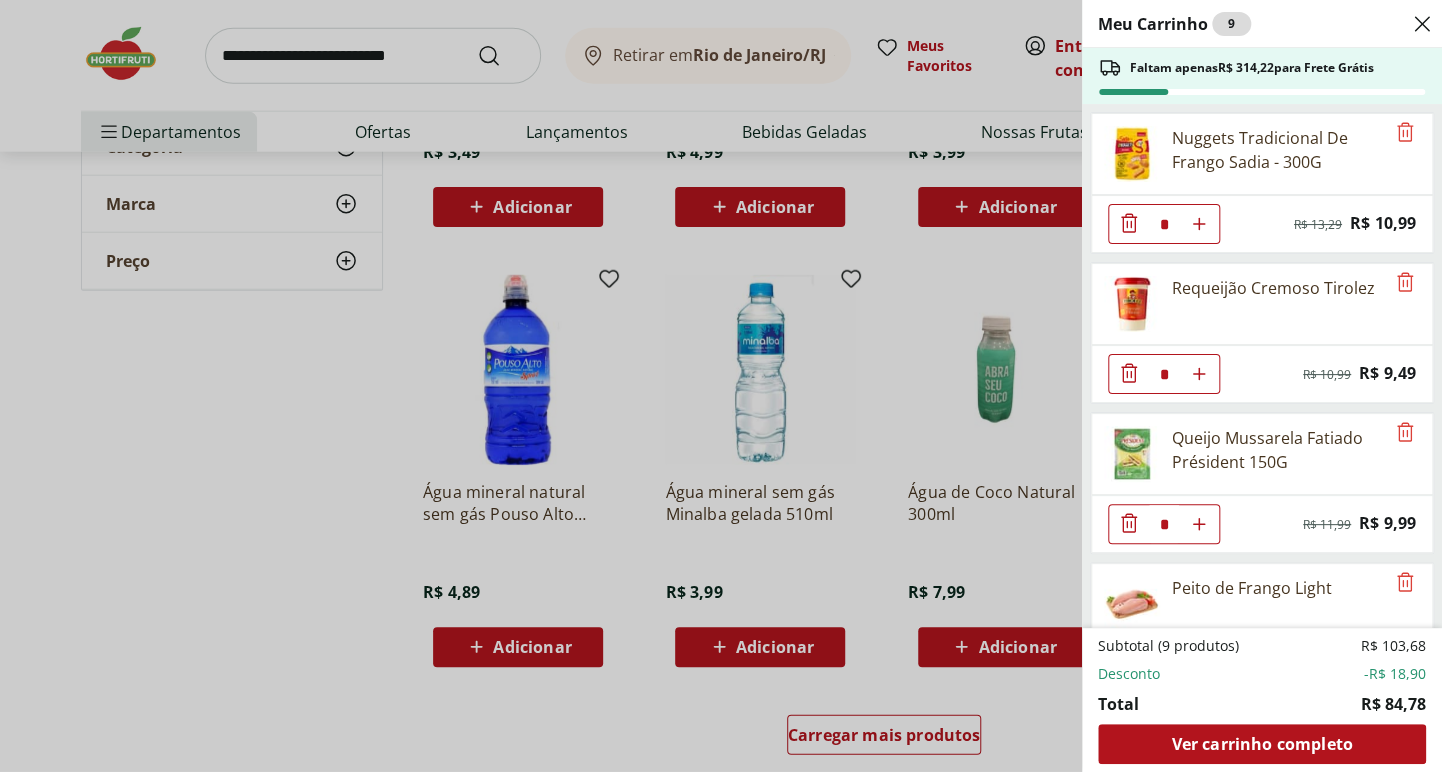 click on "Meu Carrinho 9 Faltam apenas  R$ 314,22  para Frete Grátis Nuggets Tradicional De Frango Sadia - 300G * Original price: R$ 13,29 Price: R$ 10,99 Requeijão Cremoso Tirolez * Original price: R$ 10,99 Price: R$ 9,49 Queijo Mussarela Fatiado Président 150G * Original price: R$ 11,99 Price: R$ 9,99 Peito de Frango Light * Original price: R$ 25,49 Price: R$ 20,39 Bife de Alcatra * Original price: R$ 27,96 Price: R$ 19,96 Água Mineral Minalba Sem Gás 1,5L * Price: R$ 3,49 Subtotal (9 produtos) R$ 103,68 Desconto -R$ 18,90 Total R$ 84,78 Ver carrinho completo" at bounding box center [721, 386] 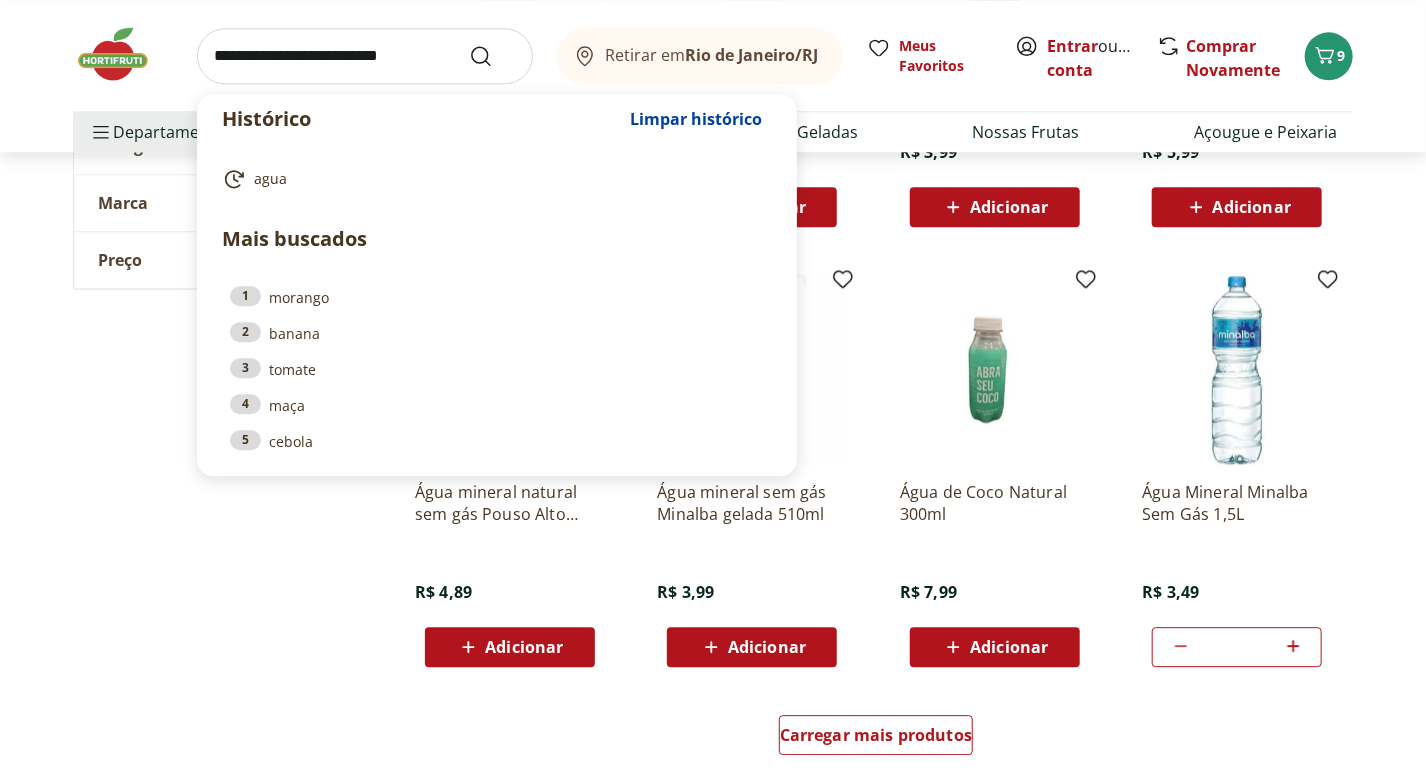 click at bounding box center [365, 56] 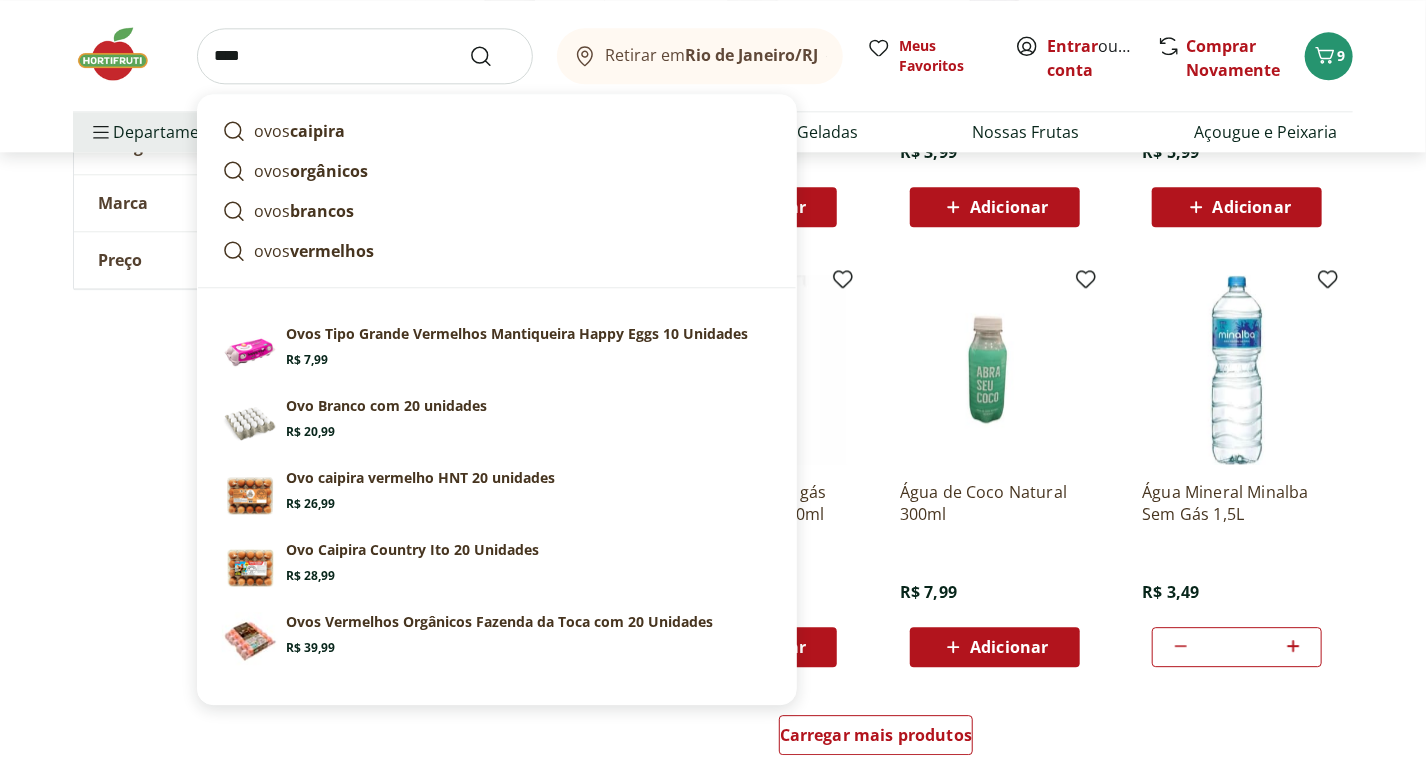 click on "****" at bounding box center (365, 56) 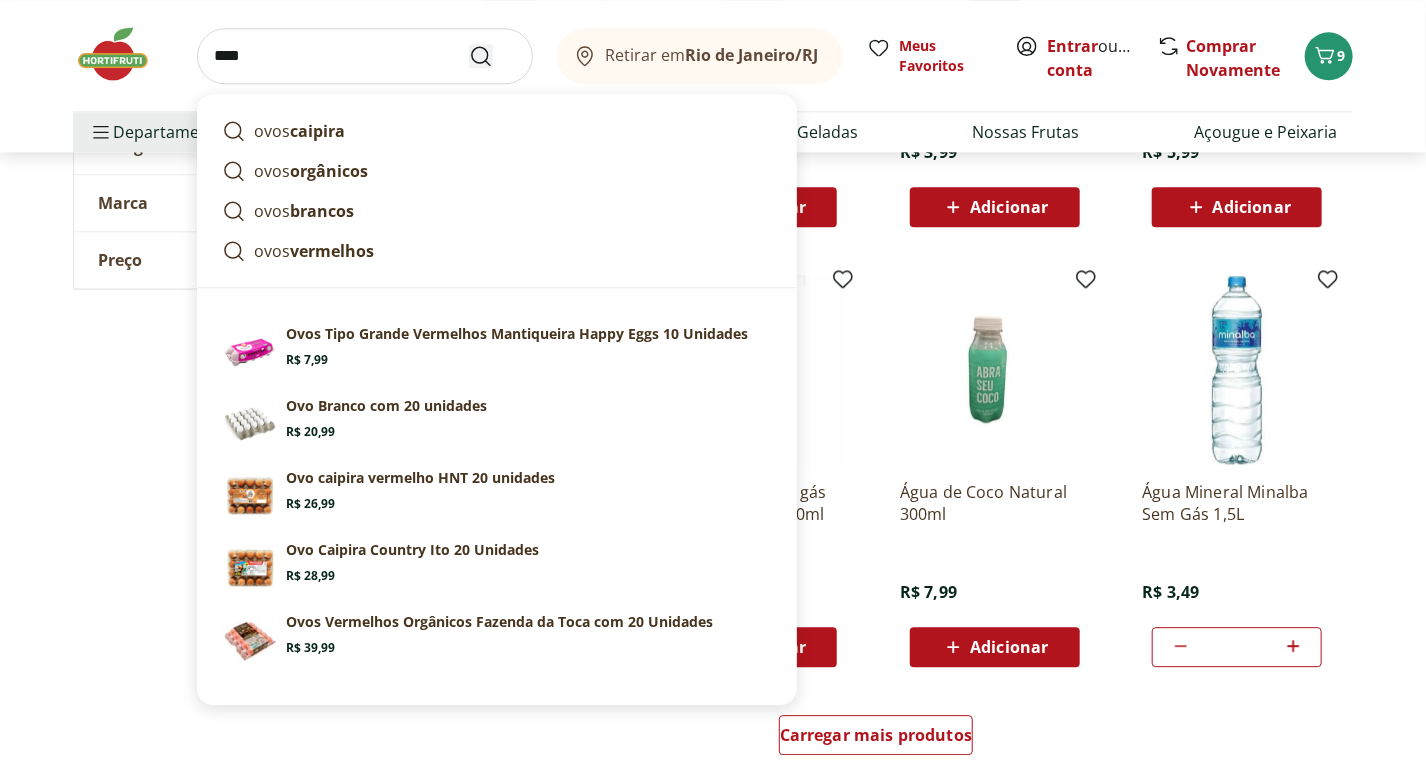 type on "****" 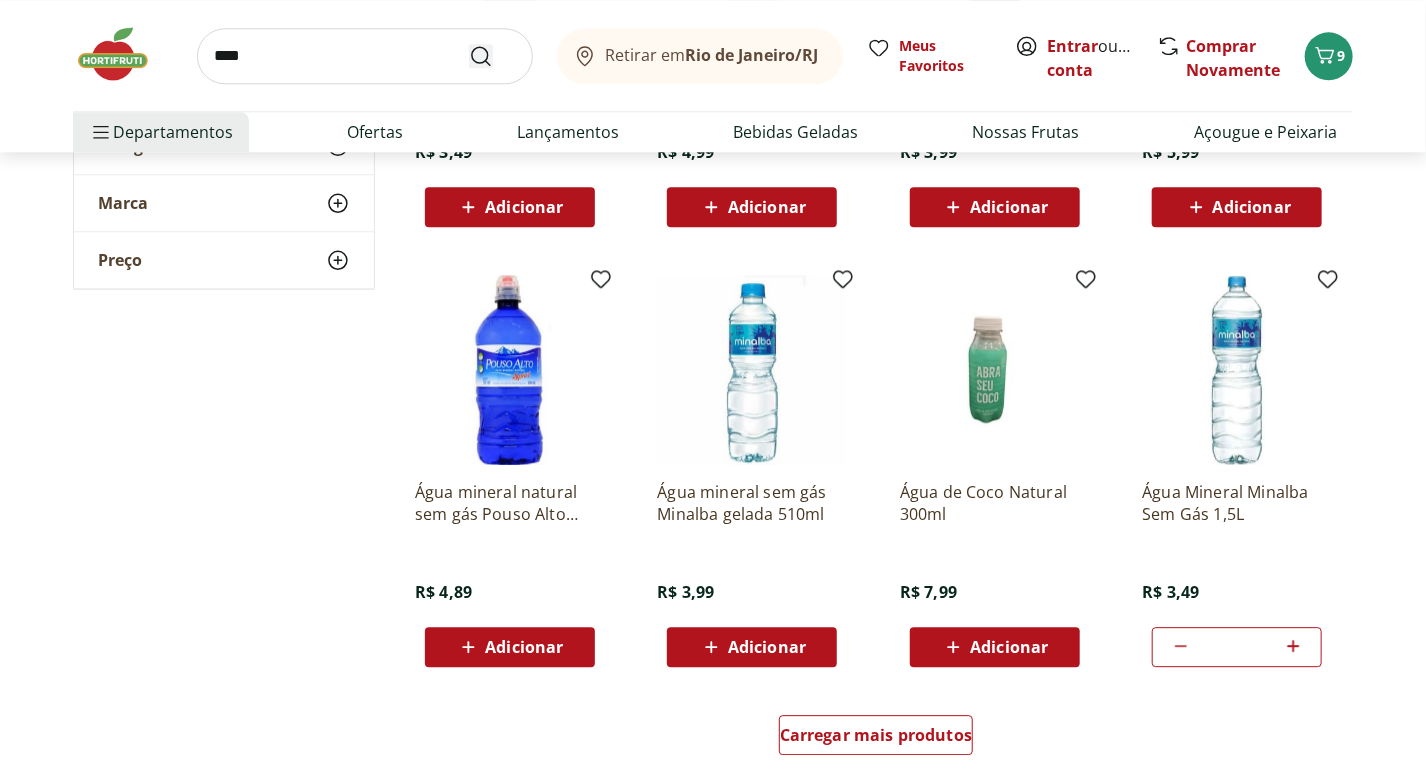 scroll, scrollTop: 0, scrollLeft: 0, axis: both 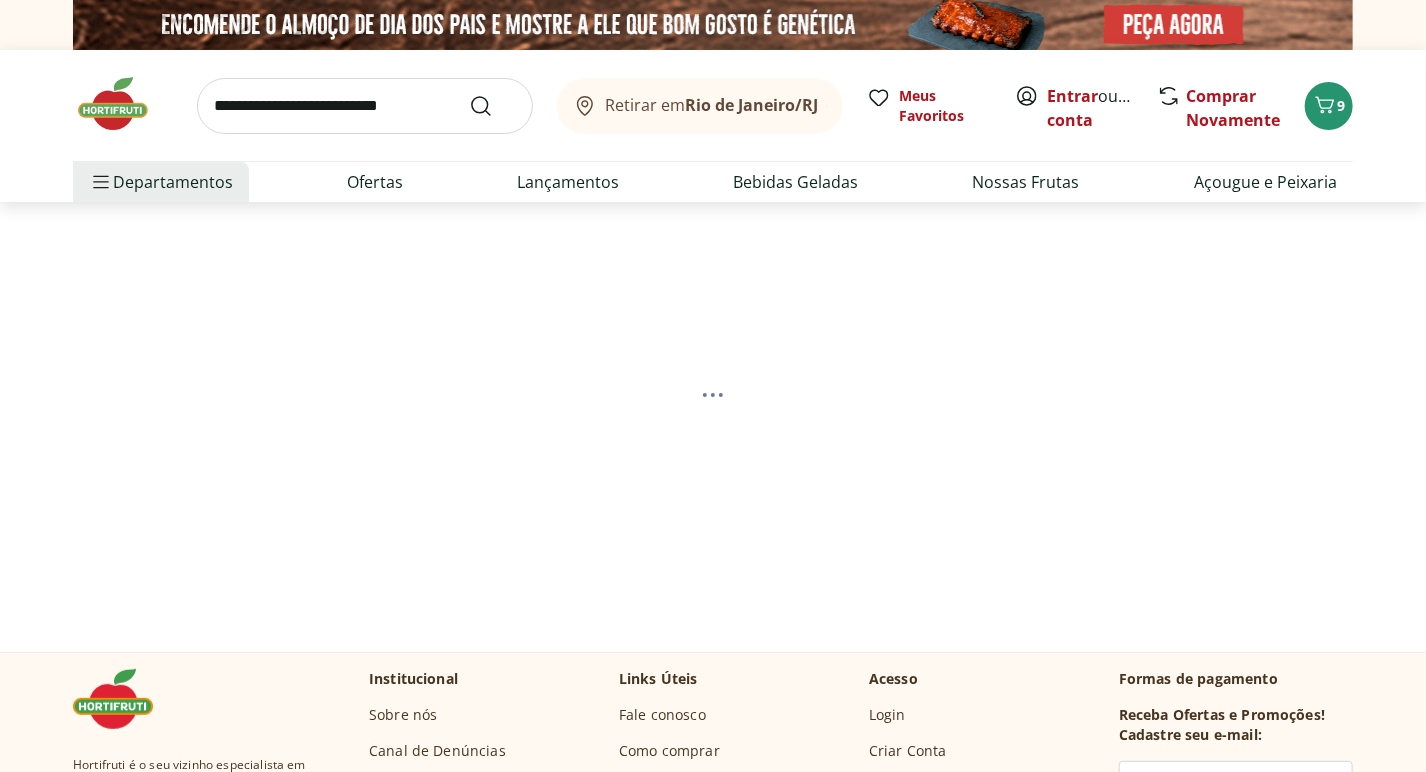 select on "**********" 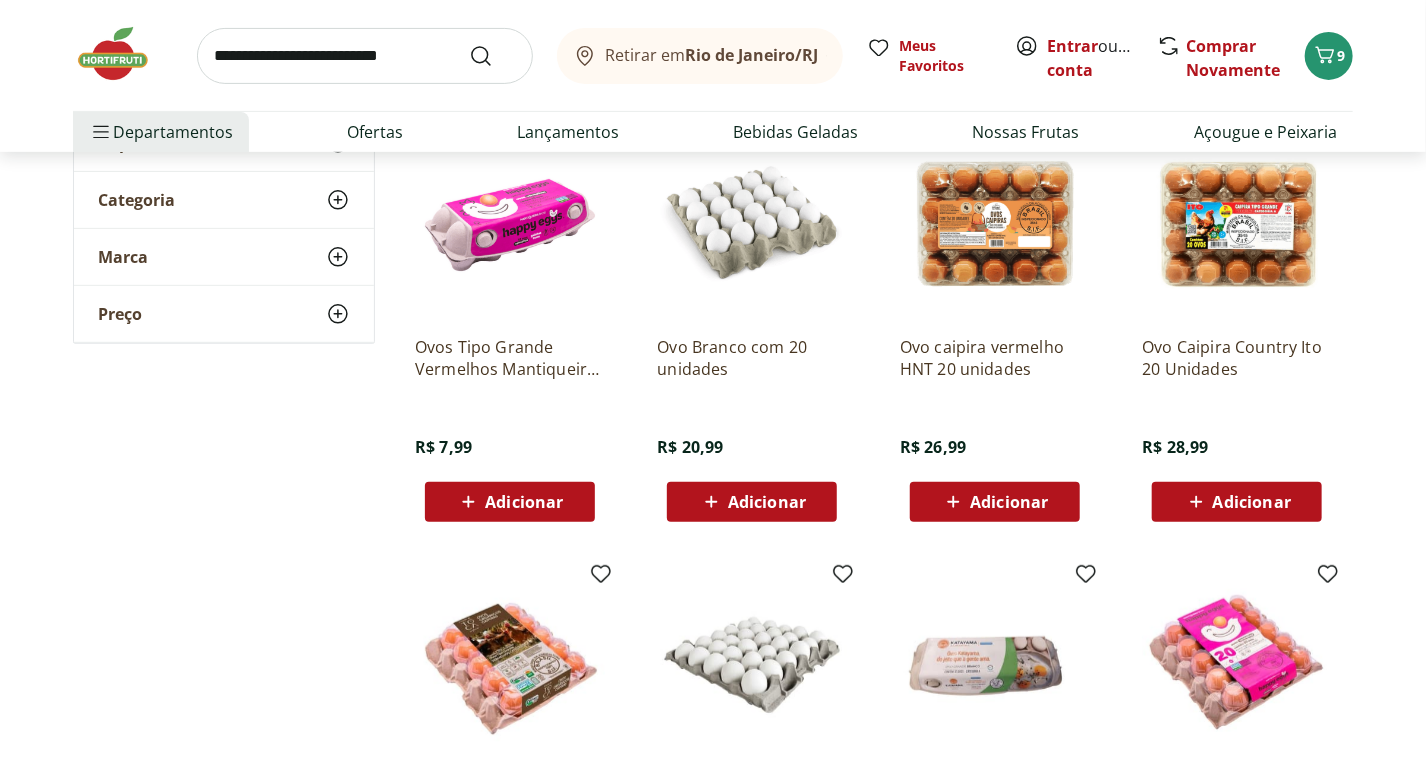 scroll, scrollTop: 480, scrollLeft: 0, axis: vertical 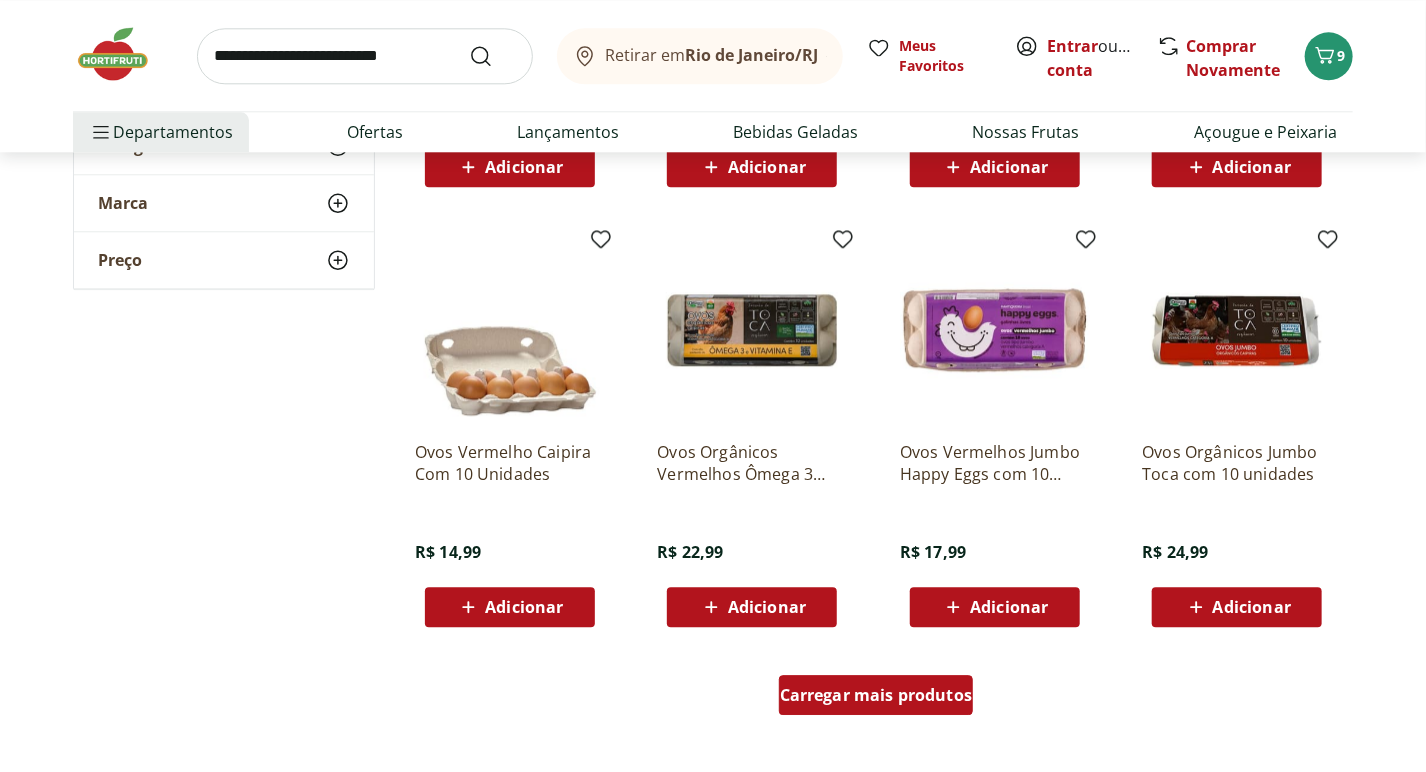 click on "Carregar mais produtos" at bounding box center (876, 695) 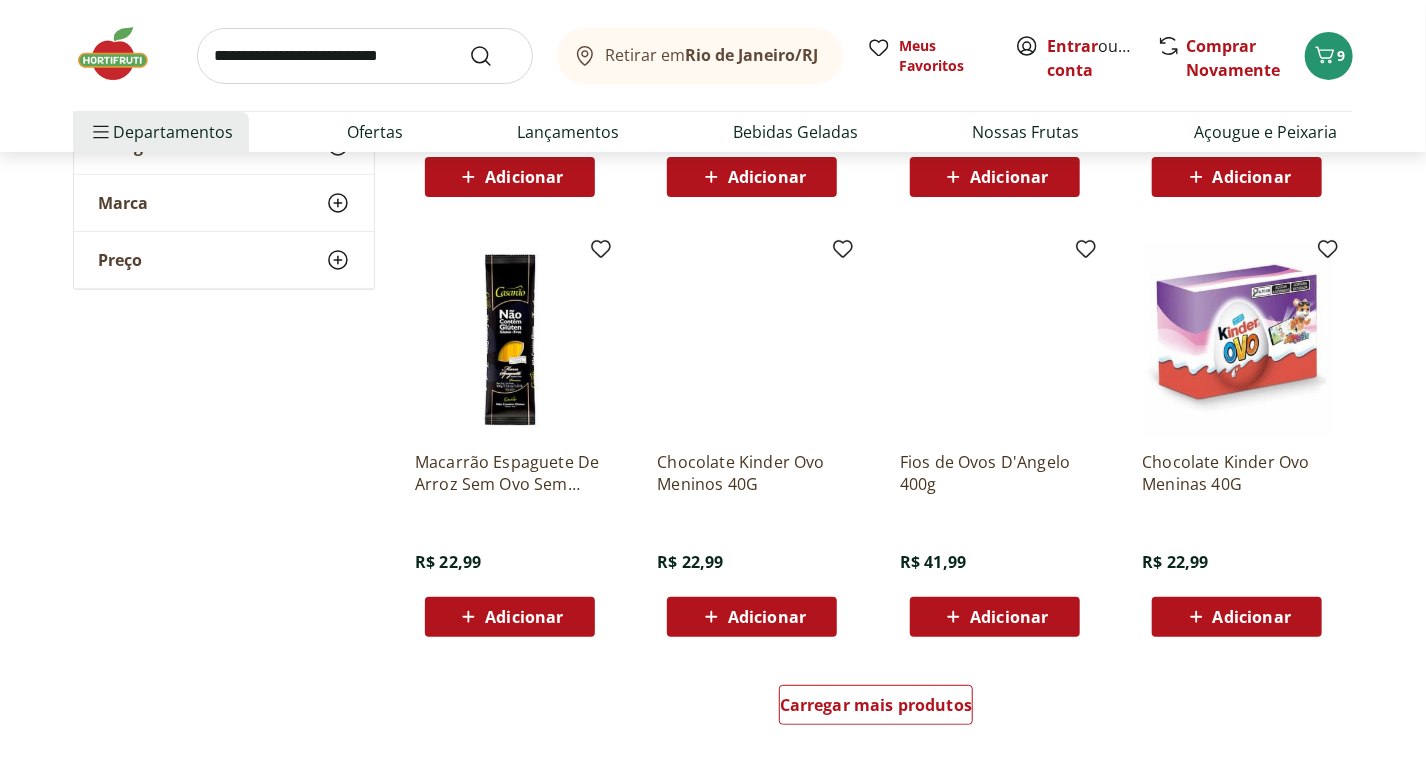 scroll, scrollTop: 3679, scrollLeft: 0, axis: vertical 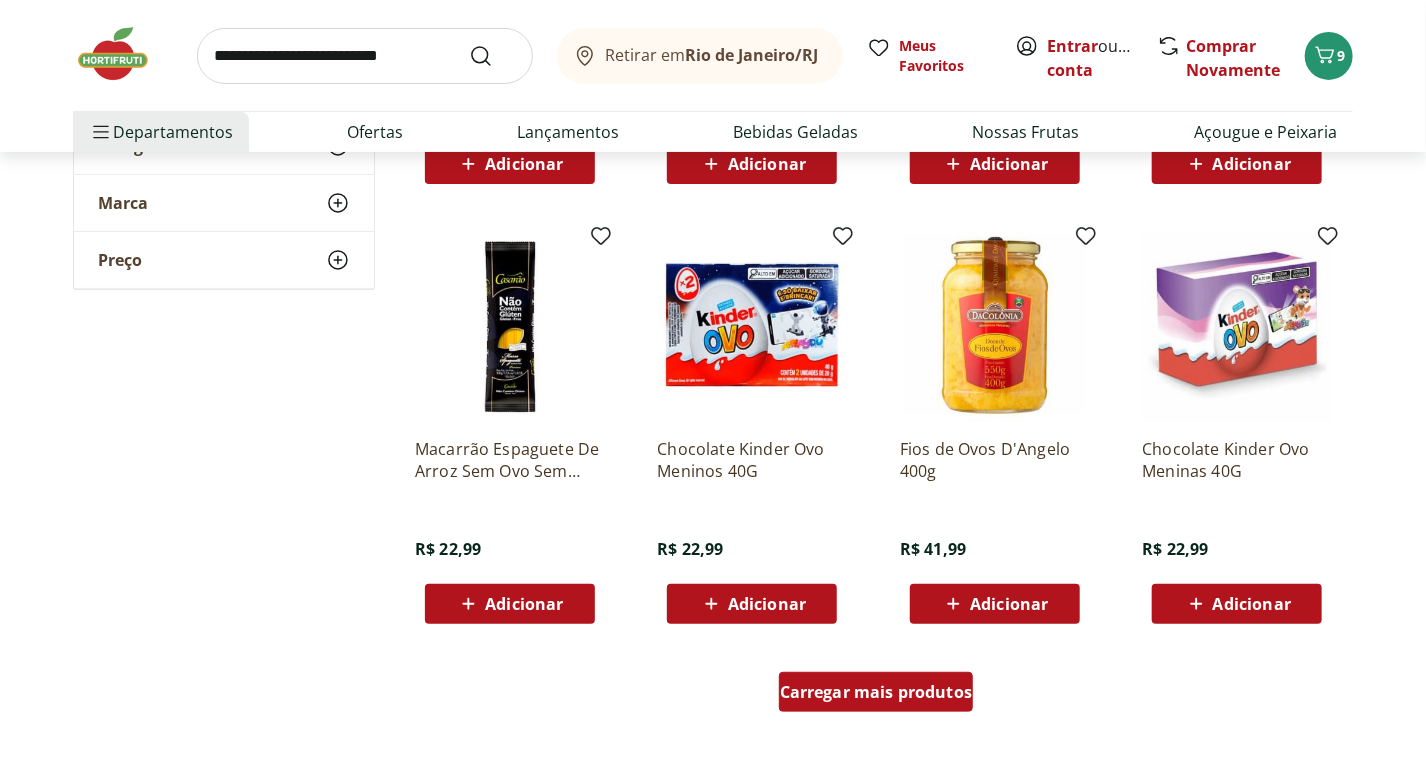 click on "Carregar mais produtos" at bounding box center [876, 692] 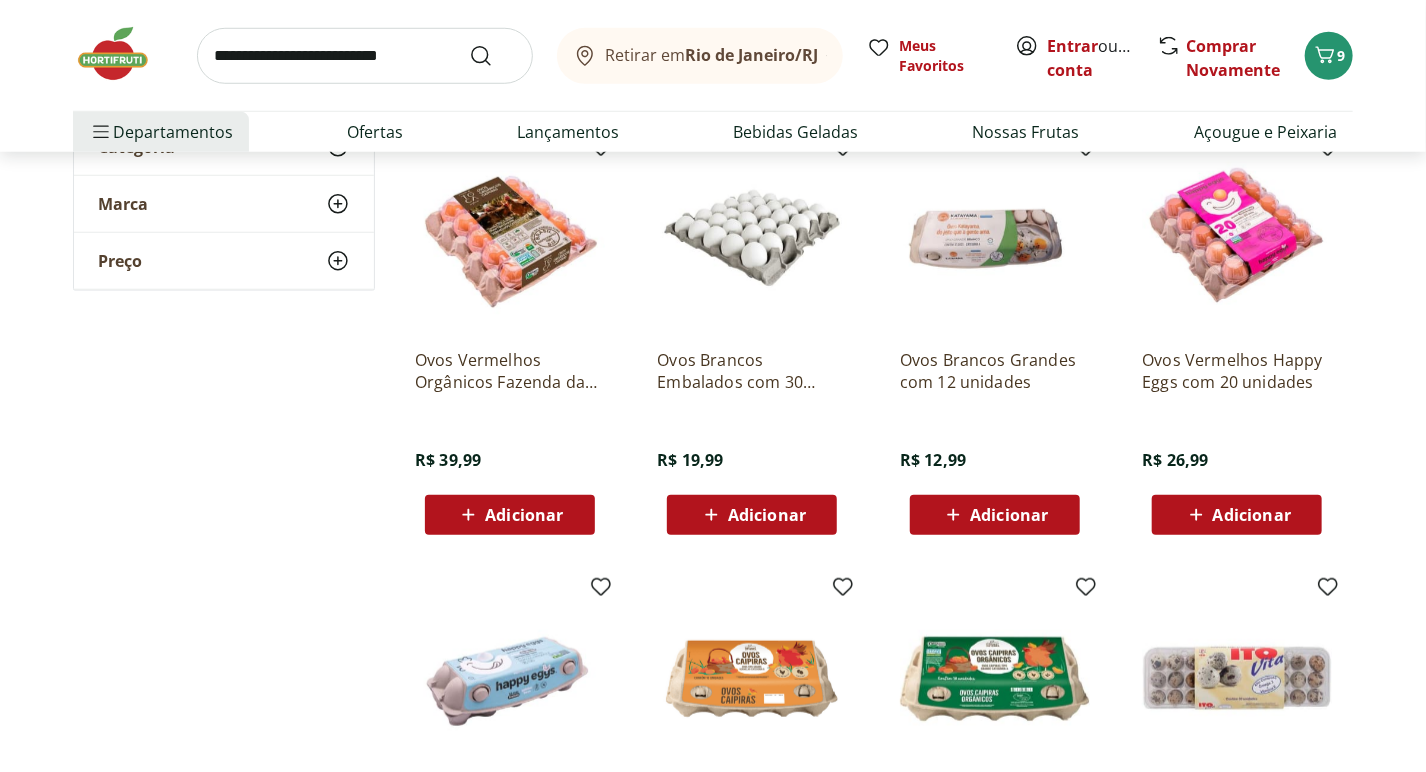 scroll, scrollTop: 680, scrollLeft: 0, axis: vertical 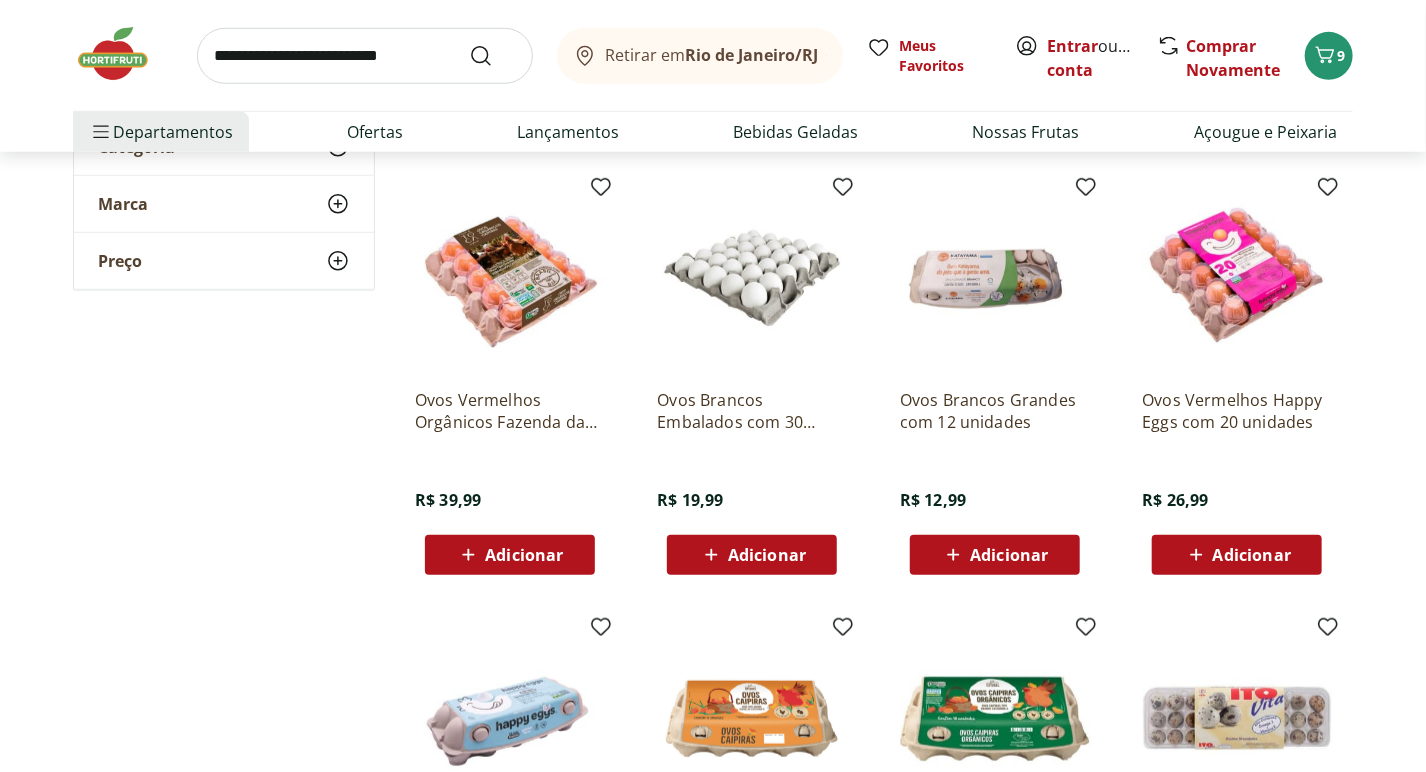 click on "Adicionar" at bounding box center [1009, 555] 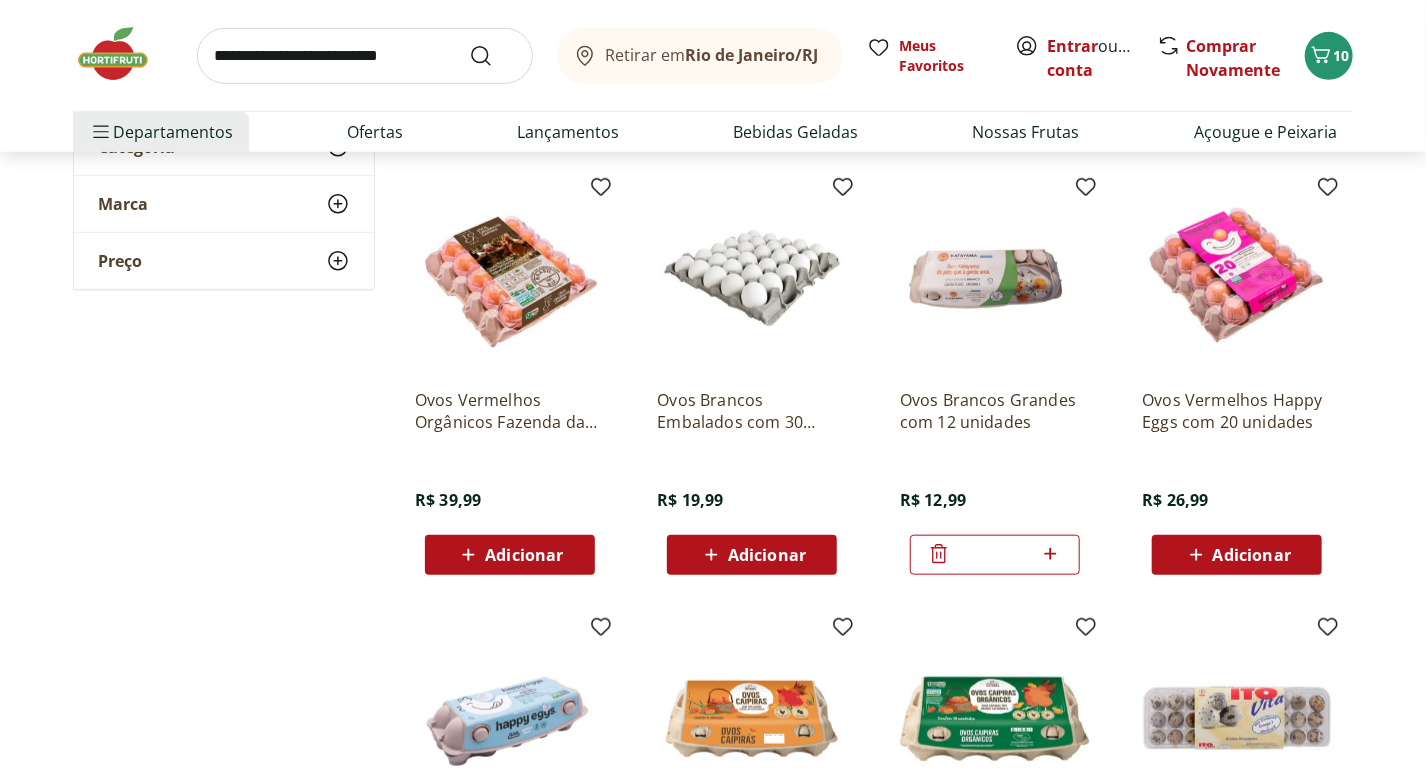 click on "Retirar em  Rio de Janeiro/RJ Meus Favoritos Entrar  ou  Criar conta Comprar Novamente 10  Departamentos Nossa Marca Nossa Marca Ver tudo do departamento Açougue & Peixaria Congelados e Refrigerados Frutas, Legumes e Verduras Orgânicos Mercearia Sorvetes Hortifruti Hortifruti Ver tudo do departamento Cogumelos Frutas Legumes Ovos Temperos Frescos Verduras Orgânicos Orgânicos Ver tudo do departamento Bebidas Orgânicas Frutas Orgânicas Legumes Orgânicos Ovos Orgânicos Perecíveis Orgânicos Verduras Orgânicas Temperos Frescos Açougue e Peixaria Açougue e Peixaria Ver tudo do departamento Aves Bovinos Exóticos Frutos do Mar Linguiça e Salsicha Peixes Salgados e Defumados Suínos Prontinhos Prontinhos Ver tudo do departamento Frutas Cortadinhas Pré Preparados Prontos para Consumo Saladas Sucos e Água de Coco Padaria Padaria Ver tudo do departamento Bolos e Mini Bolos Doces Pão Padaria Própria Salgados Torradas Bebidas Bebidas Ver tudo do departamento Água Água de Coco Cerveja Destilados Vinhos" at bounding box center (713, 76) 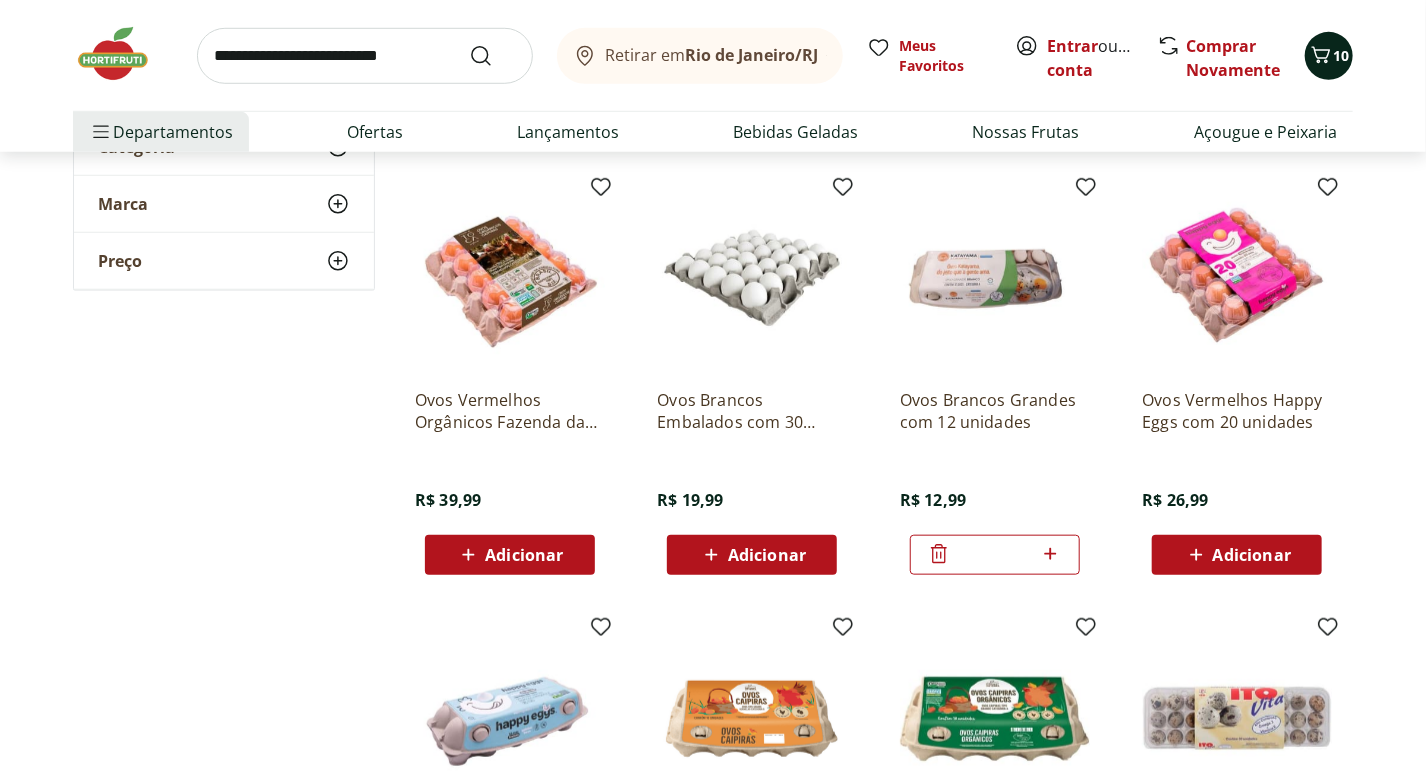 click 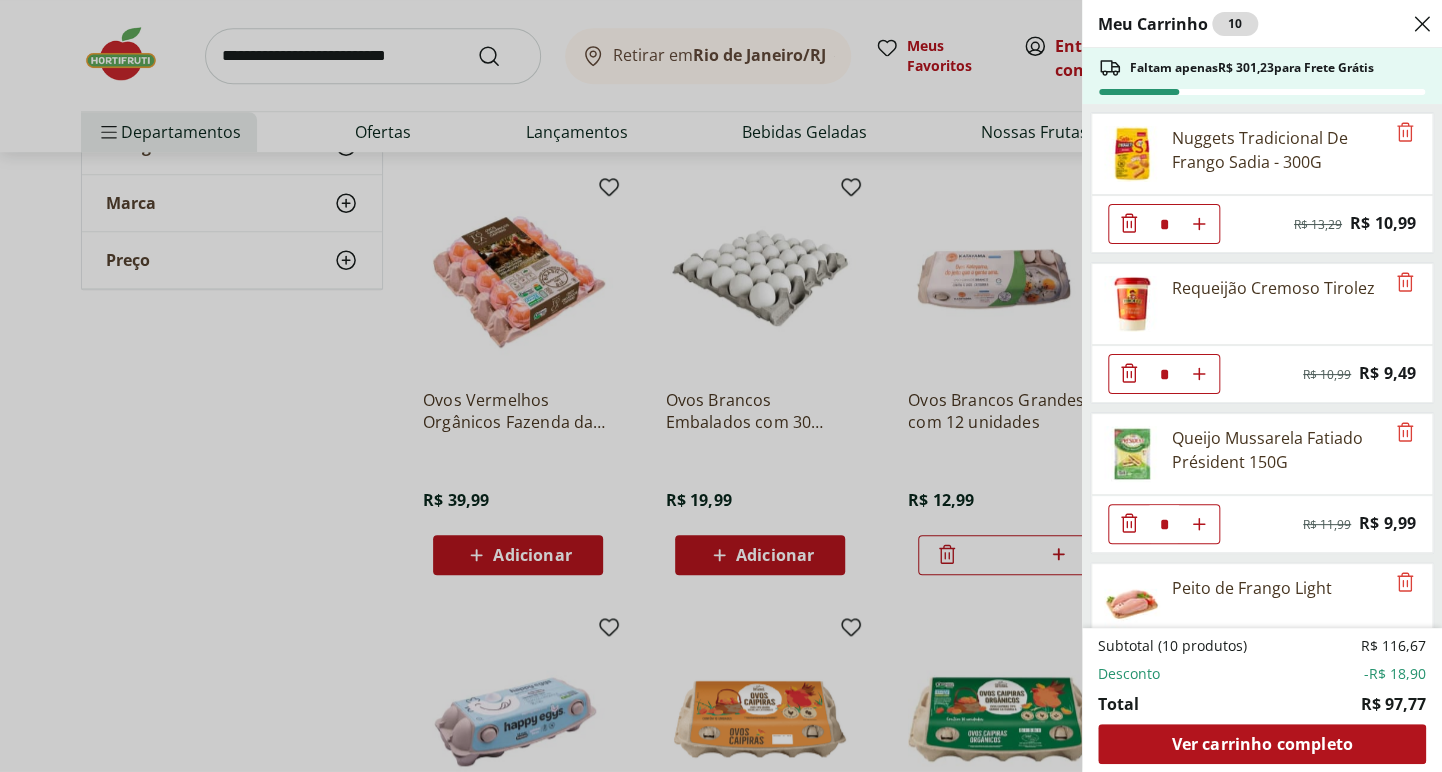 click on "Meu Carrinho 10" at bounding box center (1262, 24) 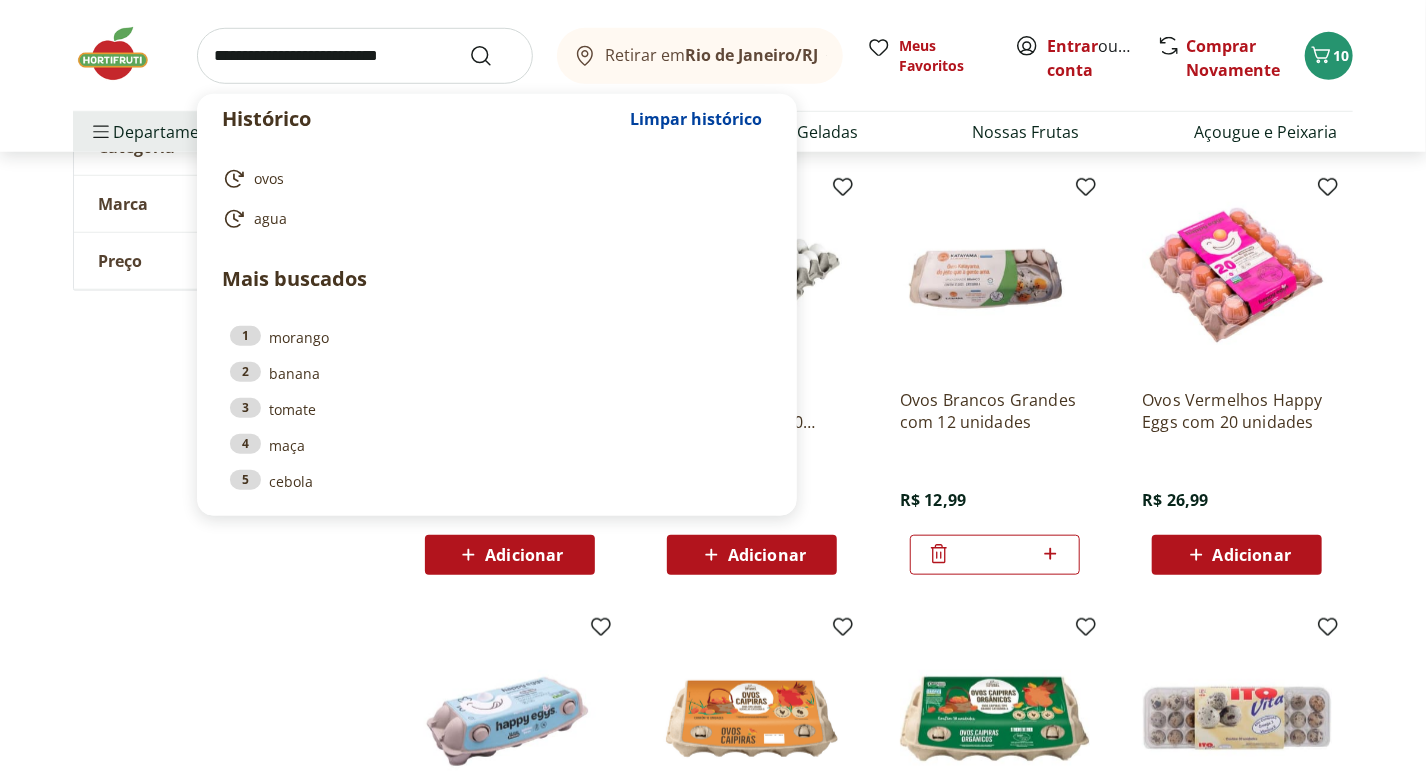 click at bounding box center (365, 56) 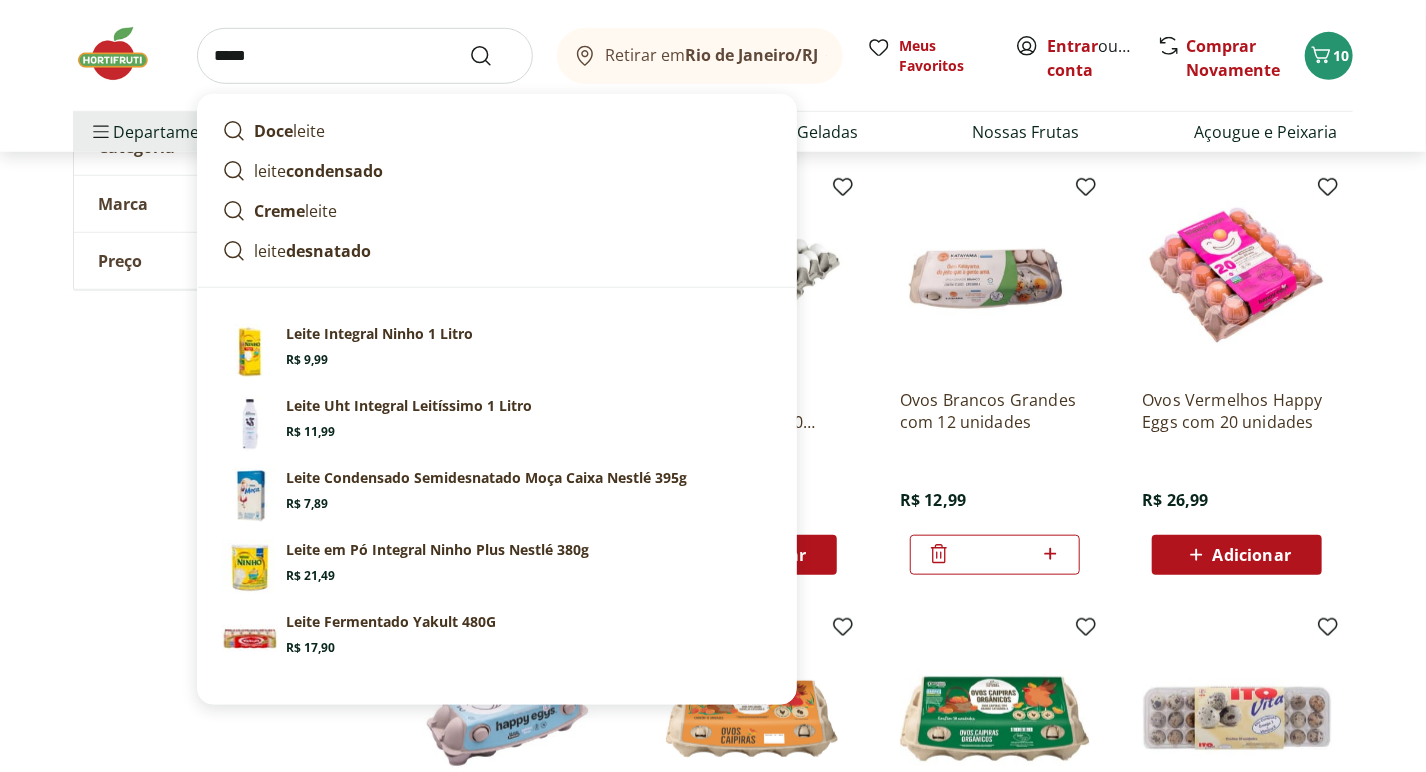 type on "*****" 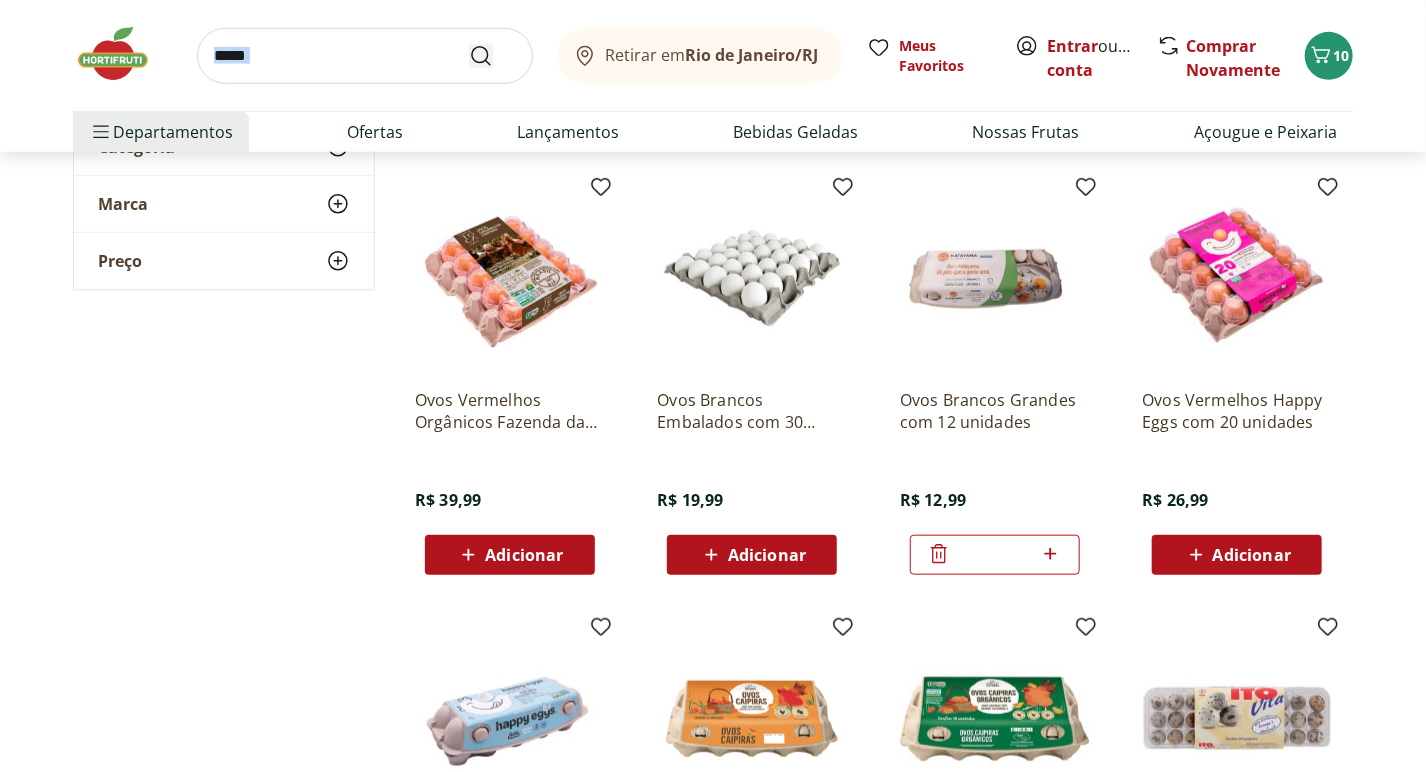 drag, startPoint x: 487, startPoint y: 19, endPoint x: 481, endPoint y: 55, distance: 36.496574 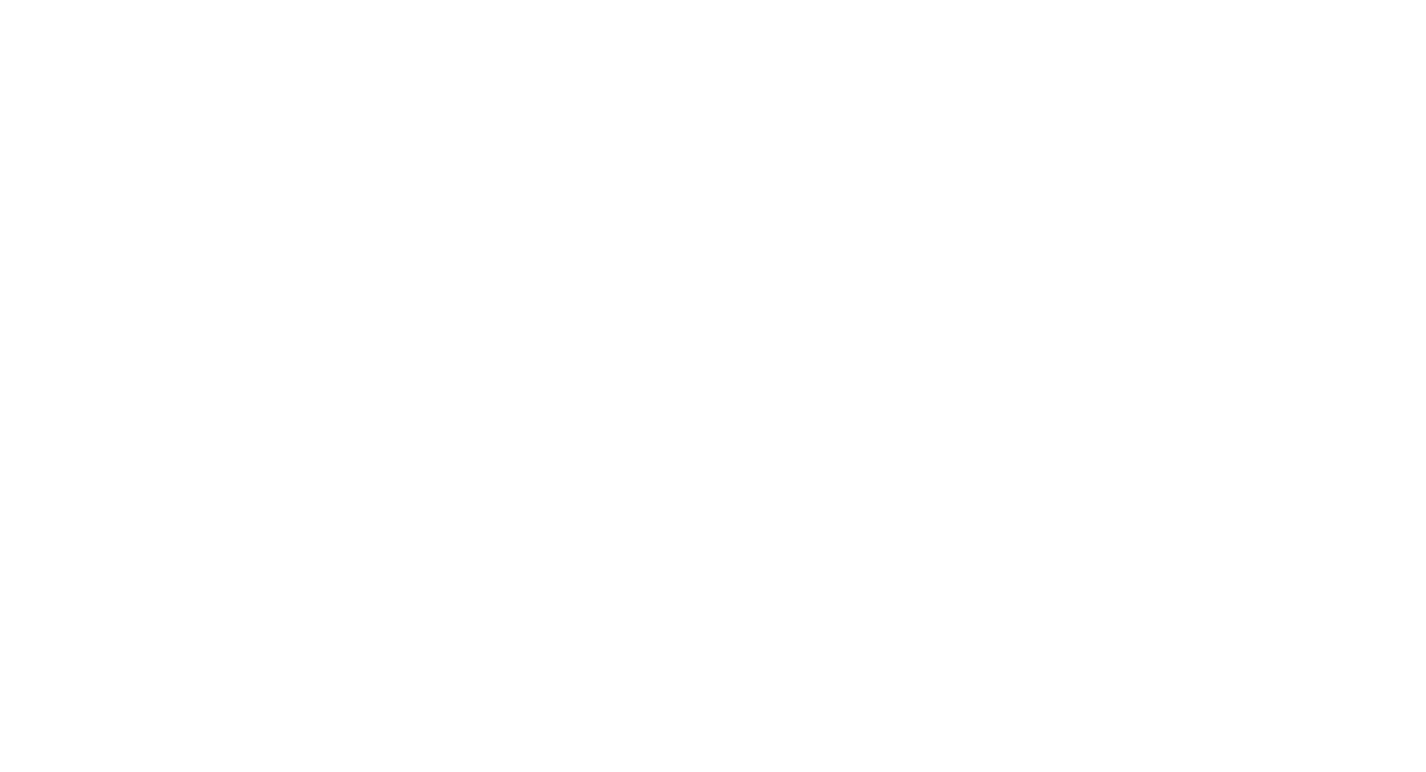 scroll, scrollTop: 0, scrollLeft: 0, axis: both 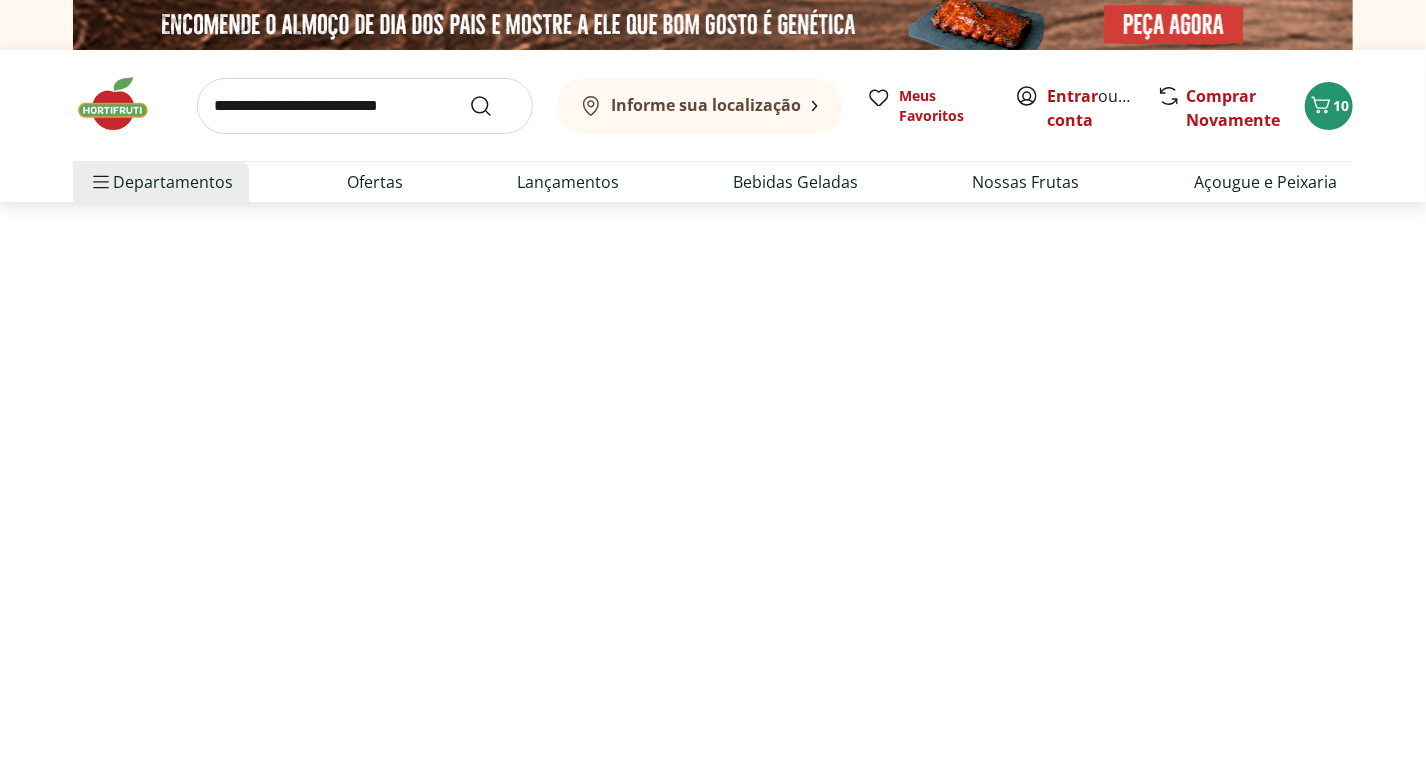 select on "**********" 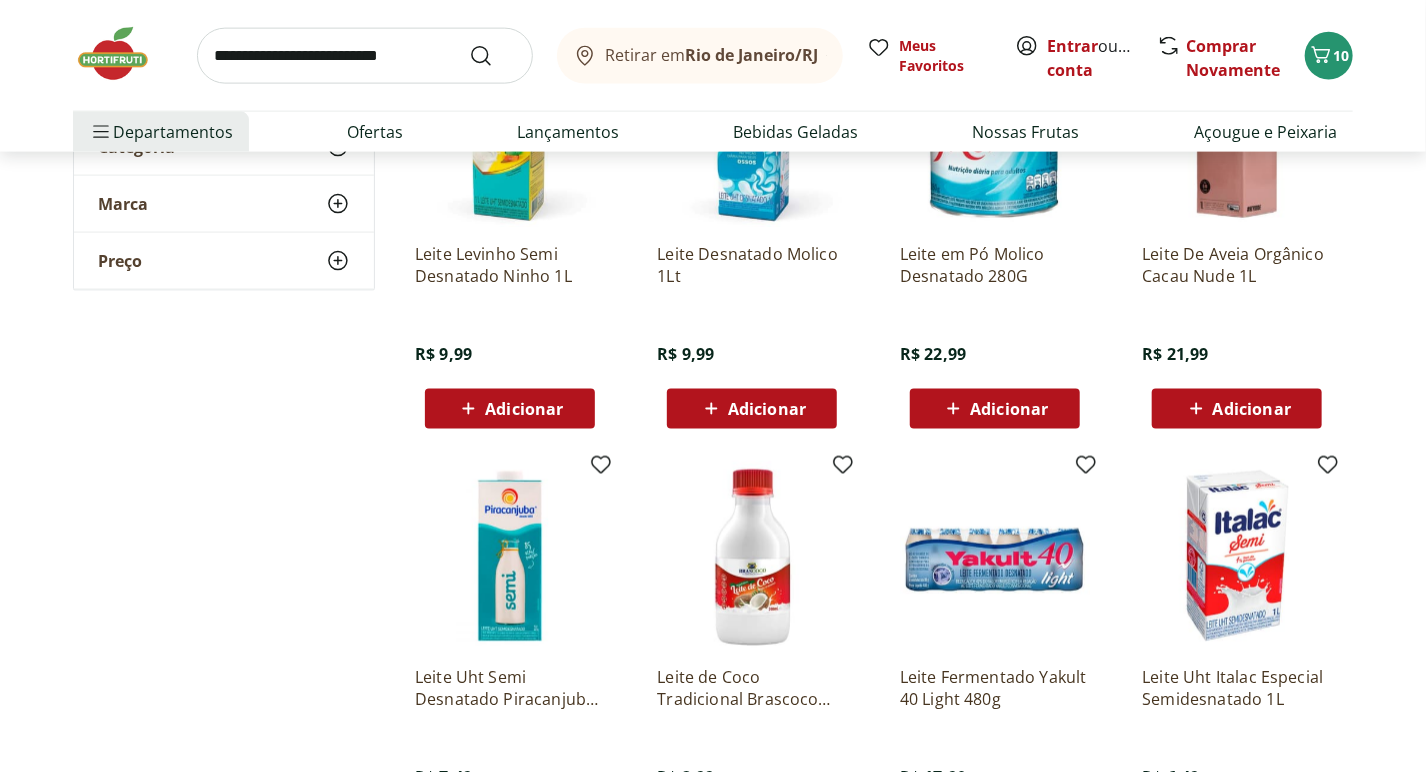 scroll, scrollTop: 1440, scrollLeft: 0, axis: vertical 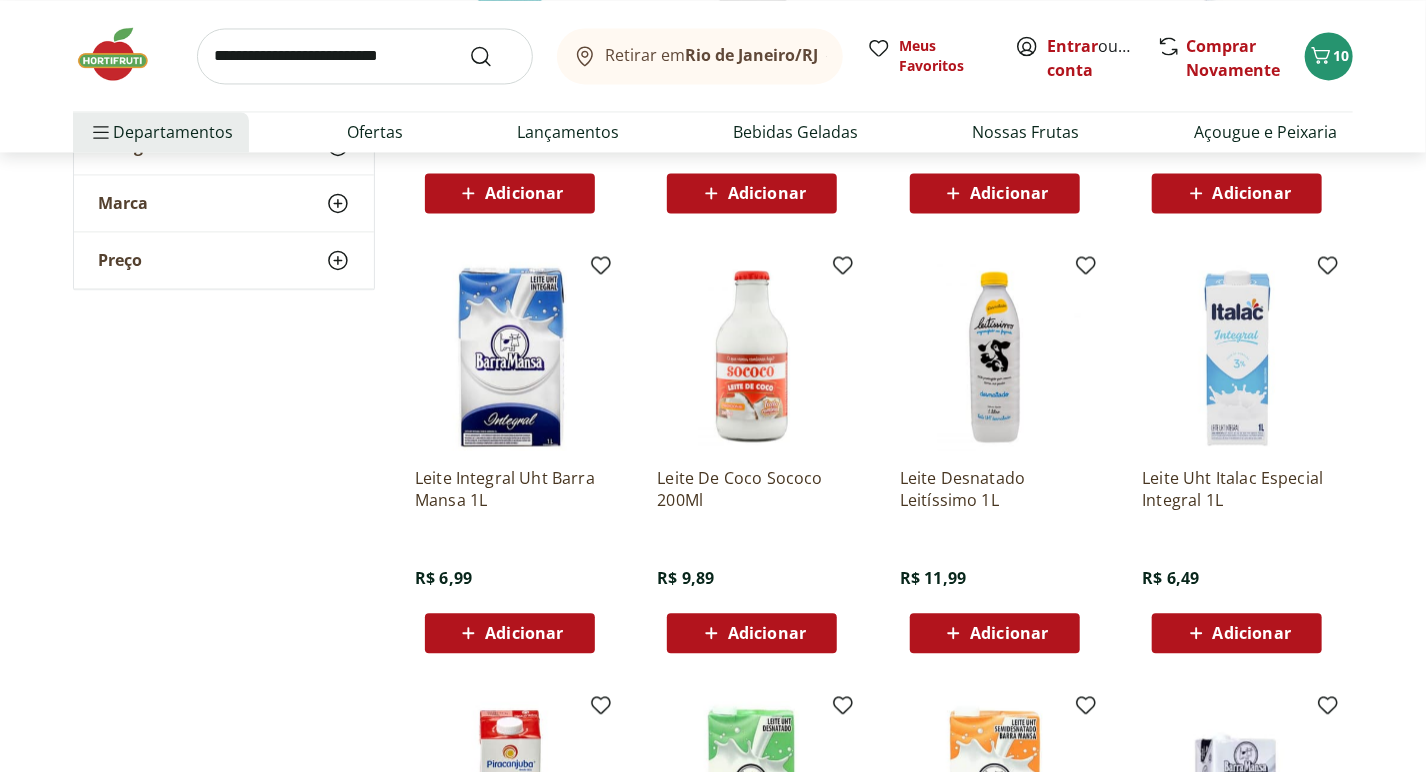click 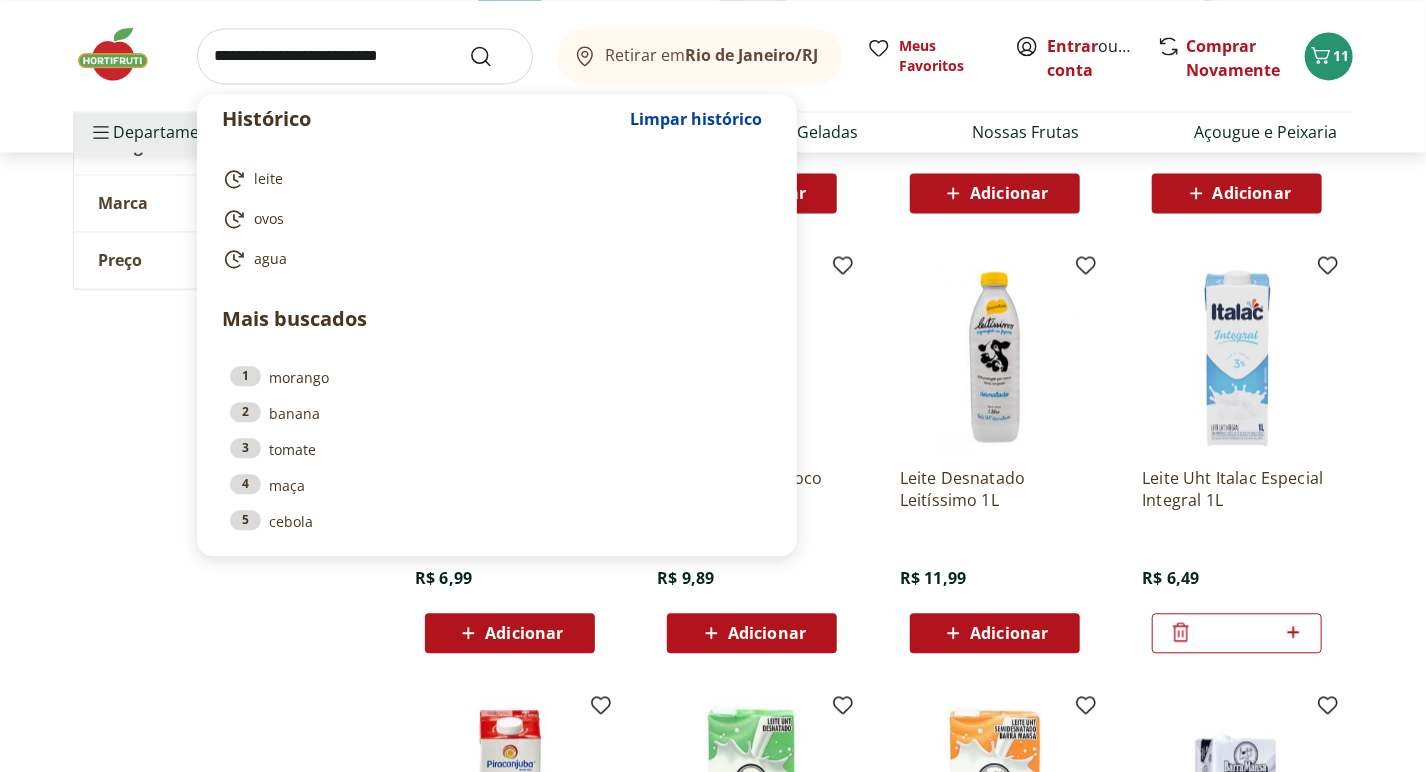 click at bounding box center (365, 56) 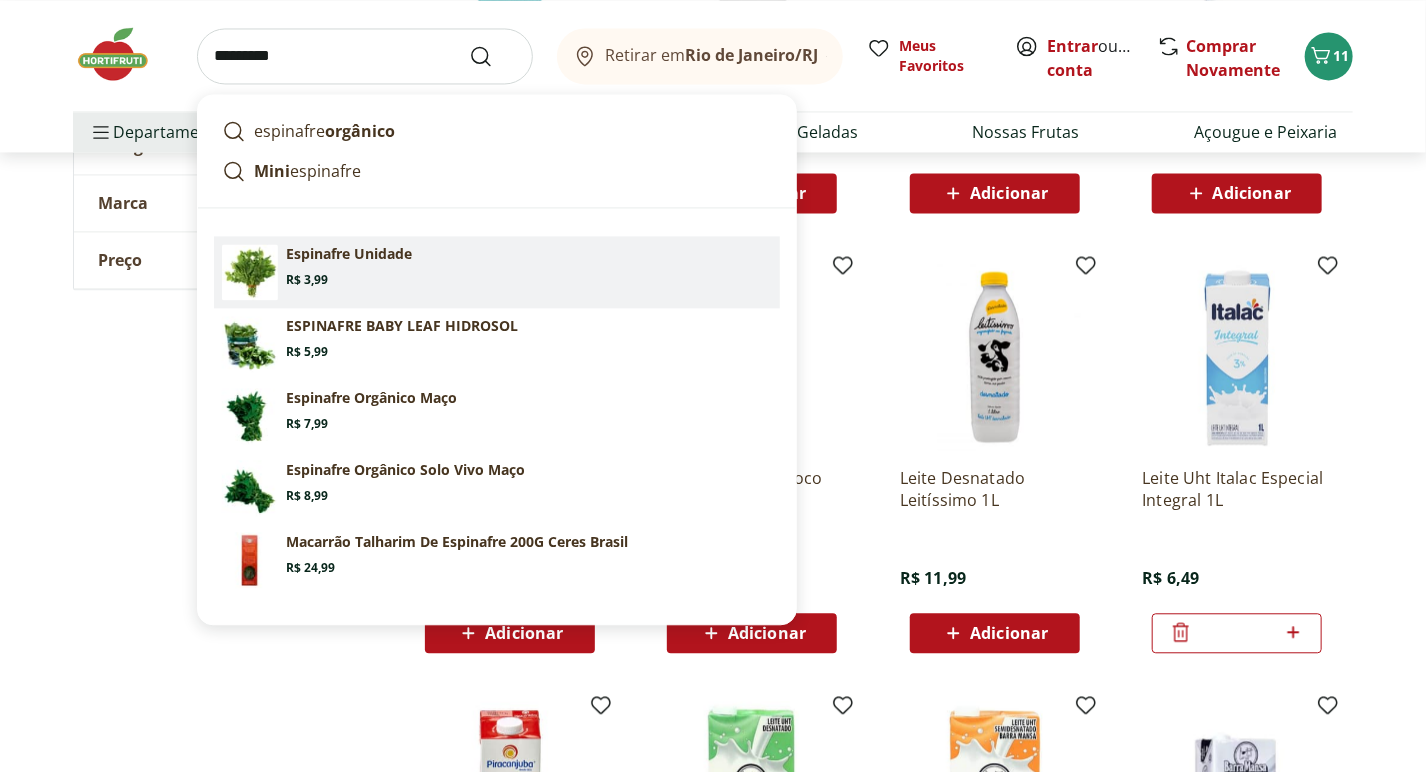 click on "Espinafre Unidade" at bounding box center (349, 254) 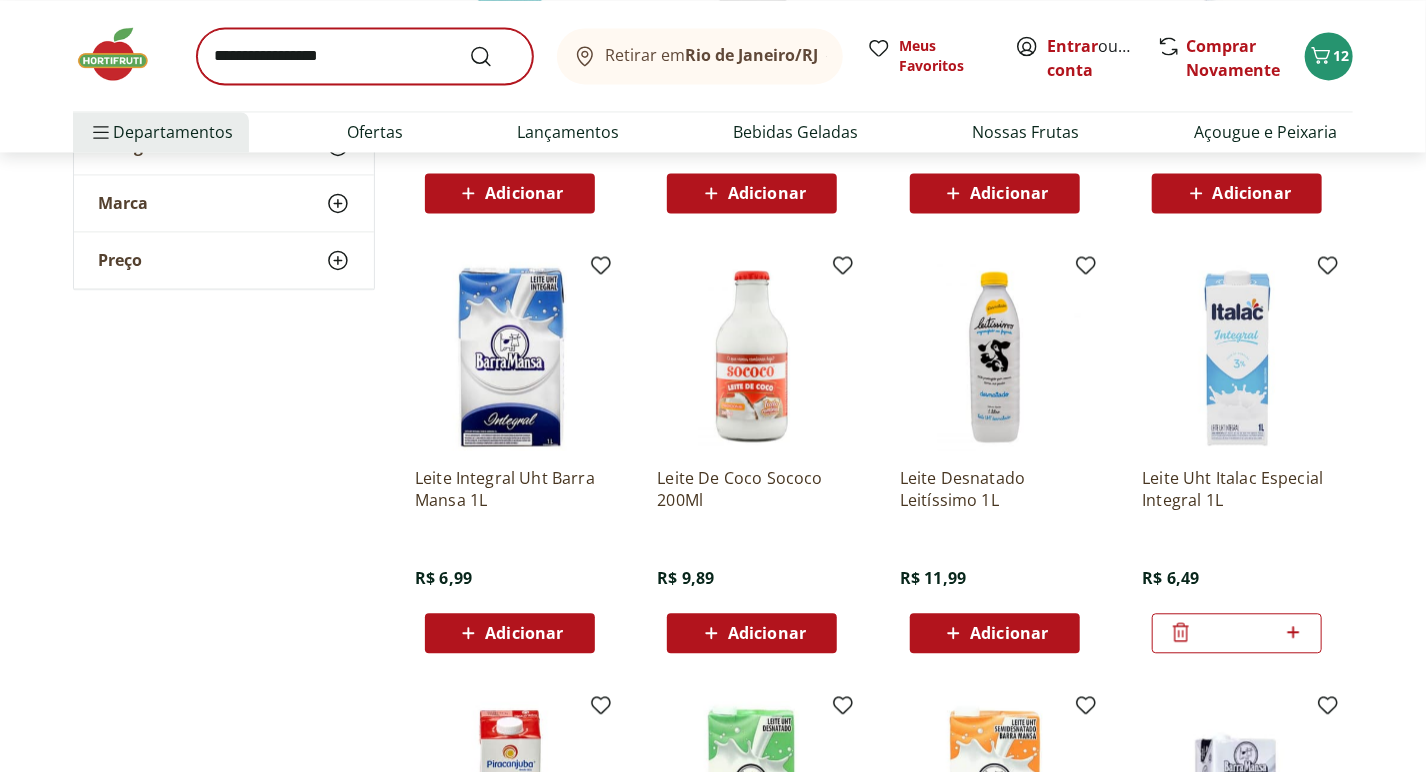 scroll, scrollTop: 2581, scrollLeft: 0, axis: vertical 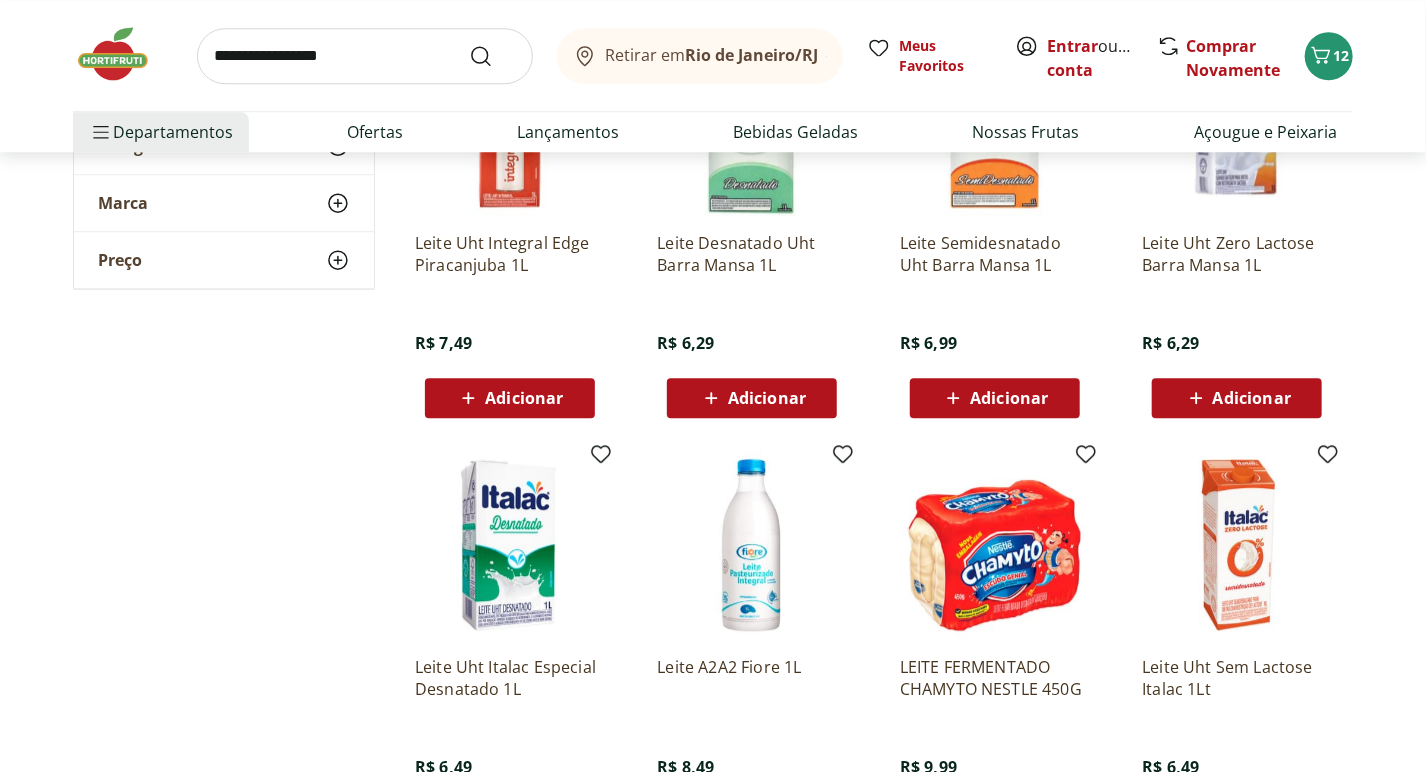 click at bounding box center (123, 54) 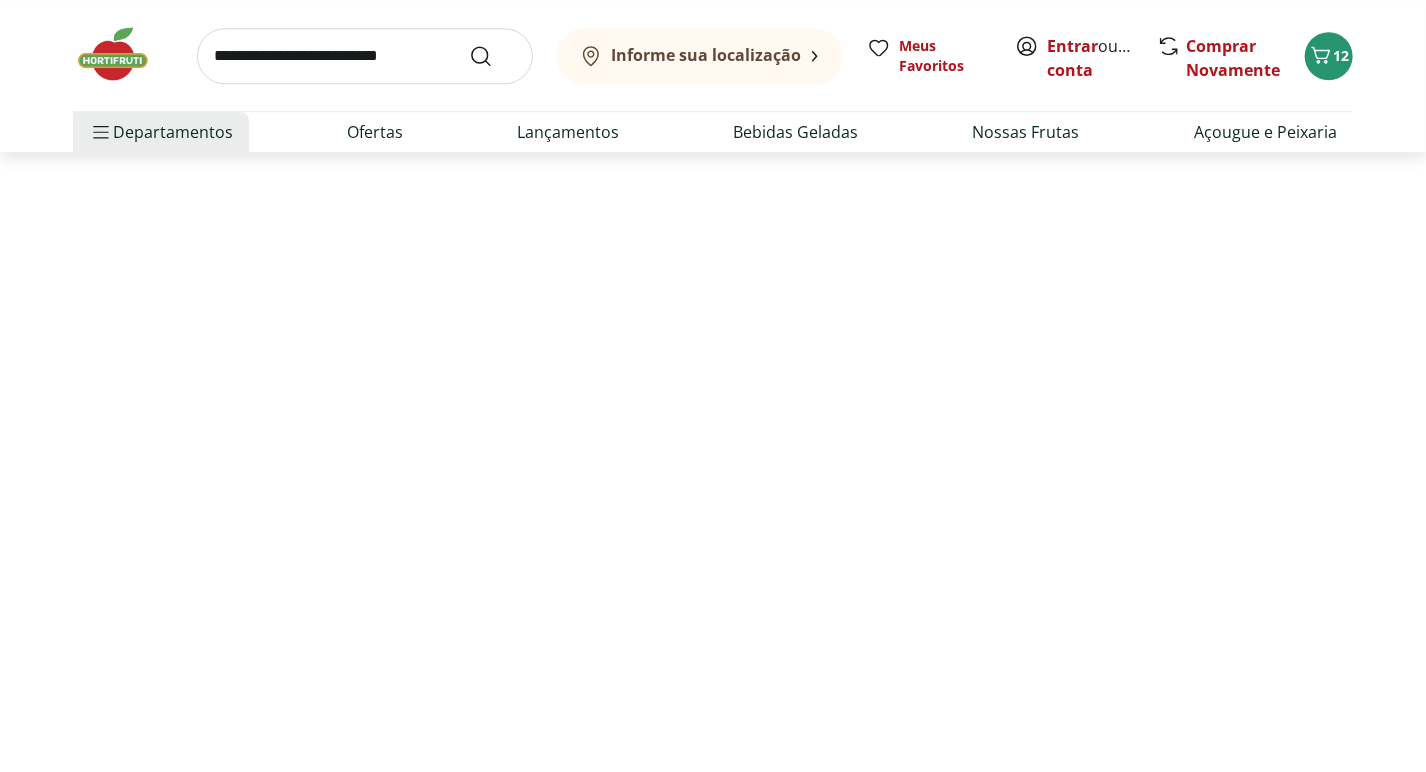 scroll, scrollTop: 0, scrollLeft: 0, axis: both 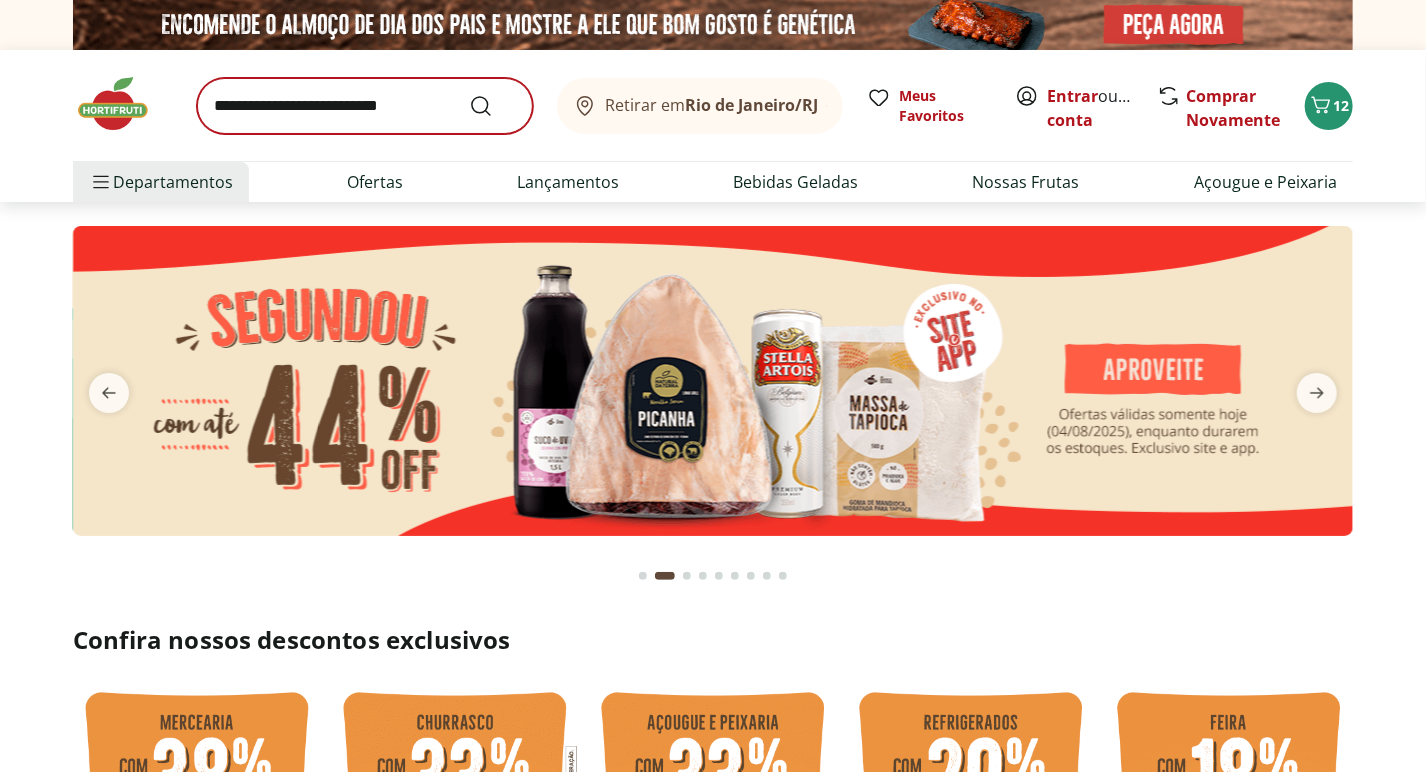 type on "*" 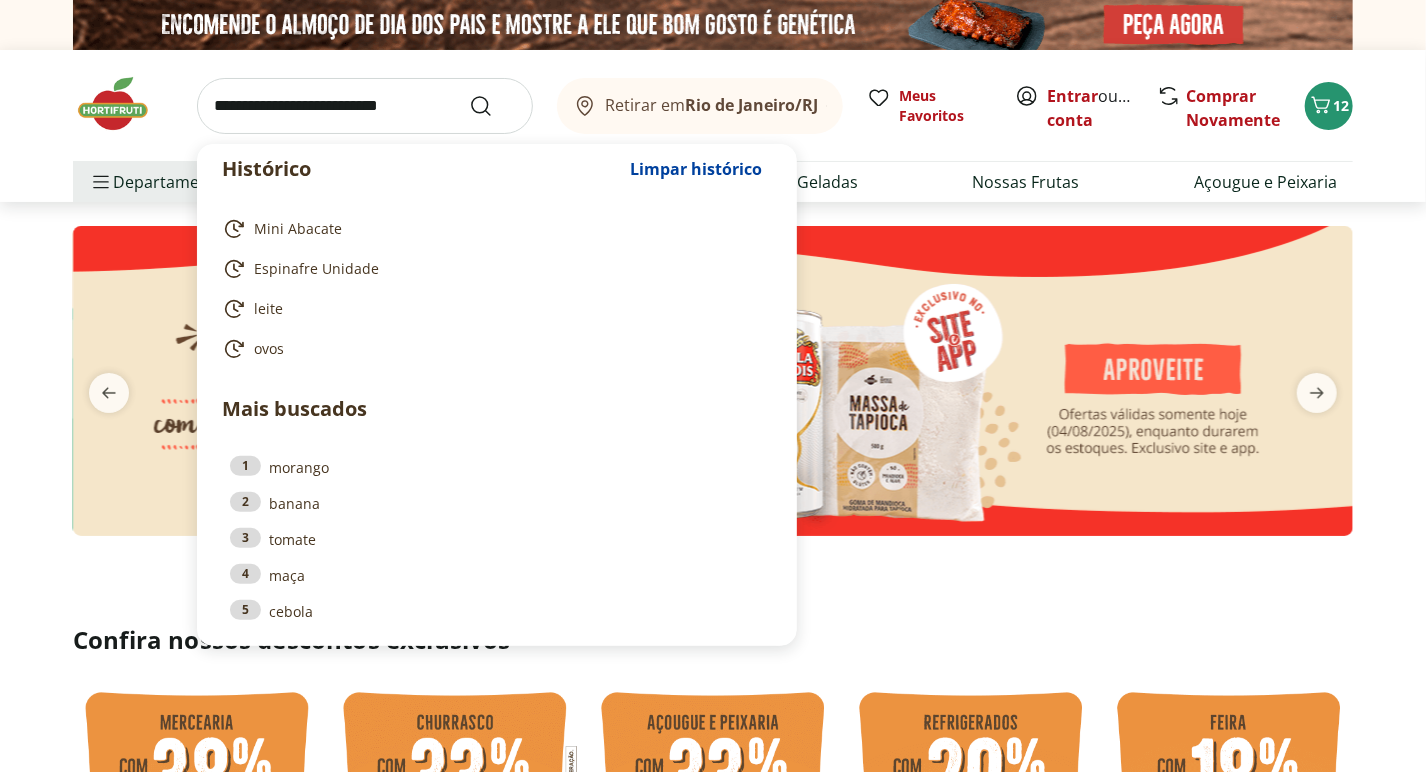 click at bounding box center [365, 106] 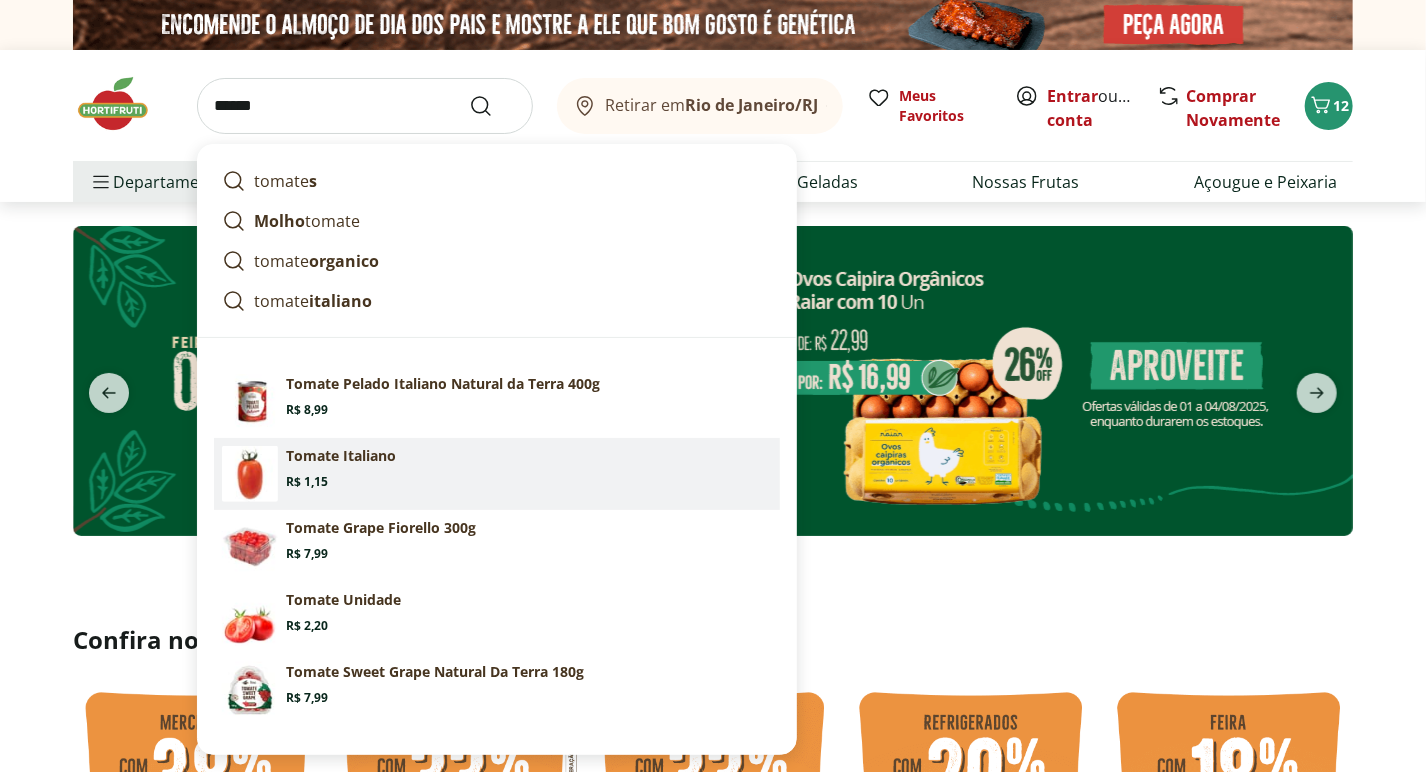 click on "Tomate Italiano" at bounding box center (341, 456) 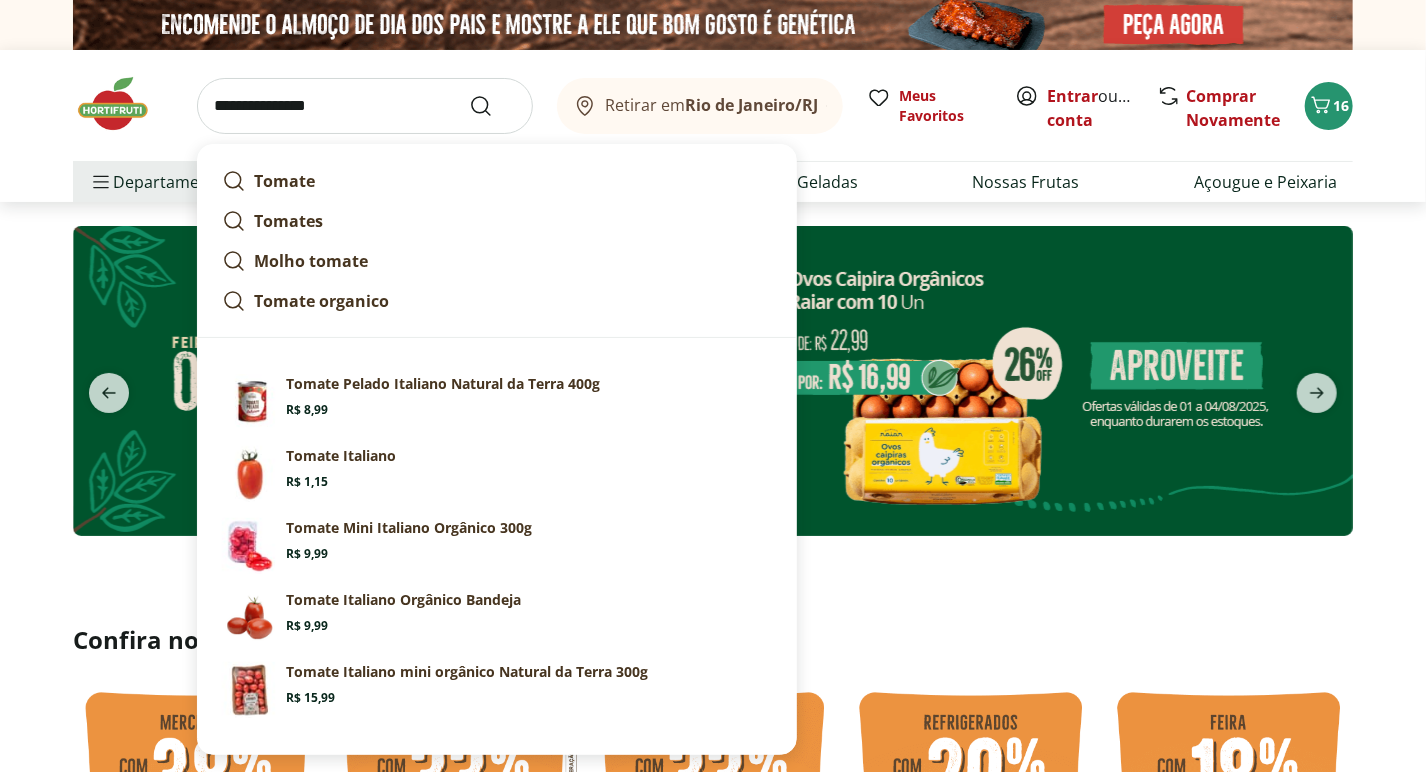 click on "**********" at bounding box center (365, 106) 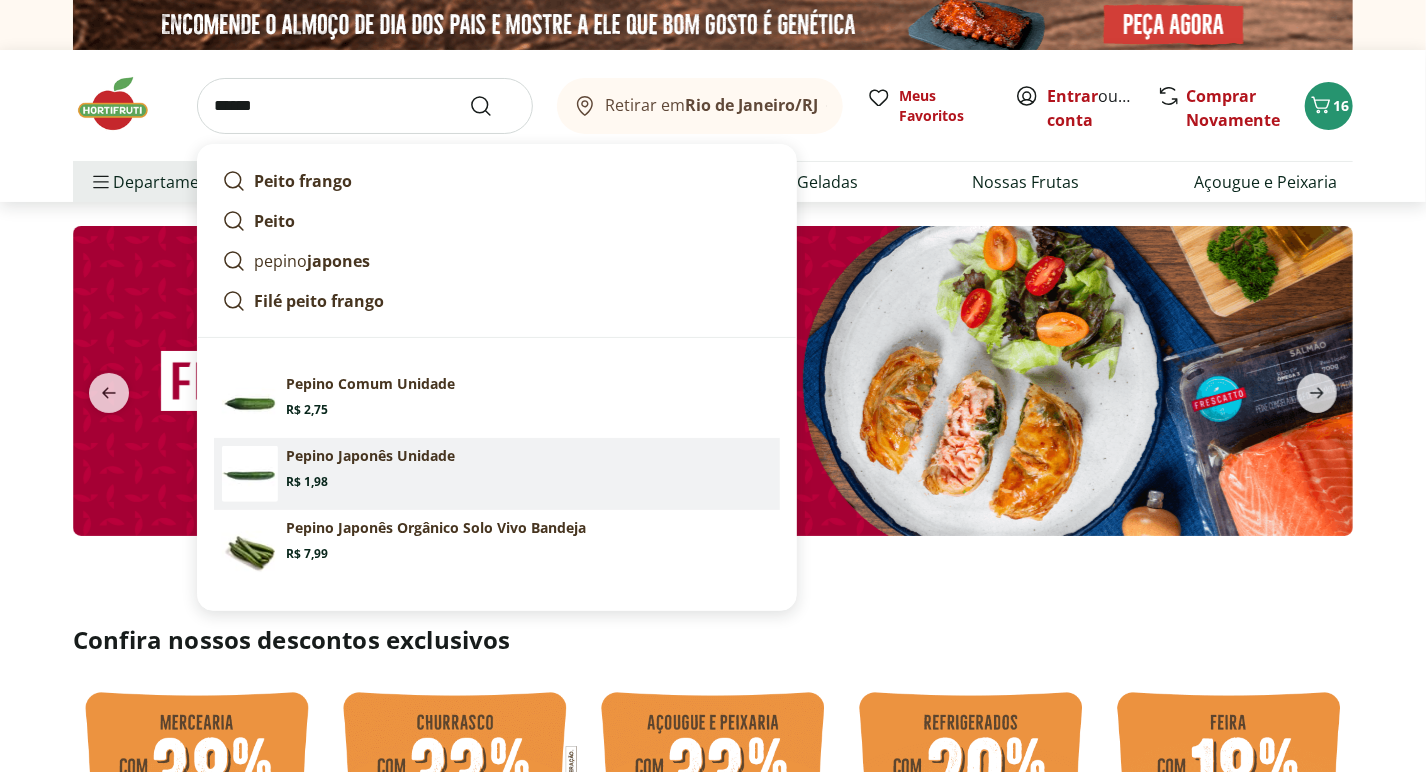 click on "Pepino Japonês Unidade Price: R$ 1,98" at bounding box center (497, 474) 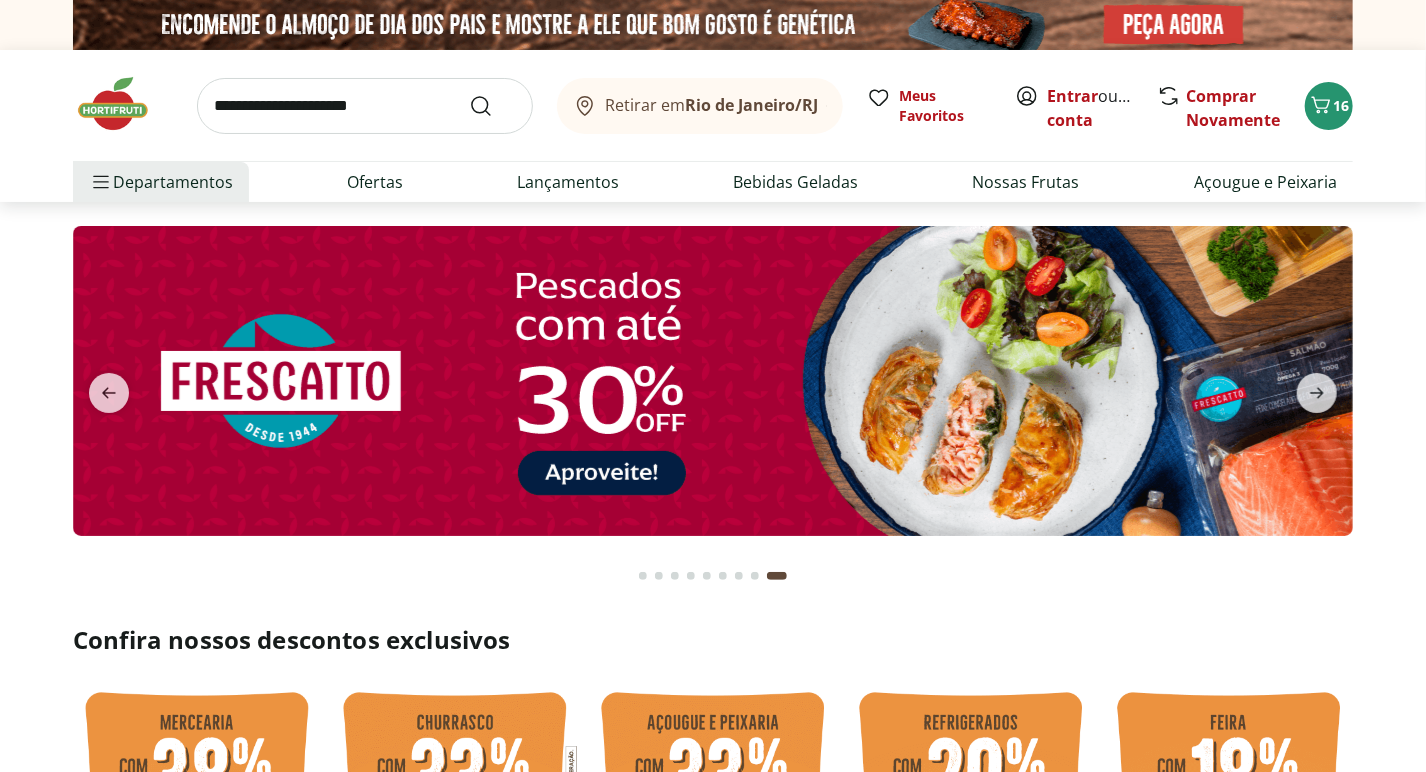 click on "**********" at bounding box center (365, 106) 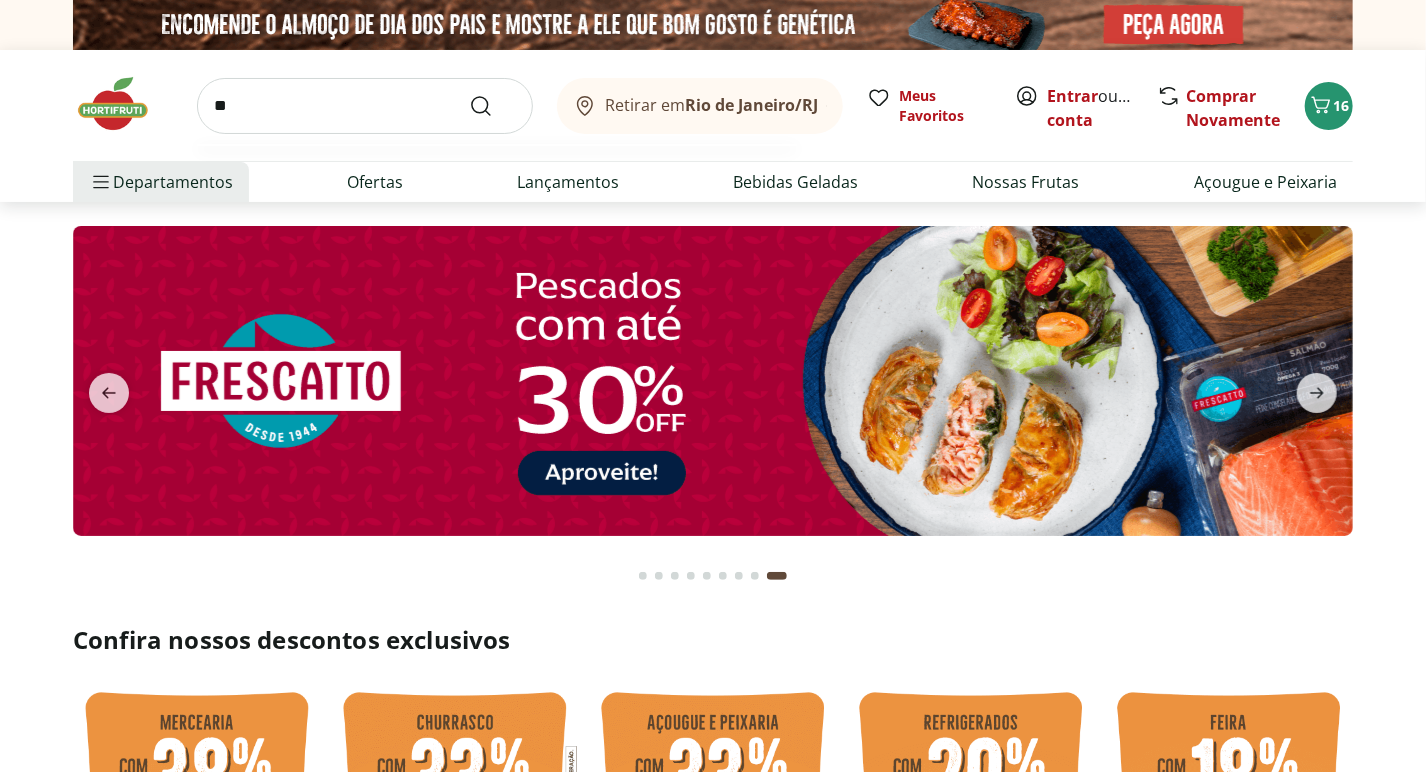 type on "*" 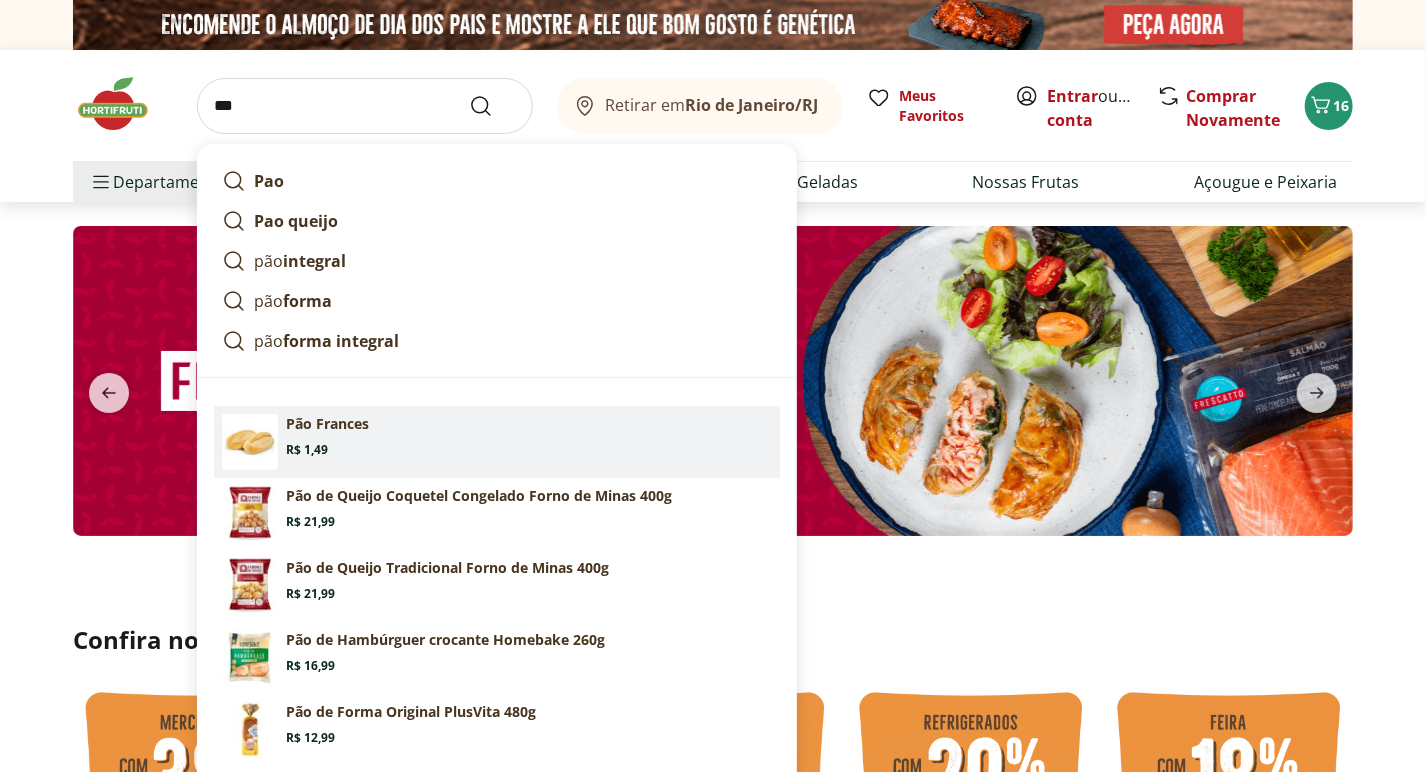 click on "Pão Frances" at bounding box center [327, 424] 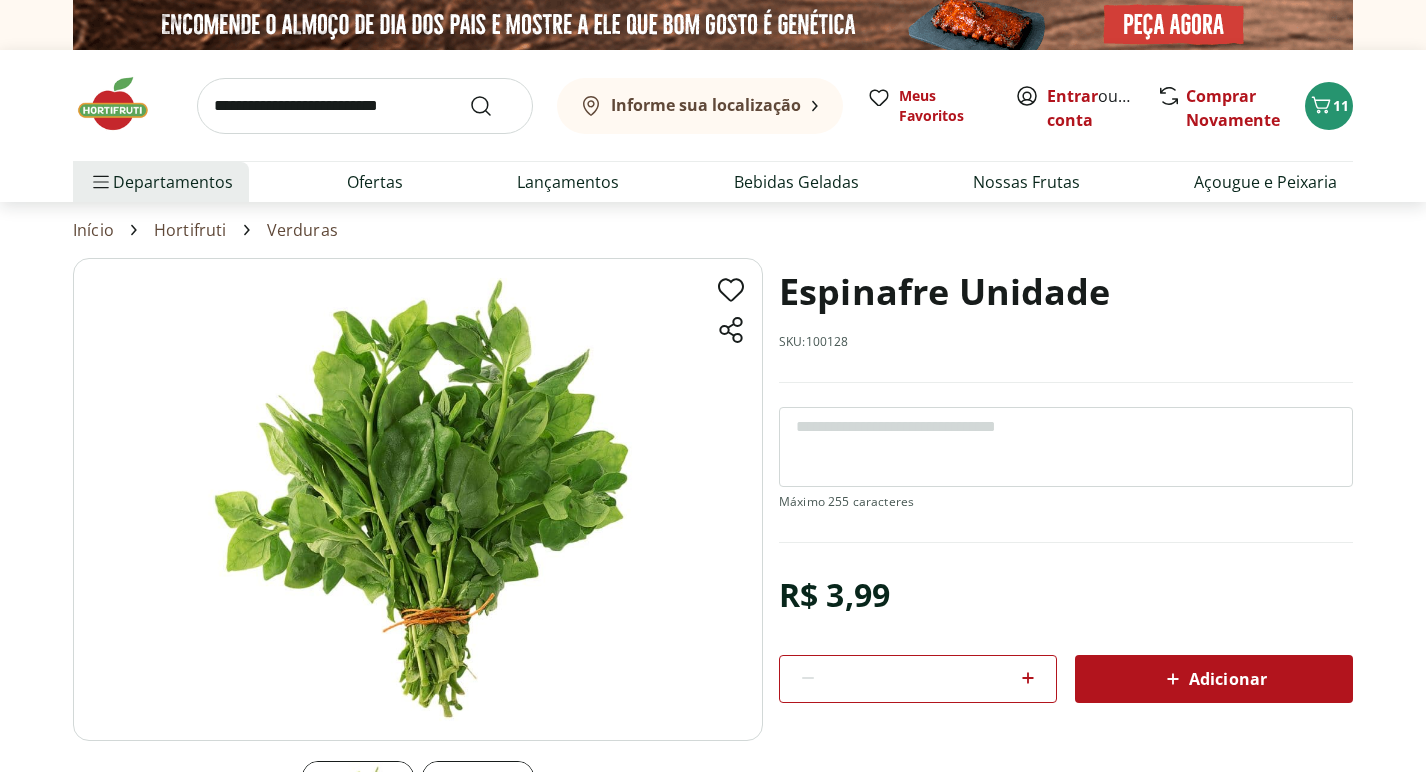 scroll, scrollTop: 0, scrollLeft: 0, axis: both 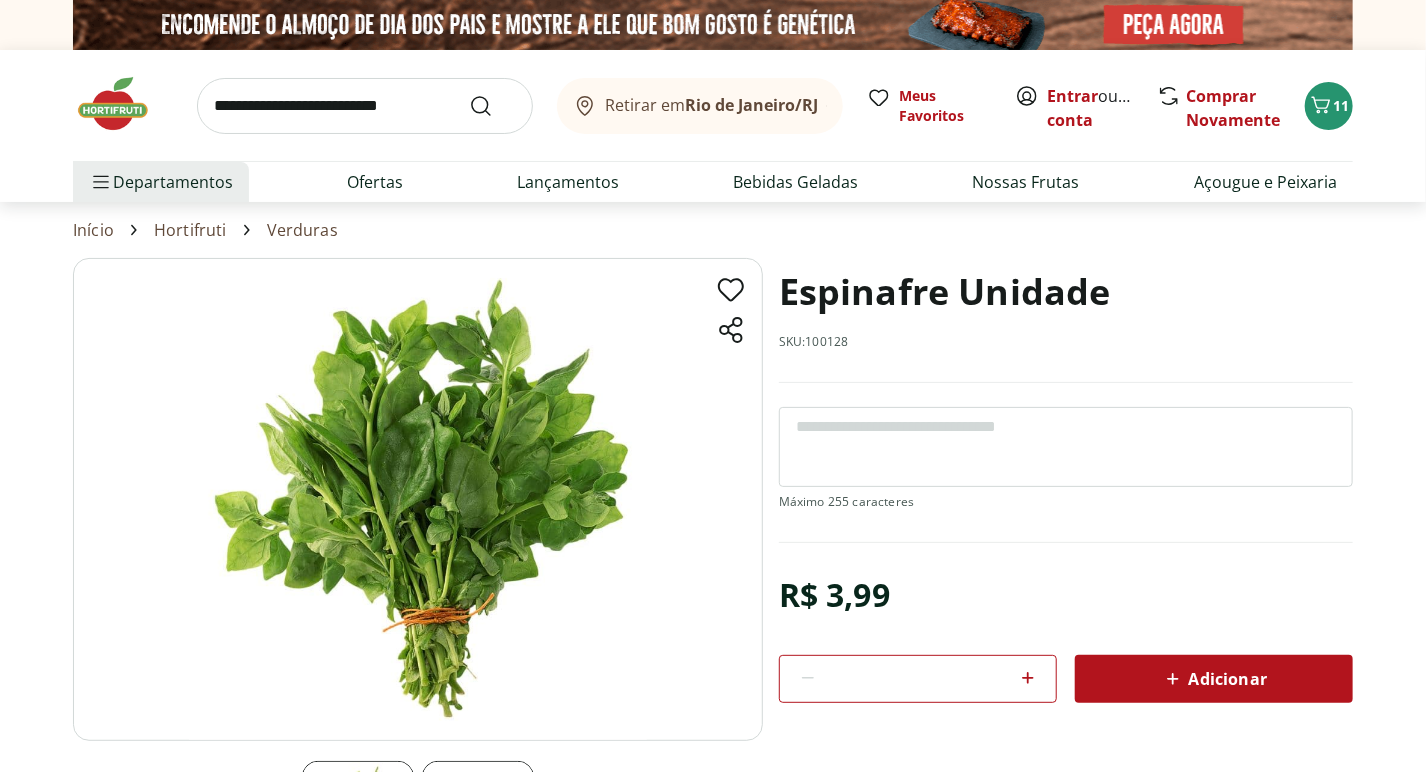 click at bounding box center (365, 106) 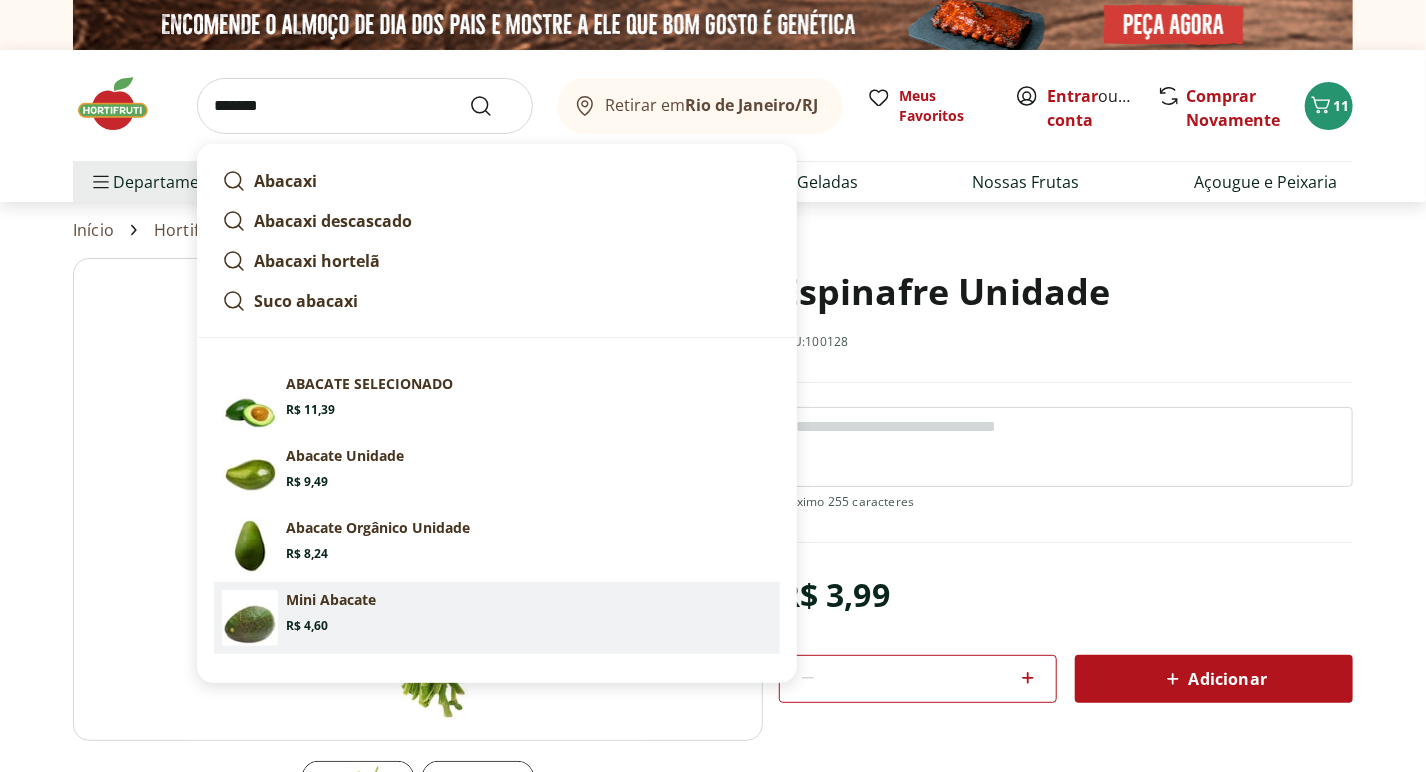 click at bounding box center [250, 618] 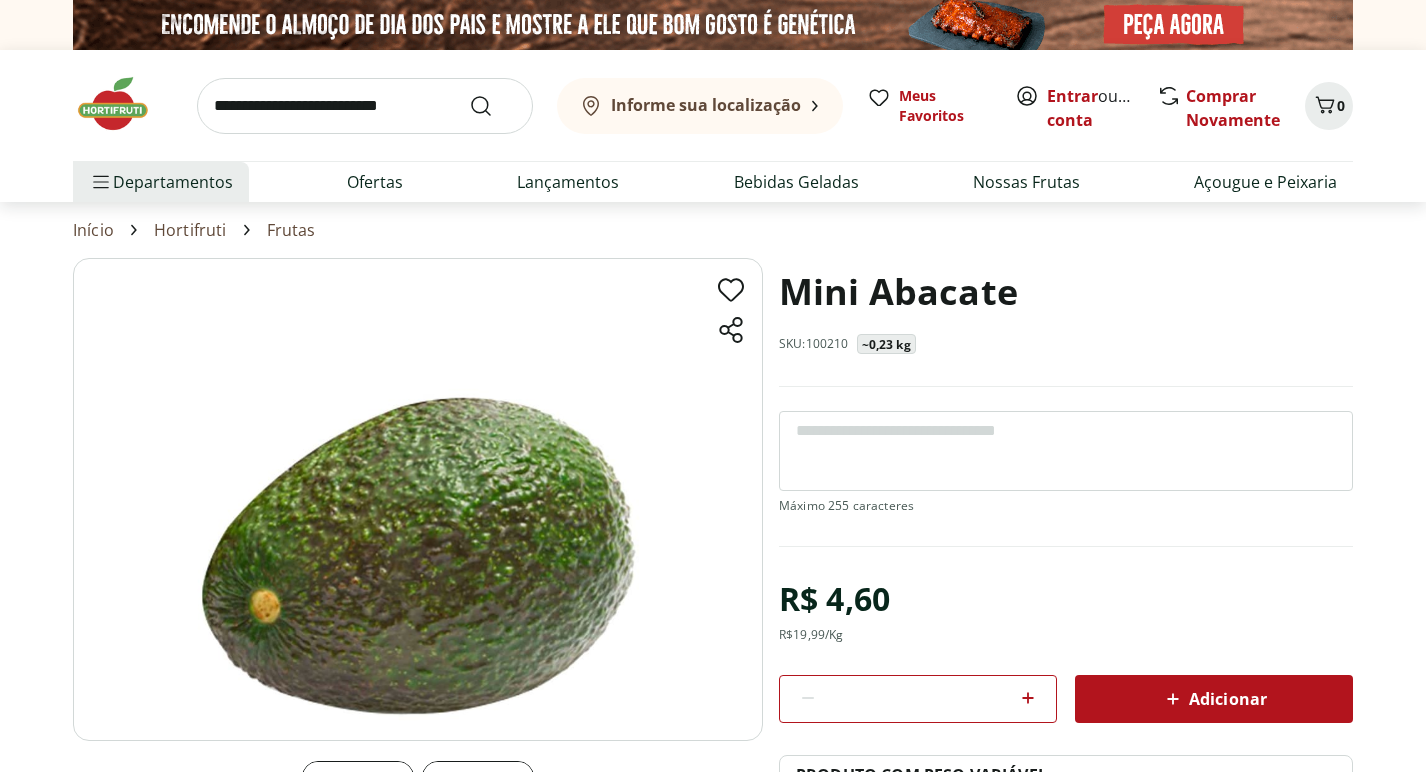 scroll, scrollTop: 0, scrollLeft: 0, axis: both 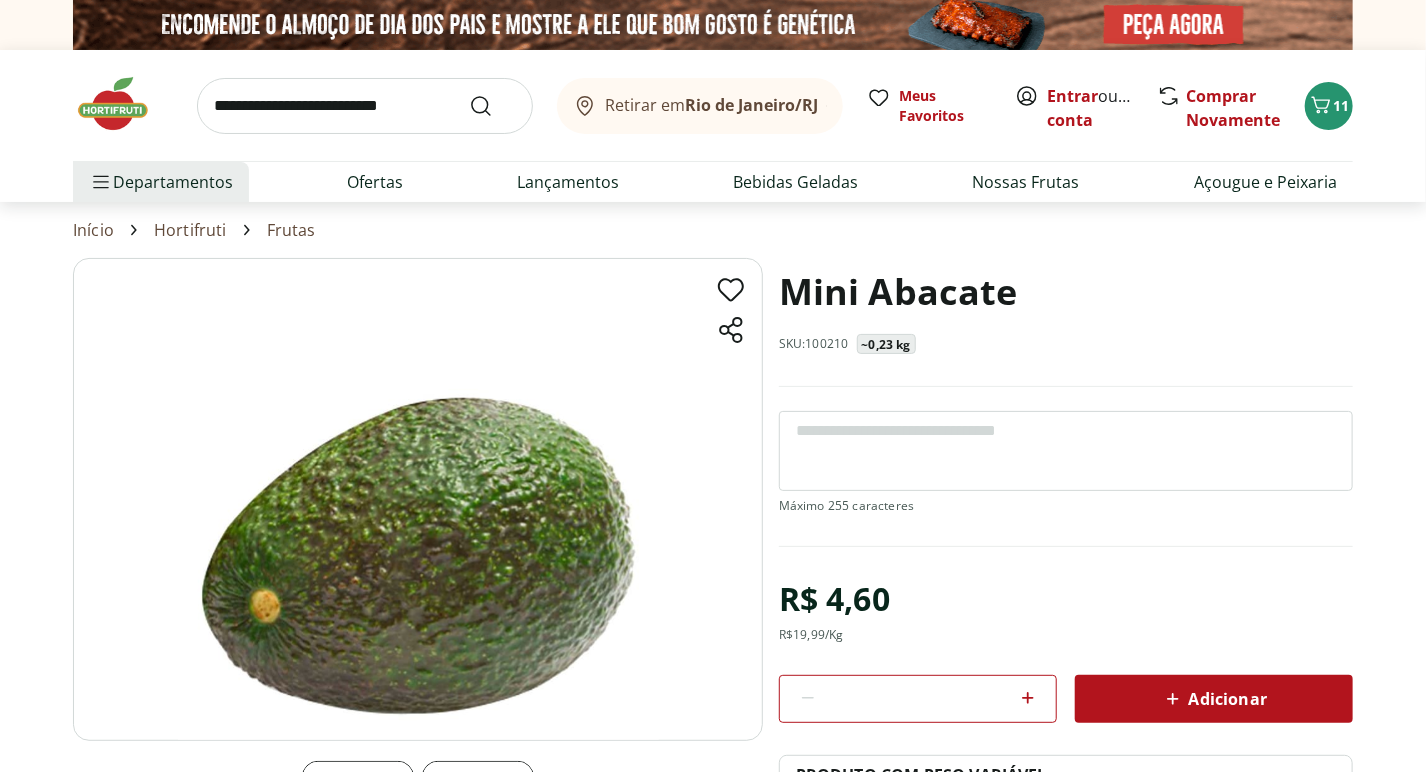 click on "Adicionar" at bounding box center [1214, 699] 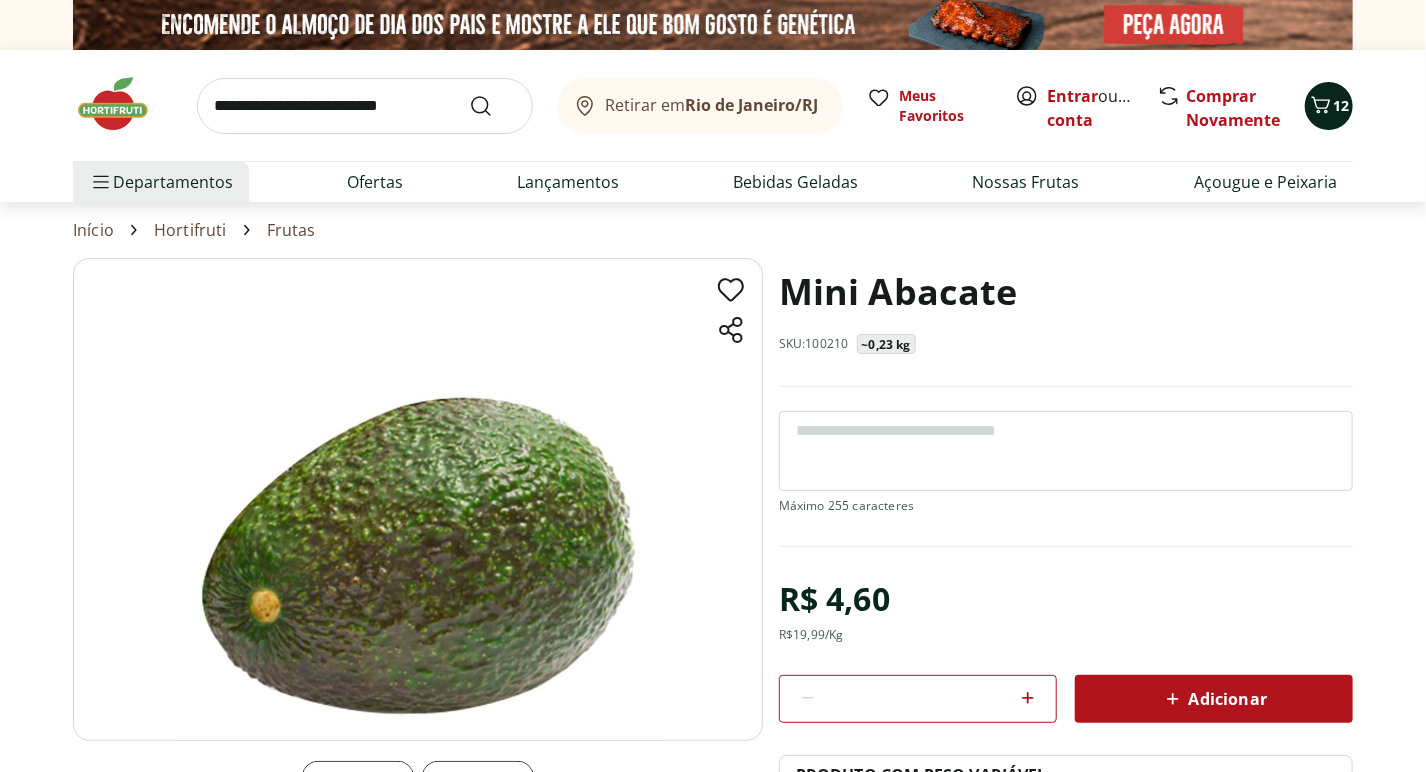 click 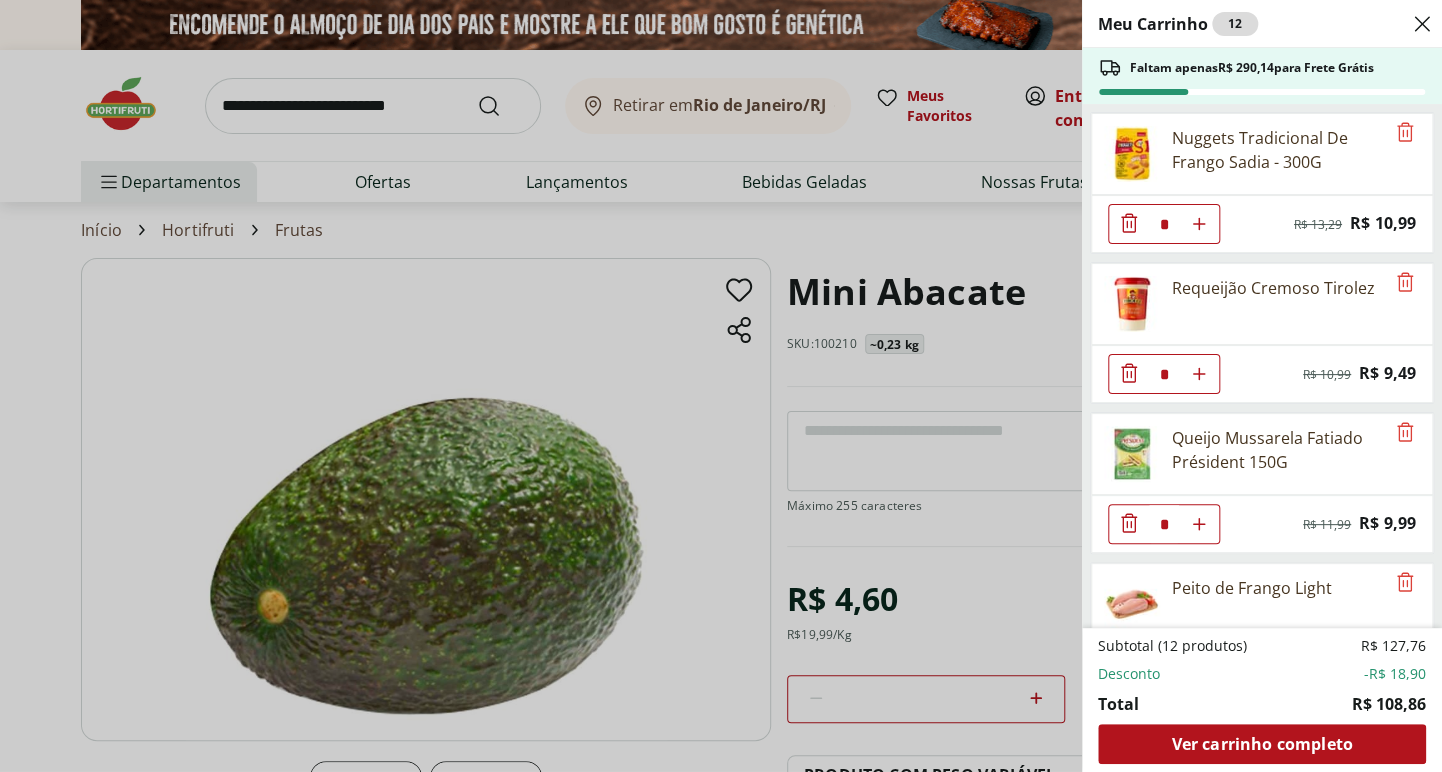 type 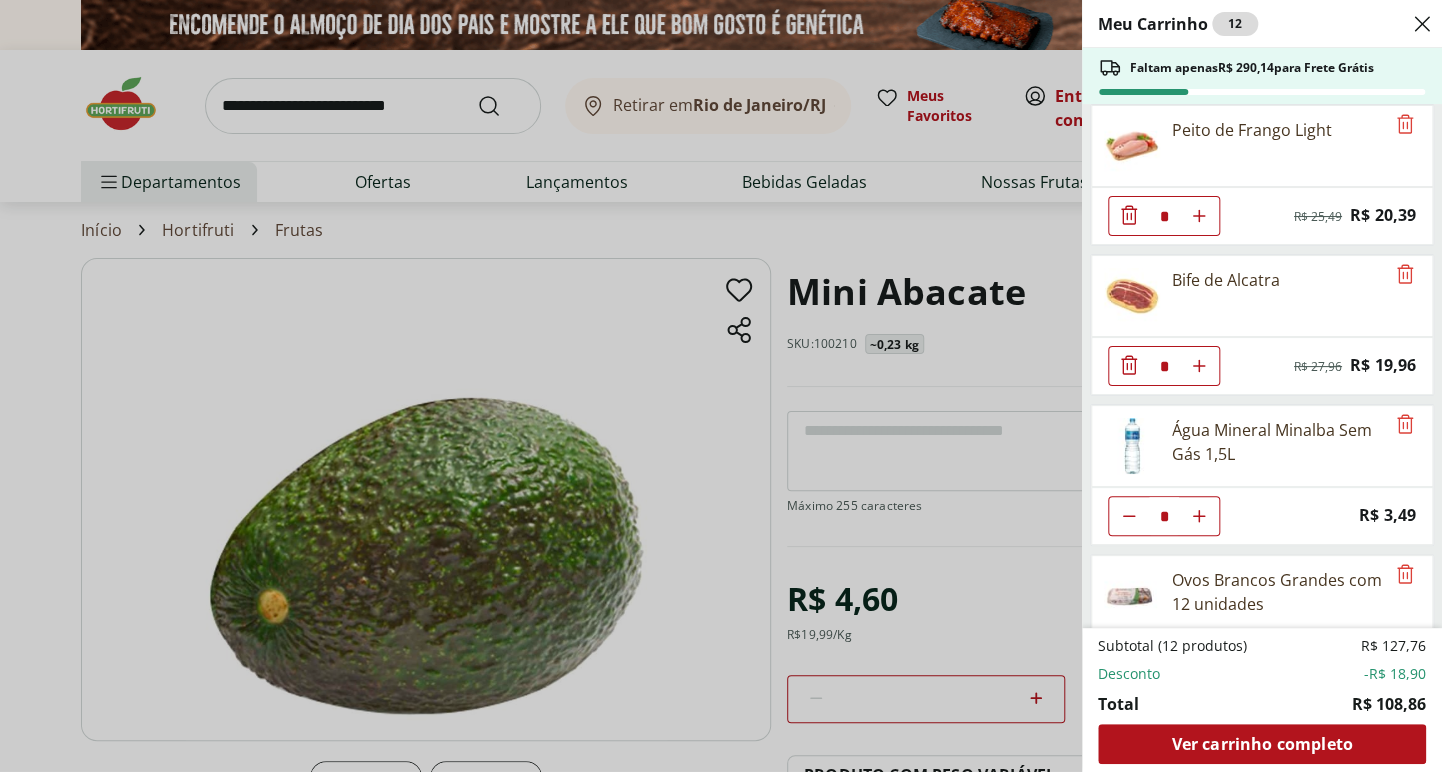 scroll, scrollTop: 823, scrollLeft: 0, axis: vertical 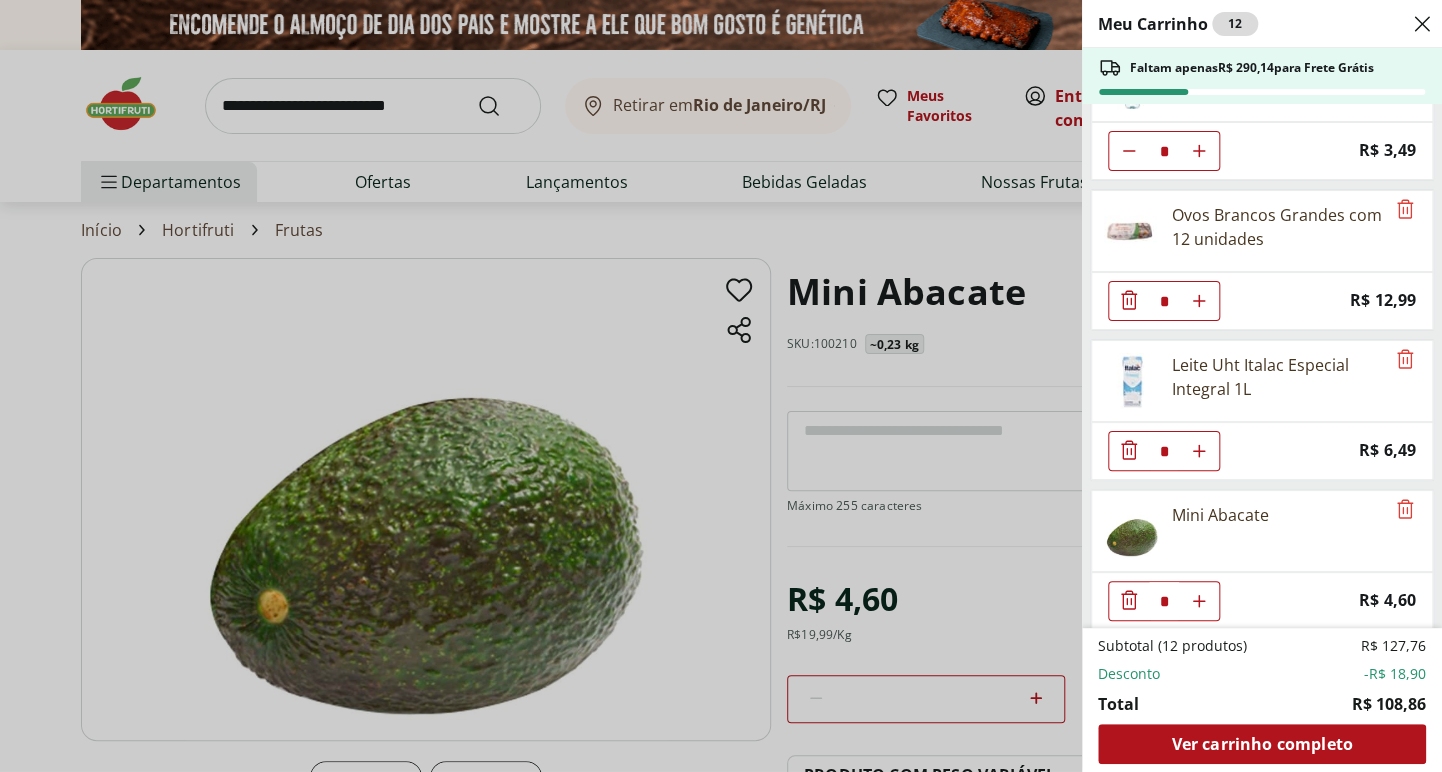 click on "Faltam apenas  R$ 290,14  para Frete Grátis" at bounding box center (1262, 76) 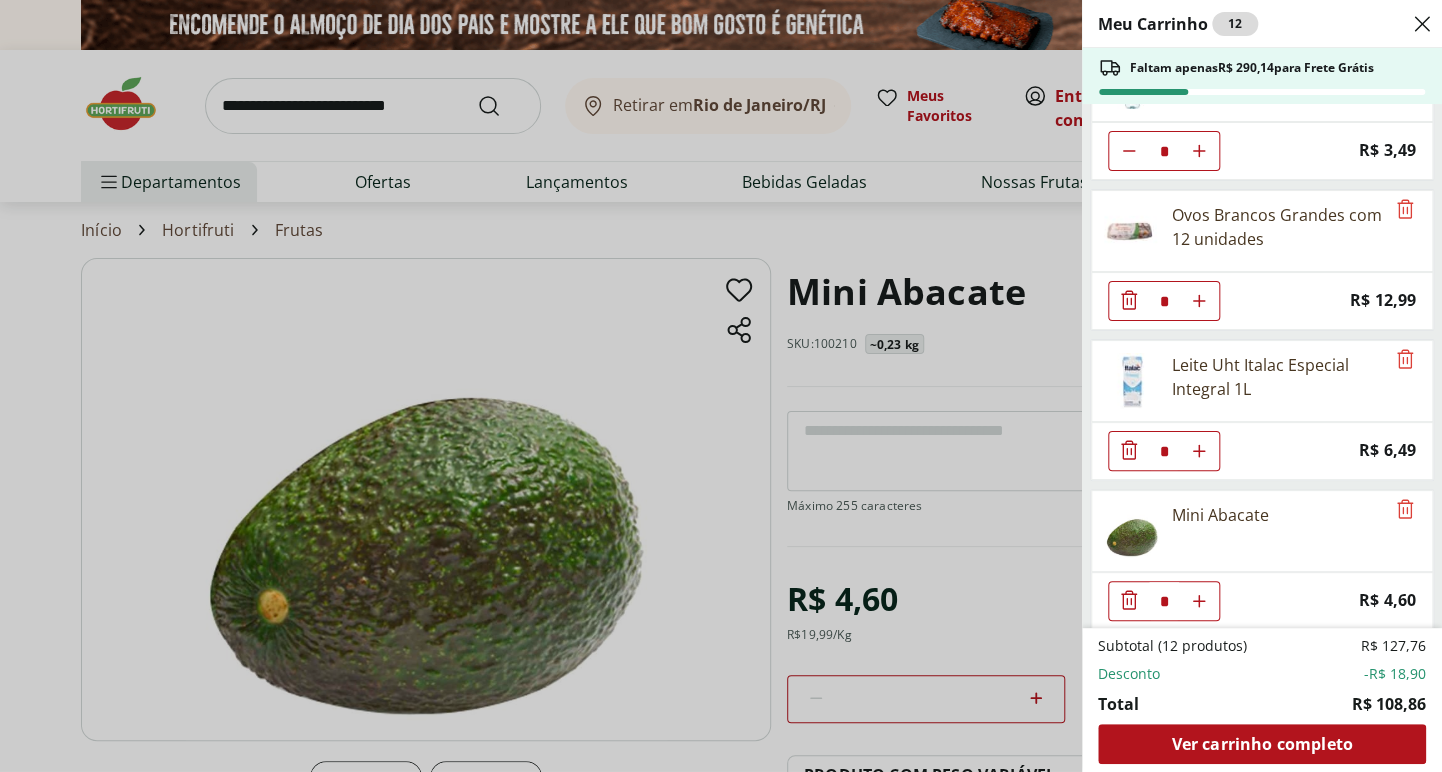 click on "Nuggets Tradicional De Frango Sadia - 300G * Original price: R$ 13,29 Price: R$ 10,99 Requeijão Cremoso Tirolez * Original price: R$ 10,99 Price: R$ 9,49 Queijo Mussarela Fatiado Président 150G * Original price: R$ 11,99 Price: R$ 9,99 Peito de Frango Light * Original price: R$ 25,49 Price: R$ 20,39 Bife de Alcatra * Original price: R$ 27,96 Price: R$ 19,96 Água Mineral Minalba Sem Gás 1,5L * Price: R$ 3,49 Ovos Brancos Grandes com 12 unidades * Price: R$ 12,99 Leite Uht Italac Especial Integral 1L * Price: R$ 6,49 Mini Abacate * Price: R$ 4,60" at bounding box center (1260, 366) 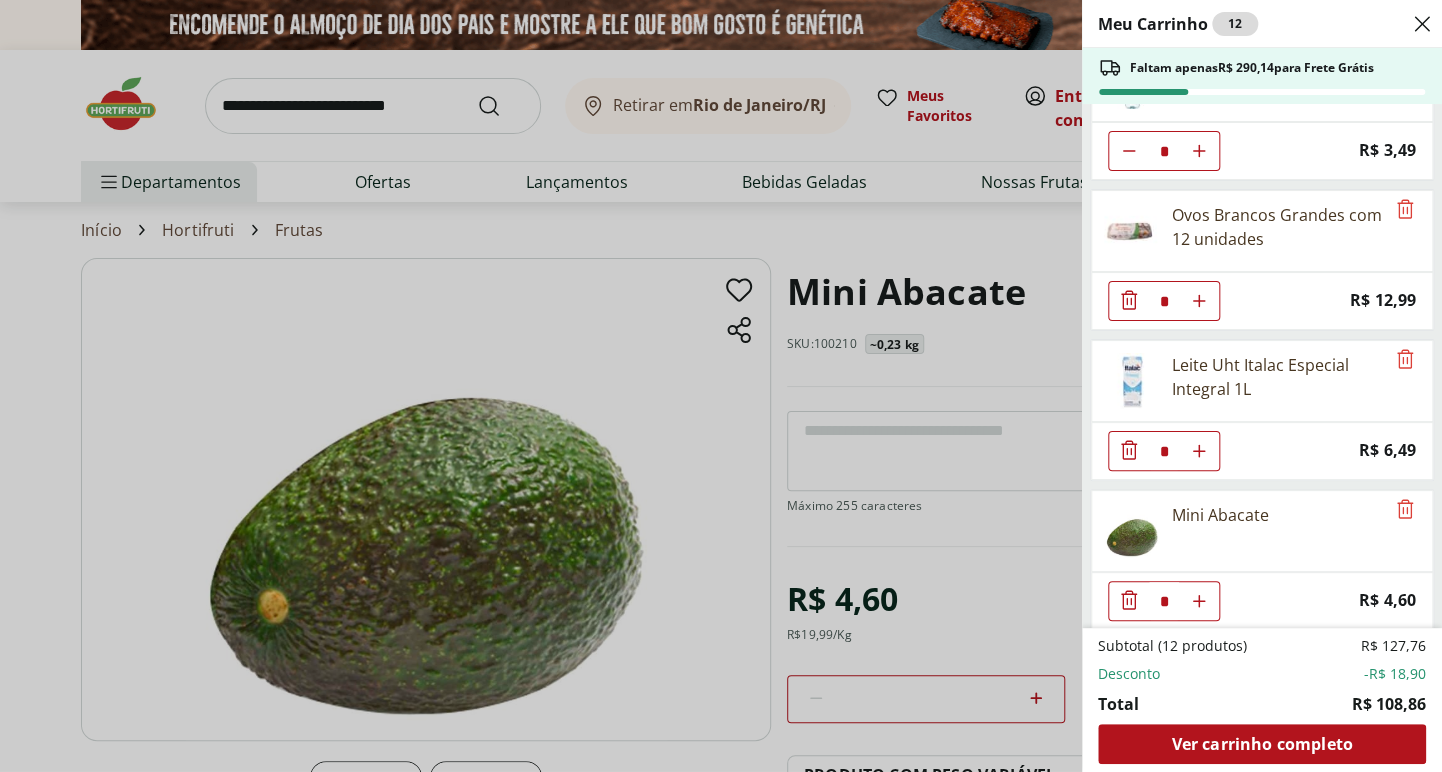 scroll, scrollTop: 364, scrollLeft: 0, axis: vertical 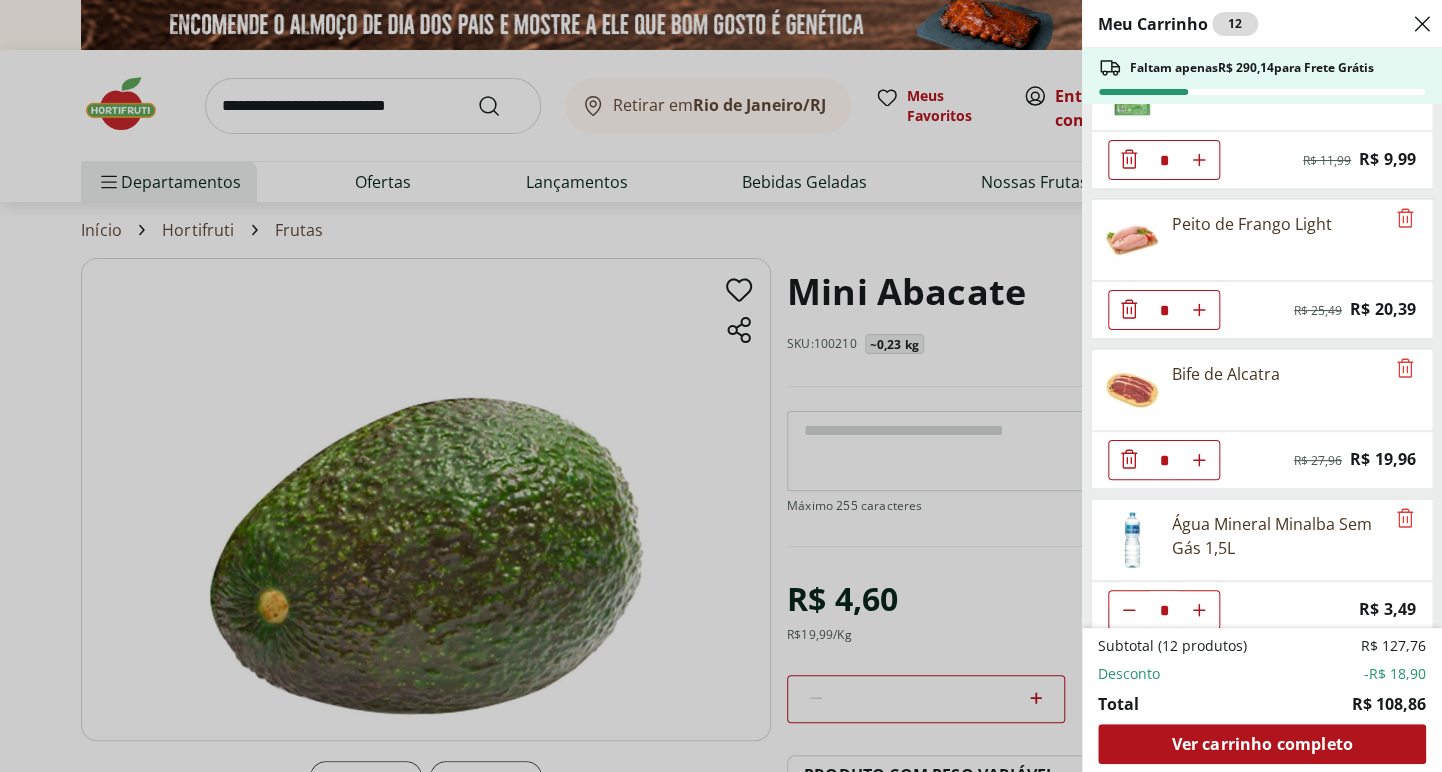 click on "Nuggets Tradicional De Frango Sadia - 300G * Original price: R$ 13,29 Price: R$ 10,99 Requeijão Cremoso Tirolez * Original price: R$ 10,99 Price: R$ 9,49 Queijo Mussarela Fatiado Président 150G * Original price: R$ 11,99 Price: R$ 9,99 Peito de Frango Light * Original price: R$ 25,49 Price: R$ 20,39 Bife de Alcatra * Original price: R$ 27,96 Price: R$ 19,96 Água Mineral Minalba Sem Gás 1,5L * Price: R$ 3,49 Ovos Brancos Grandes com 12 unidades * Price: R$ 12,99 Leite Uht Italac Especial Integral 1L * Price: R$ 6,49 Mini Abacate * Price: R$ 4,60" at bounding box center [1260, 366] 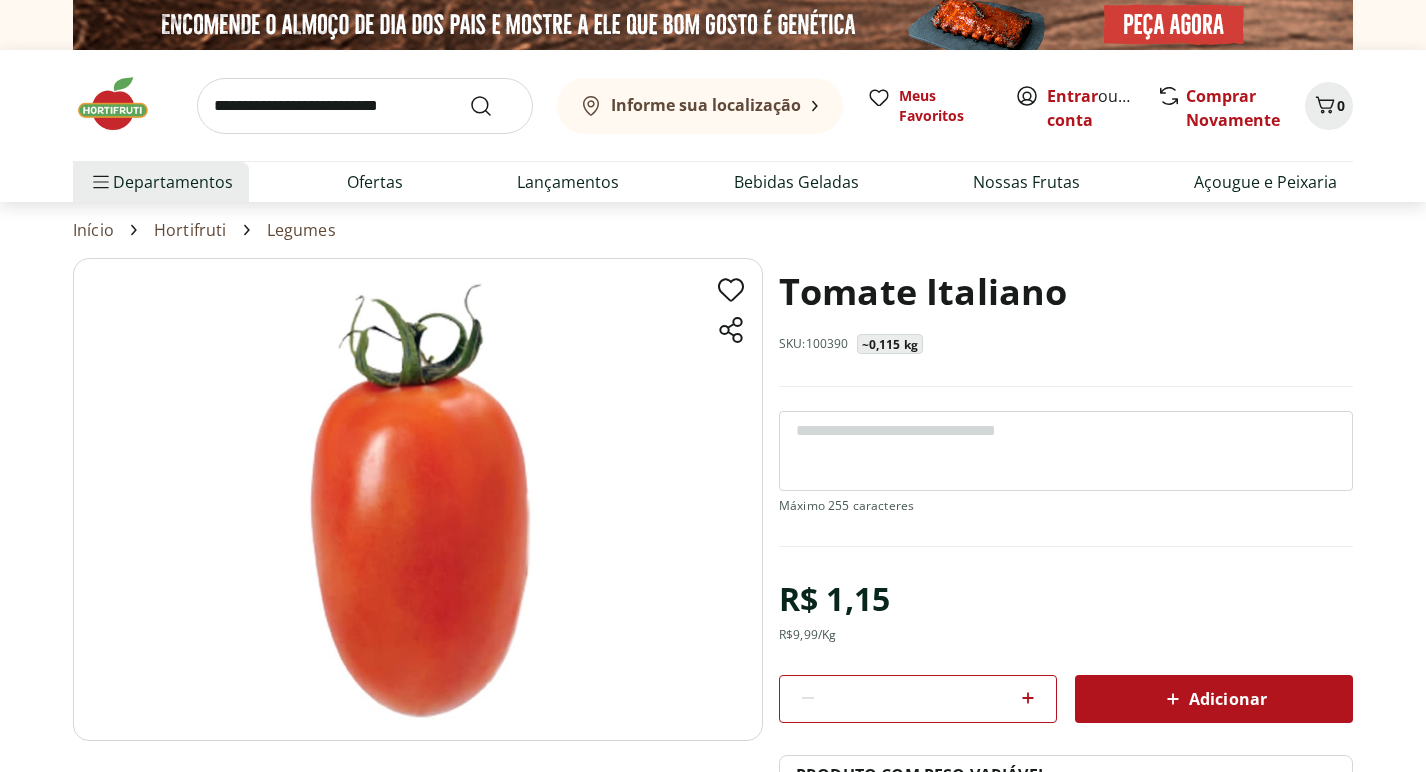 scroll, scrollTop: 0, scrollLeft: 0, axis: both 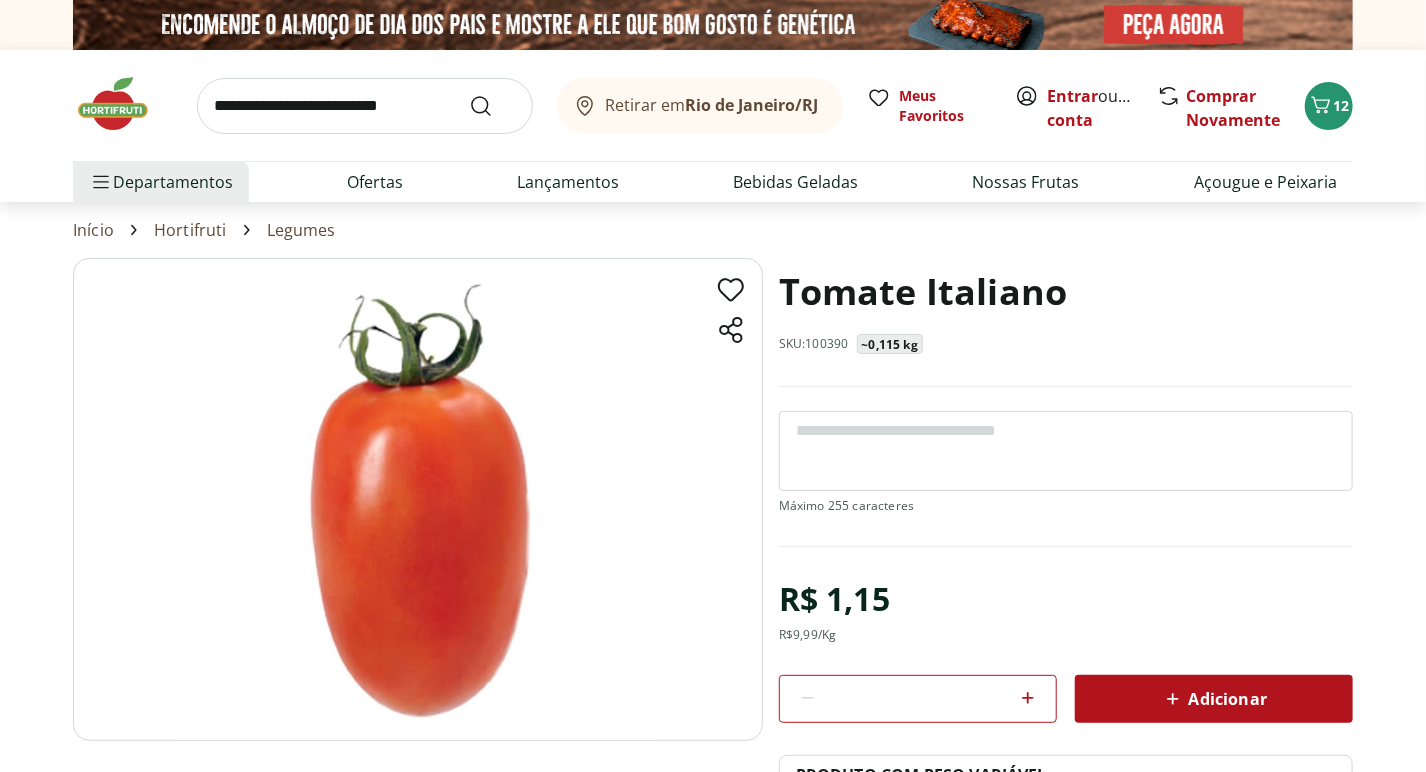 click 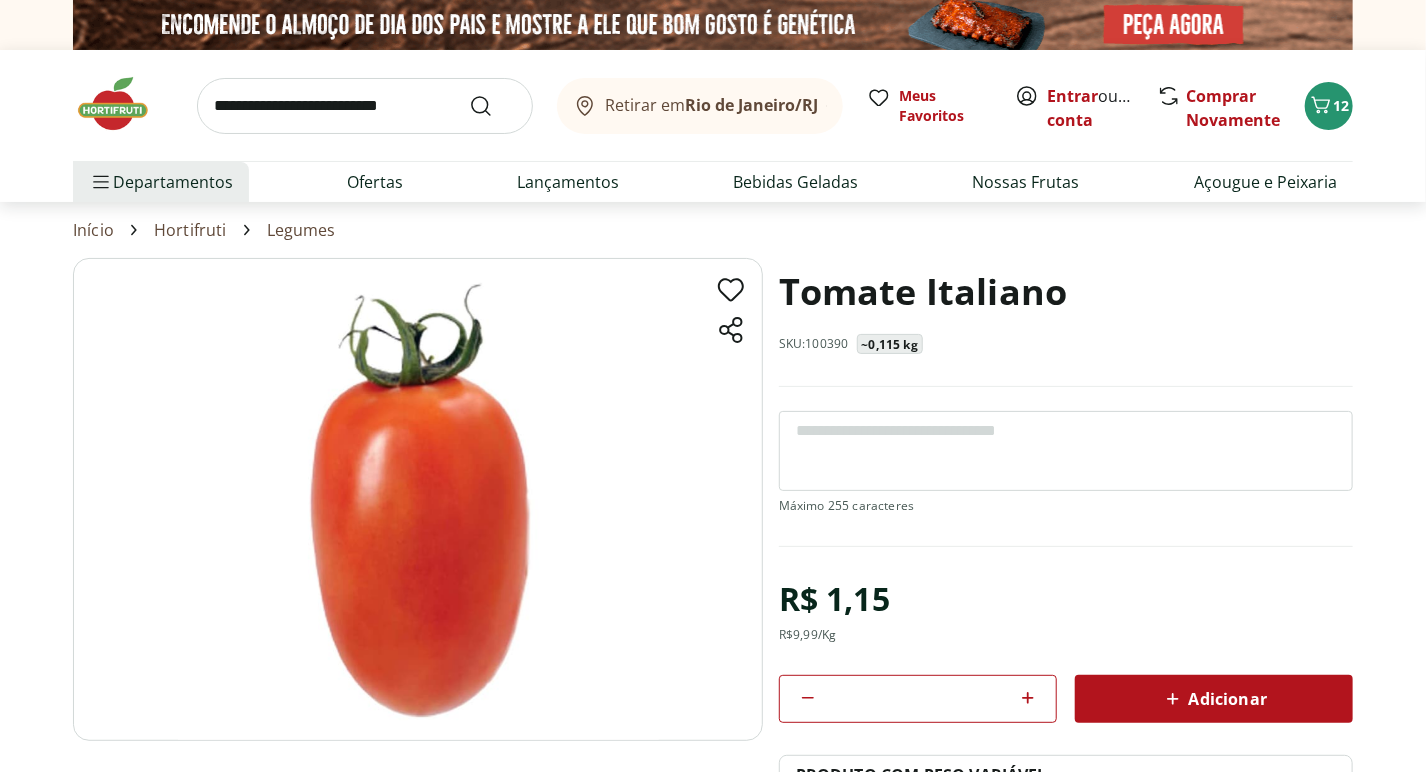 click 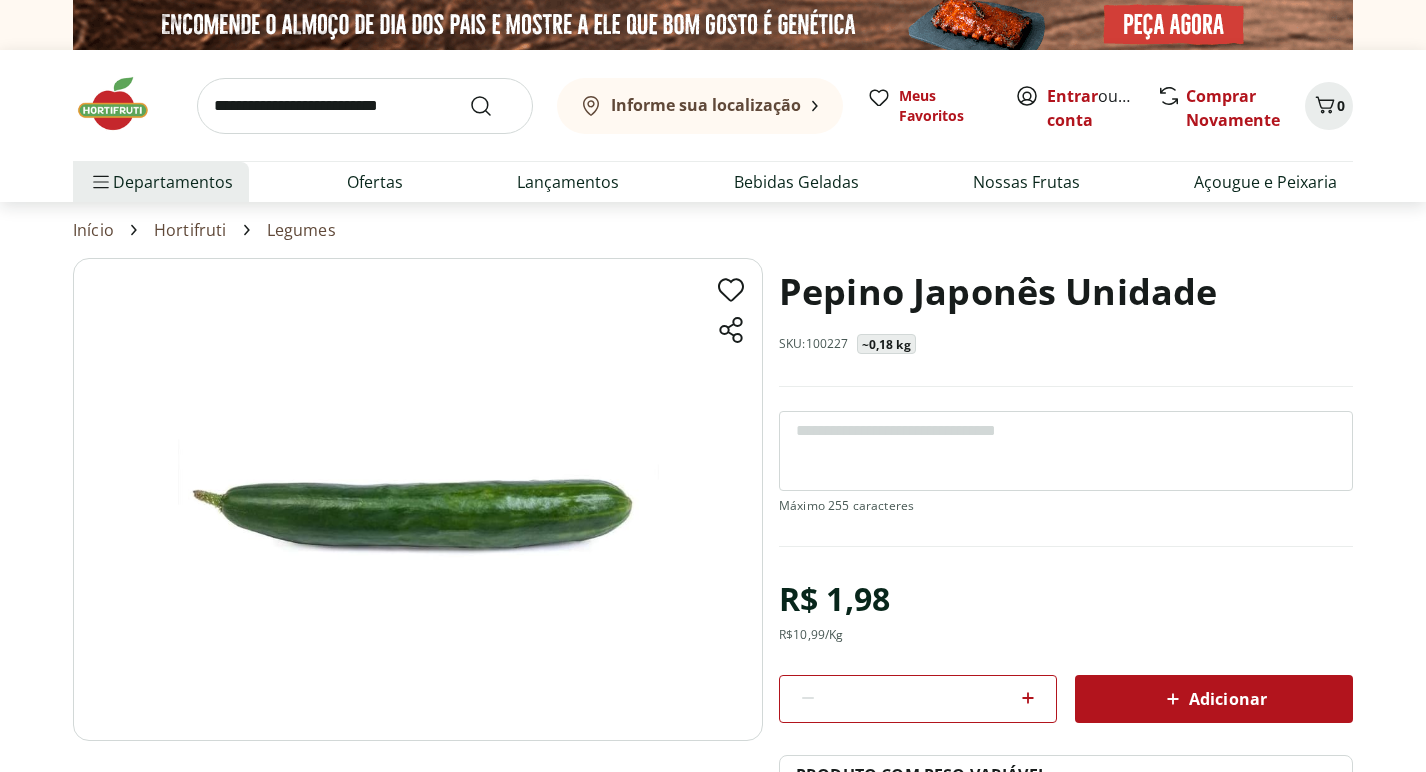 scroll, scrollTop: 0, scrollLeft: 0, axis: both 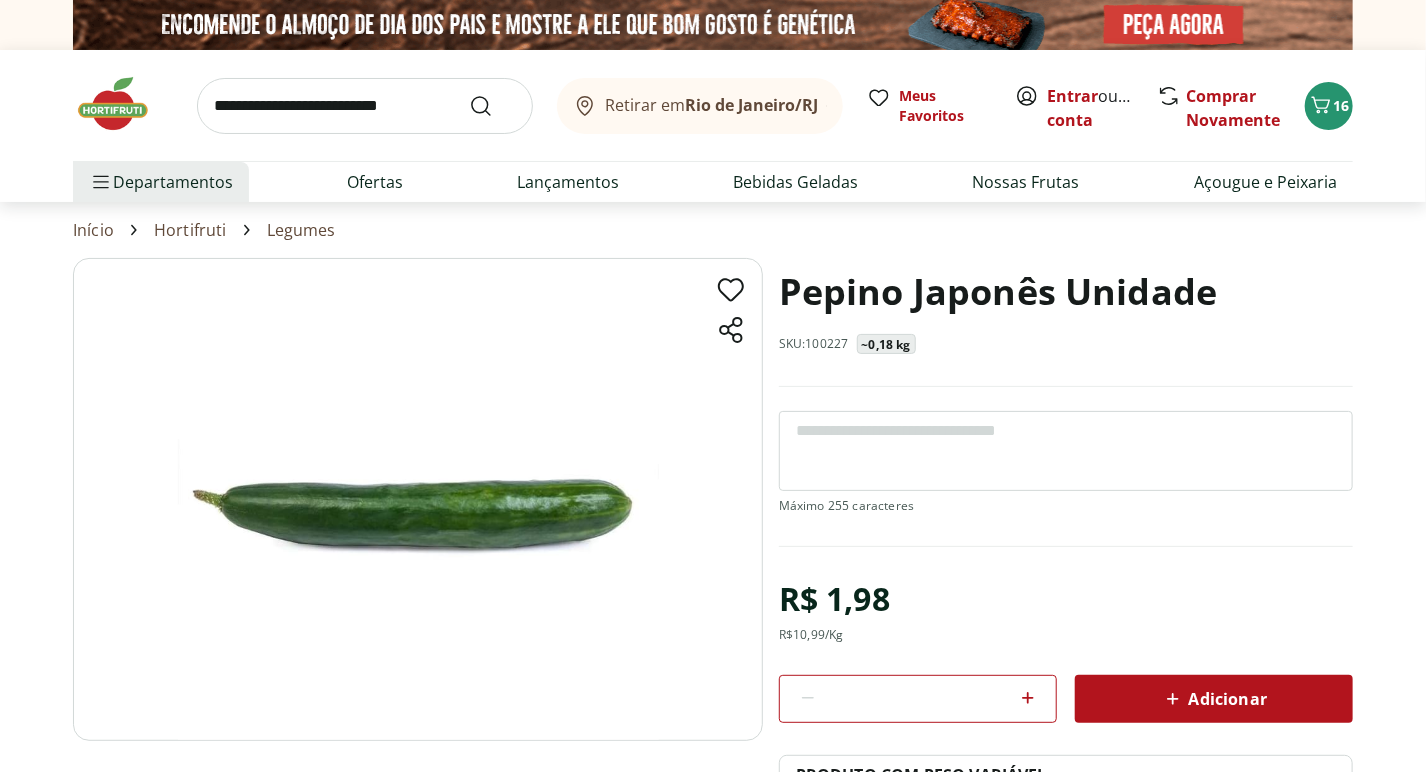 click on "Adicionar" at bounding box center (1214, 699) 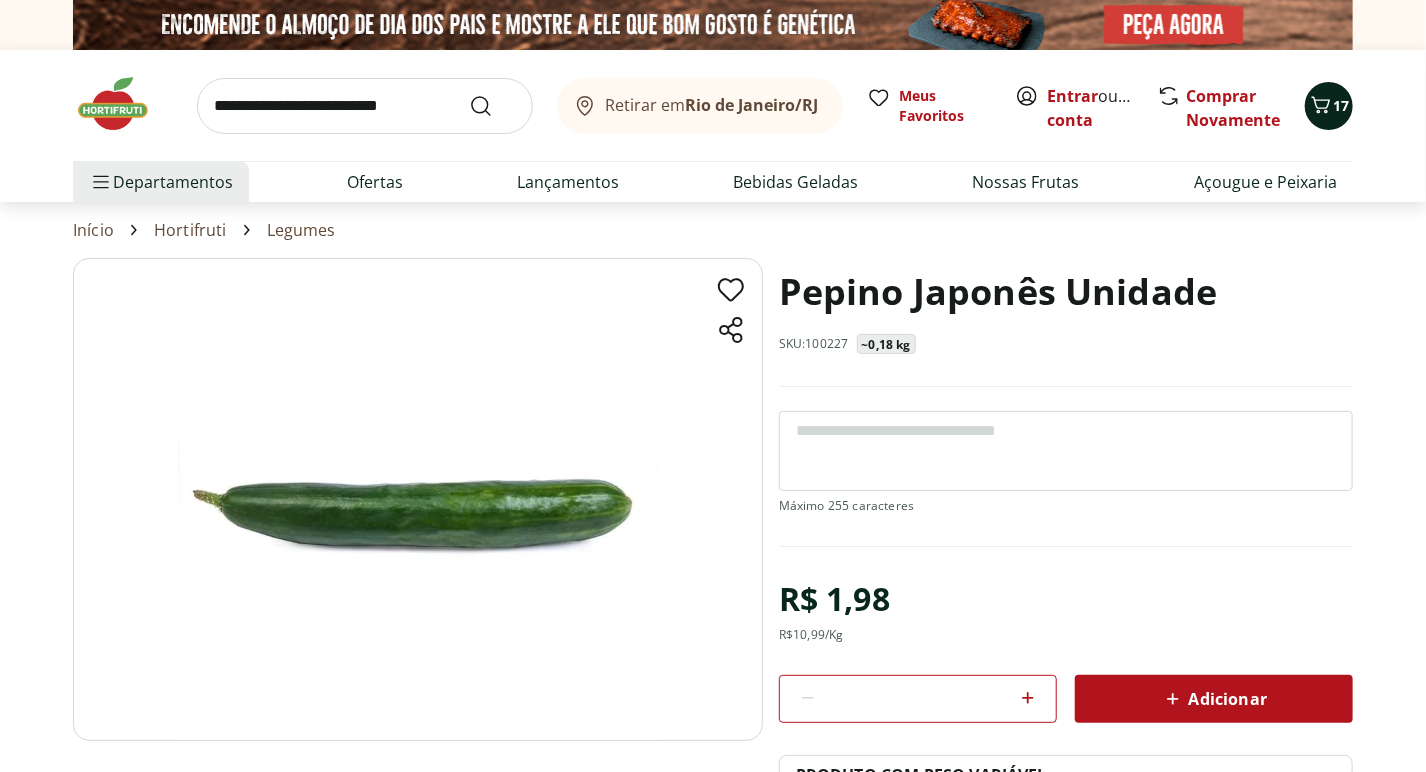 click on "17" at bounding box center [1329, 106] 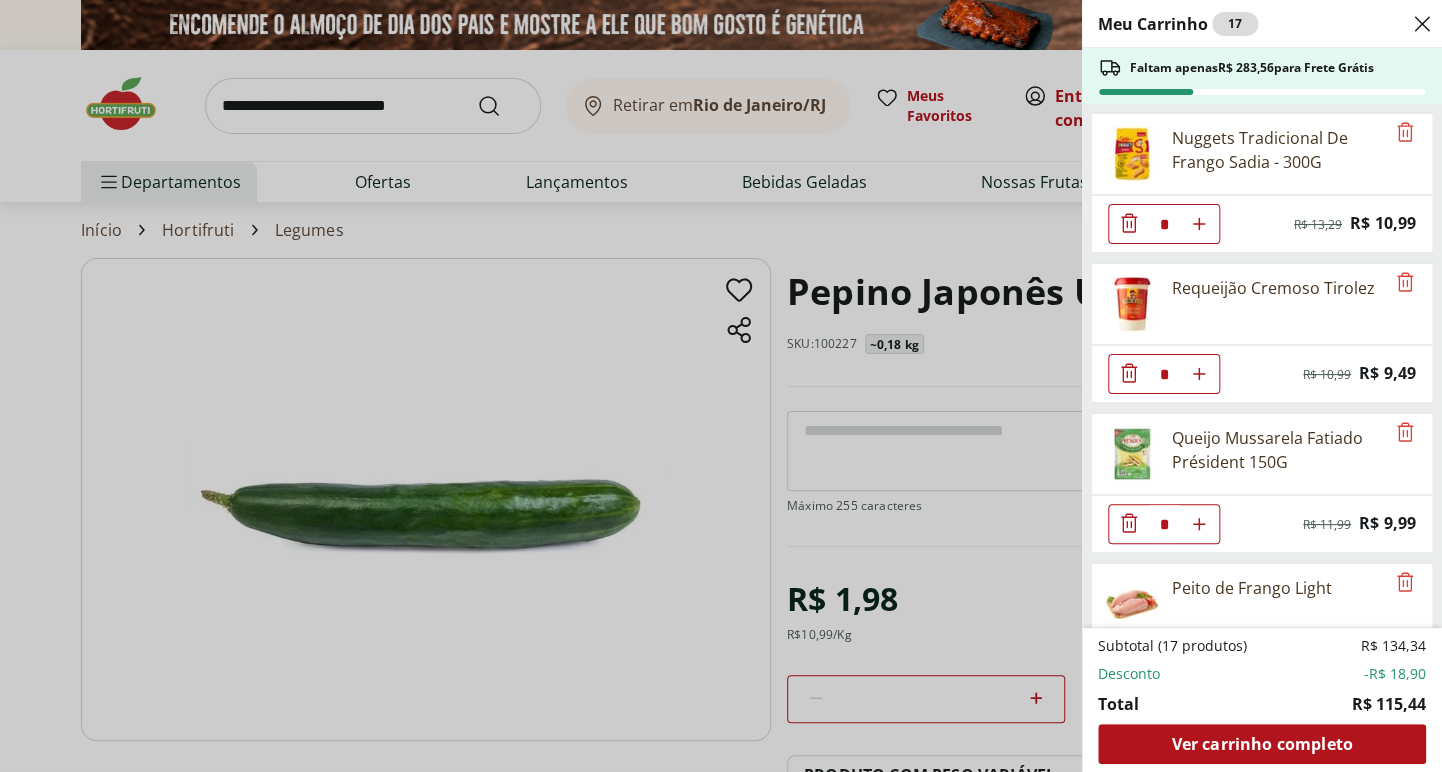 type 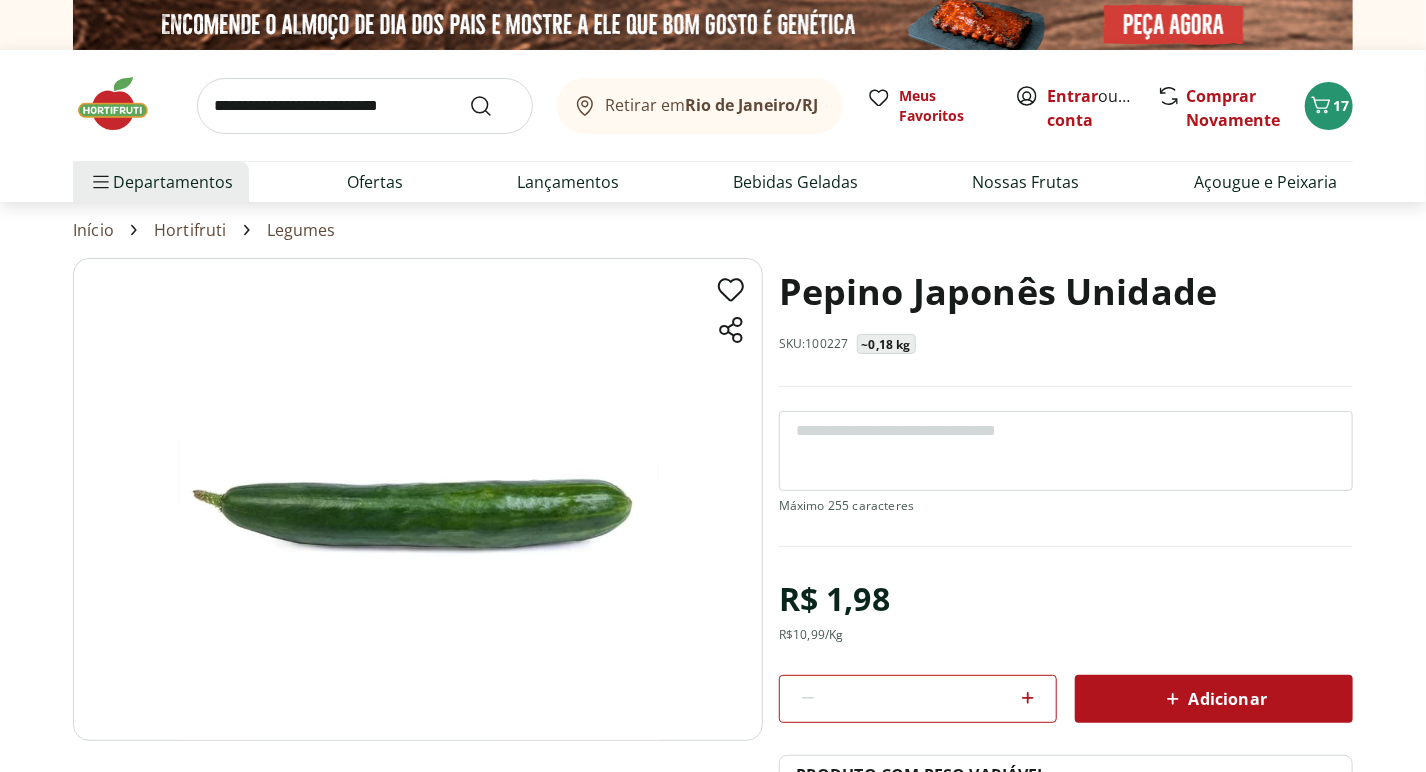 type 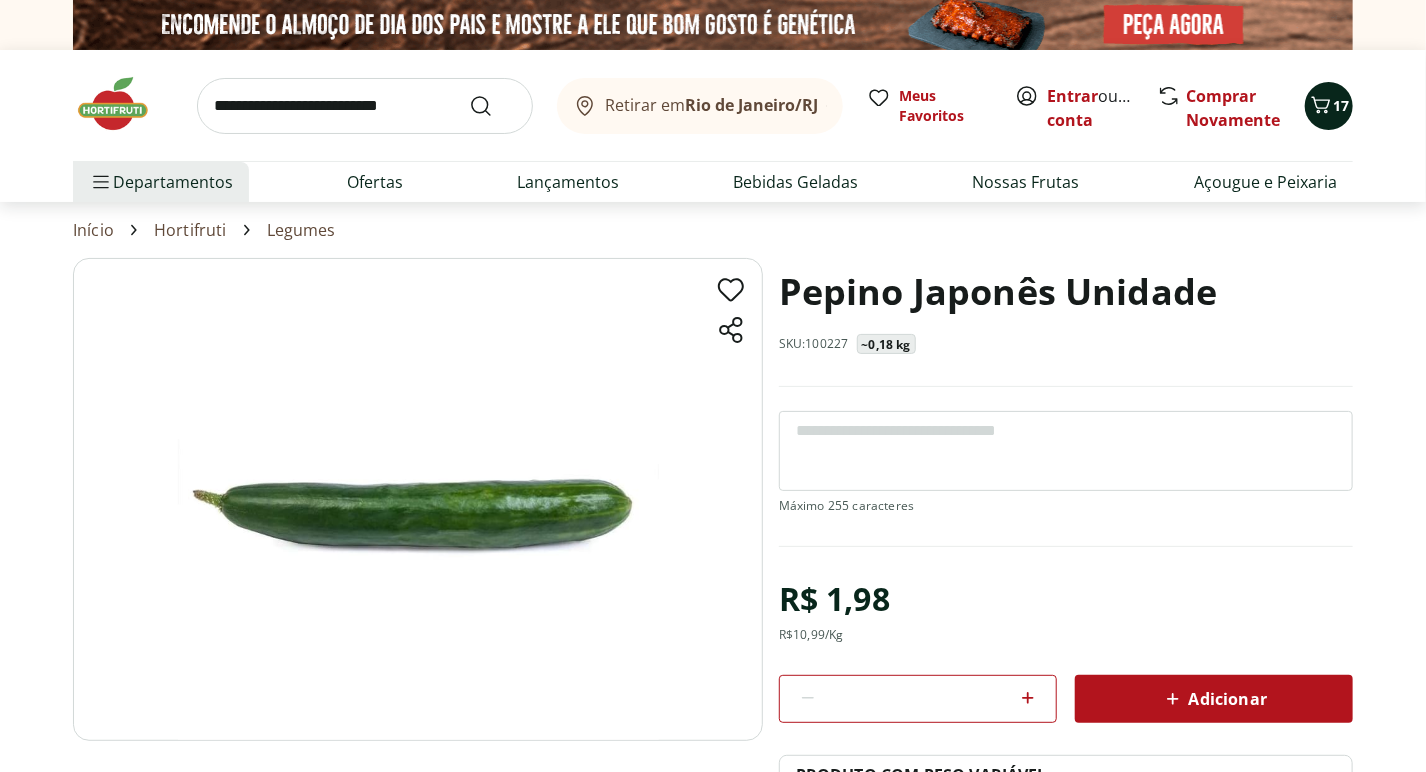 click on "17" at bounding box center [1341, 105] 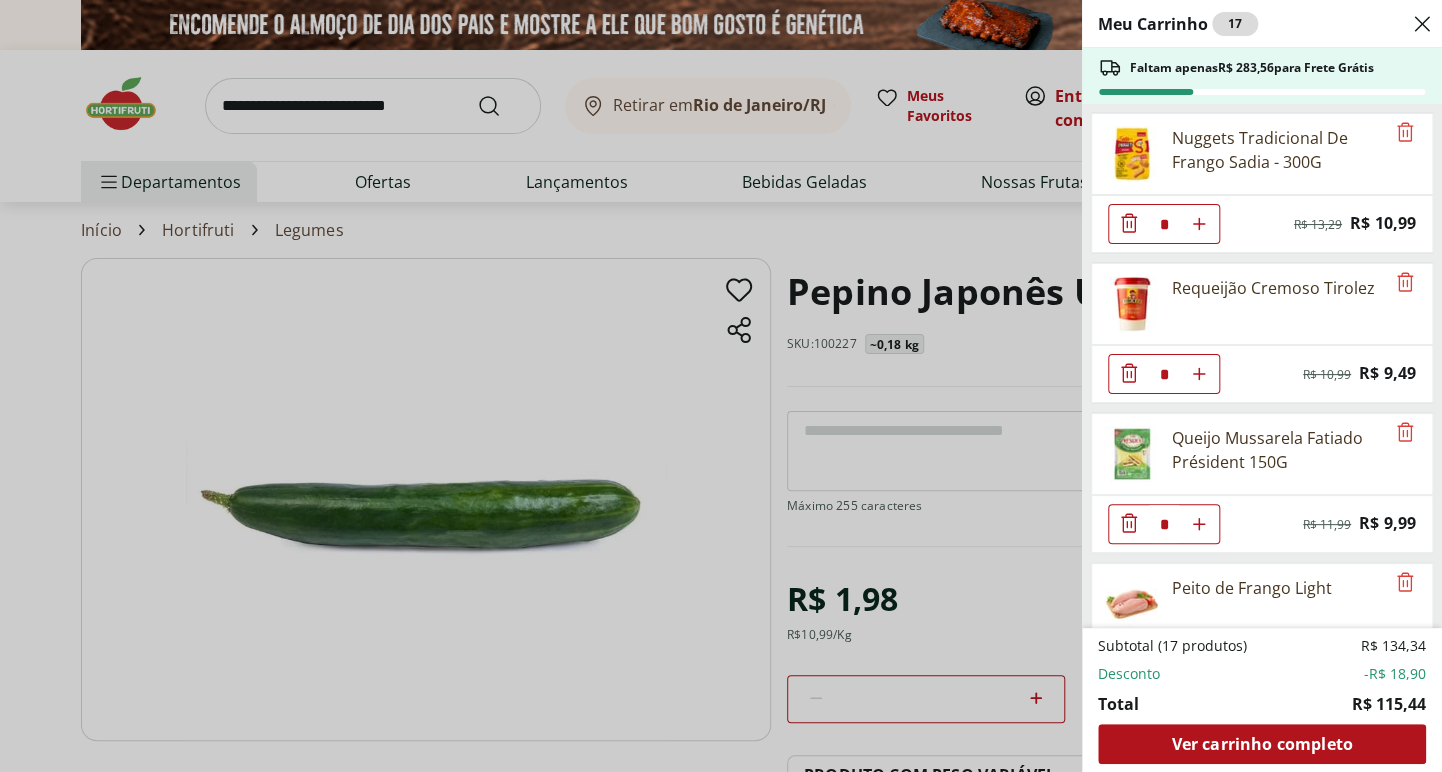 type 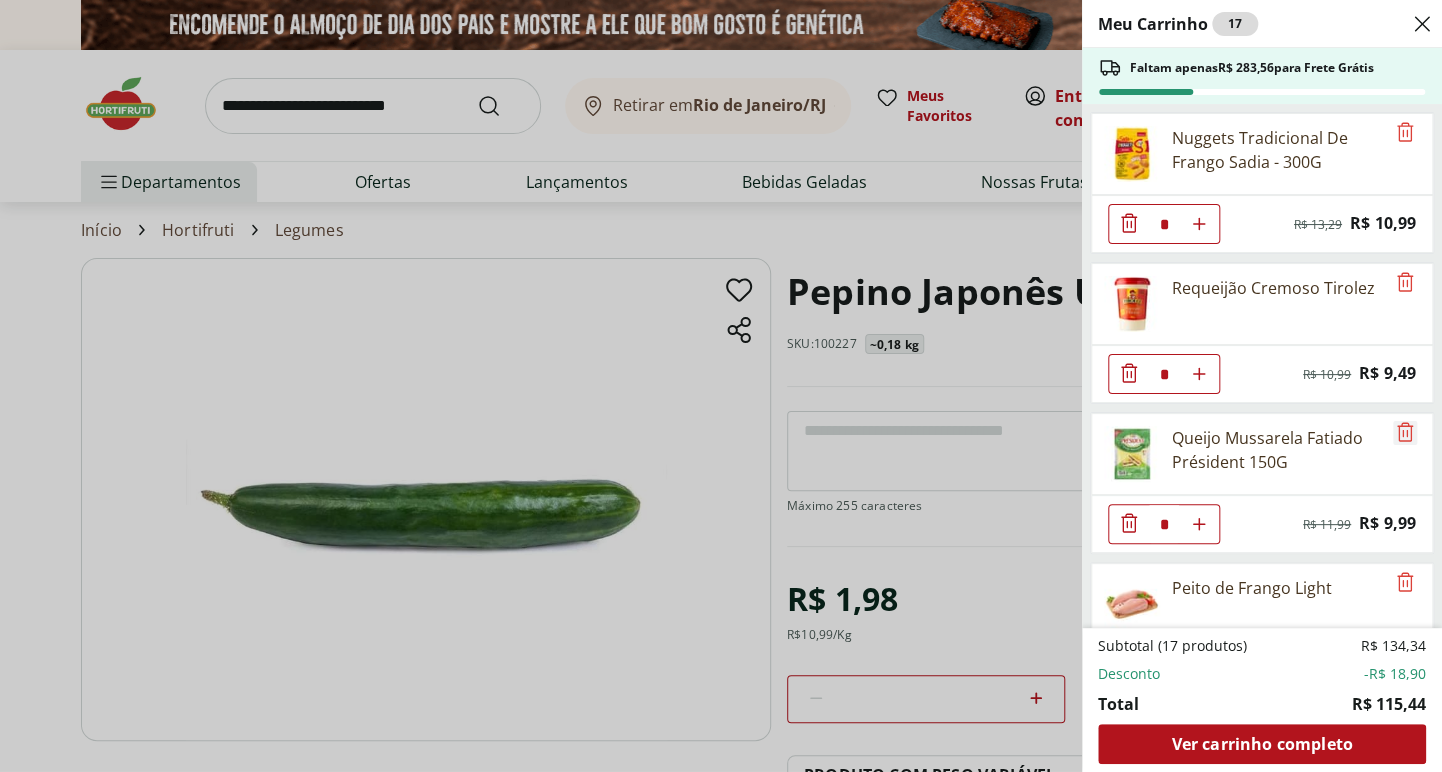 drag, startPoint x: 1424, startPoint y: 450, endPoint x: 1398, endPoint y: 428, distance: 34.058773 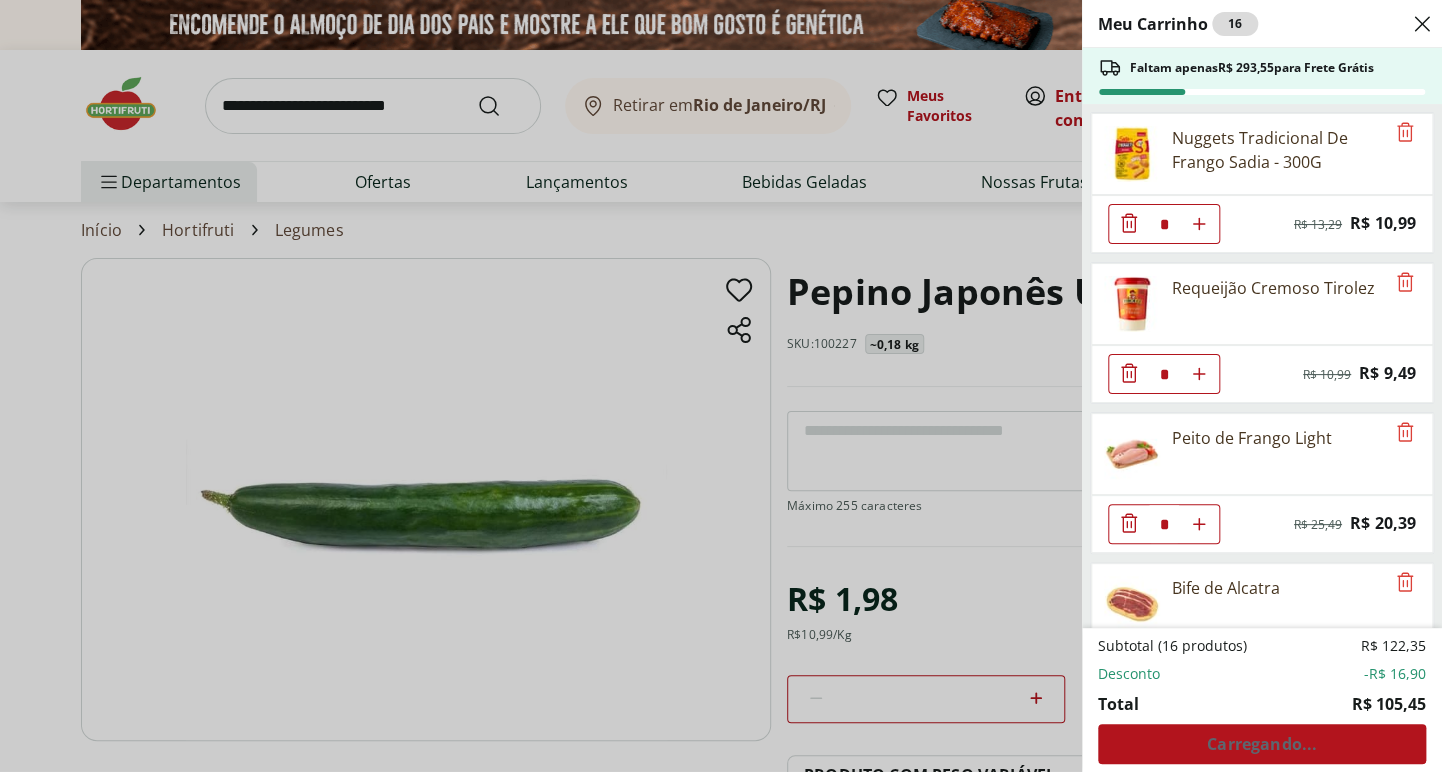 scroll, scrollTop: 458, scrollLeft: 0, axis: vertical 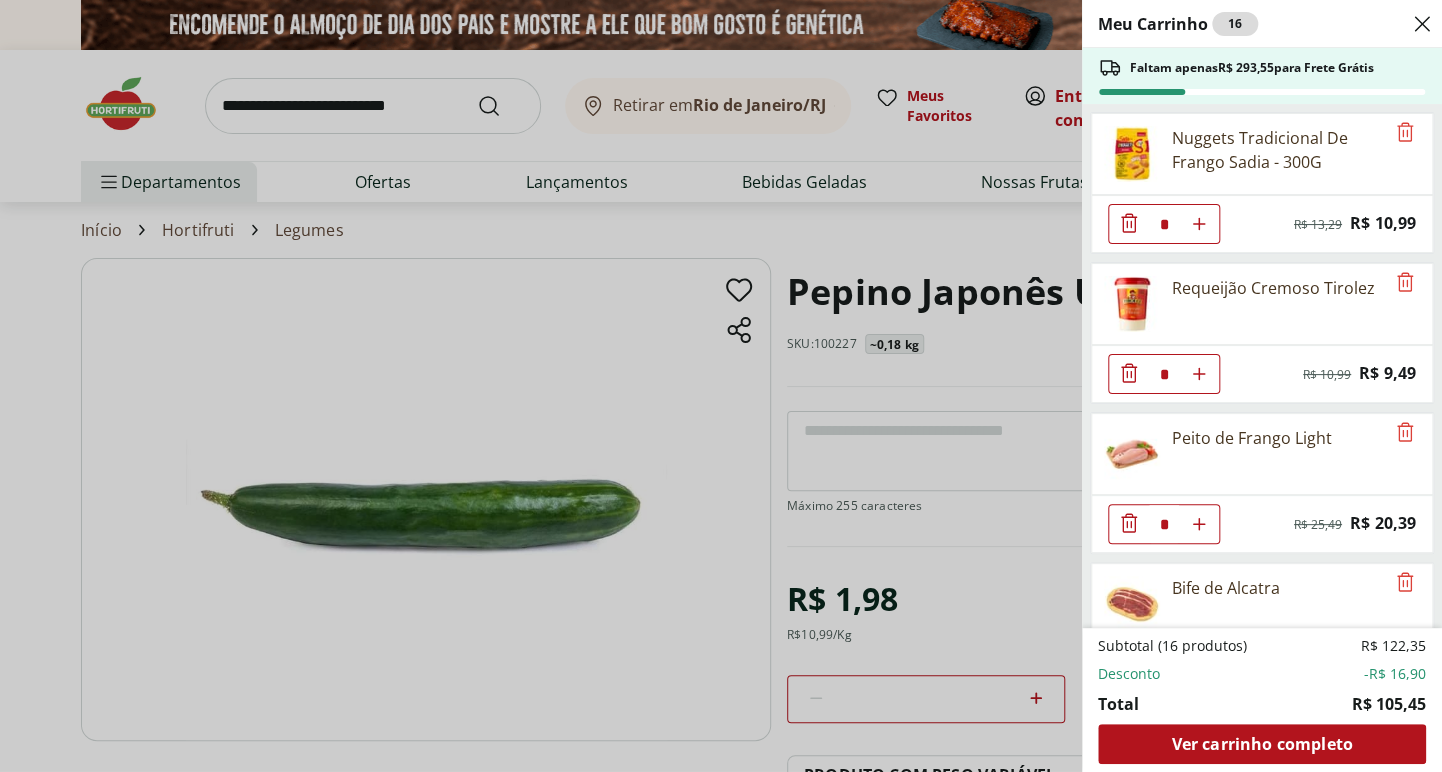 click 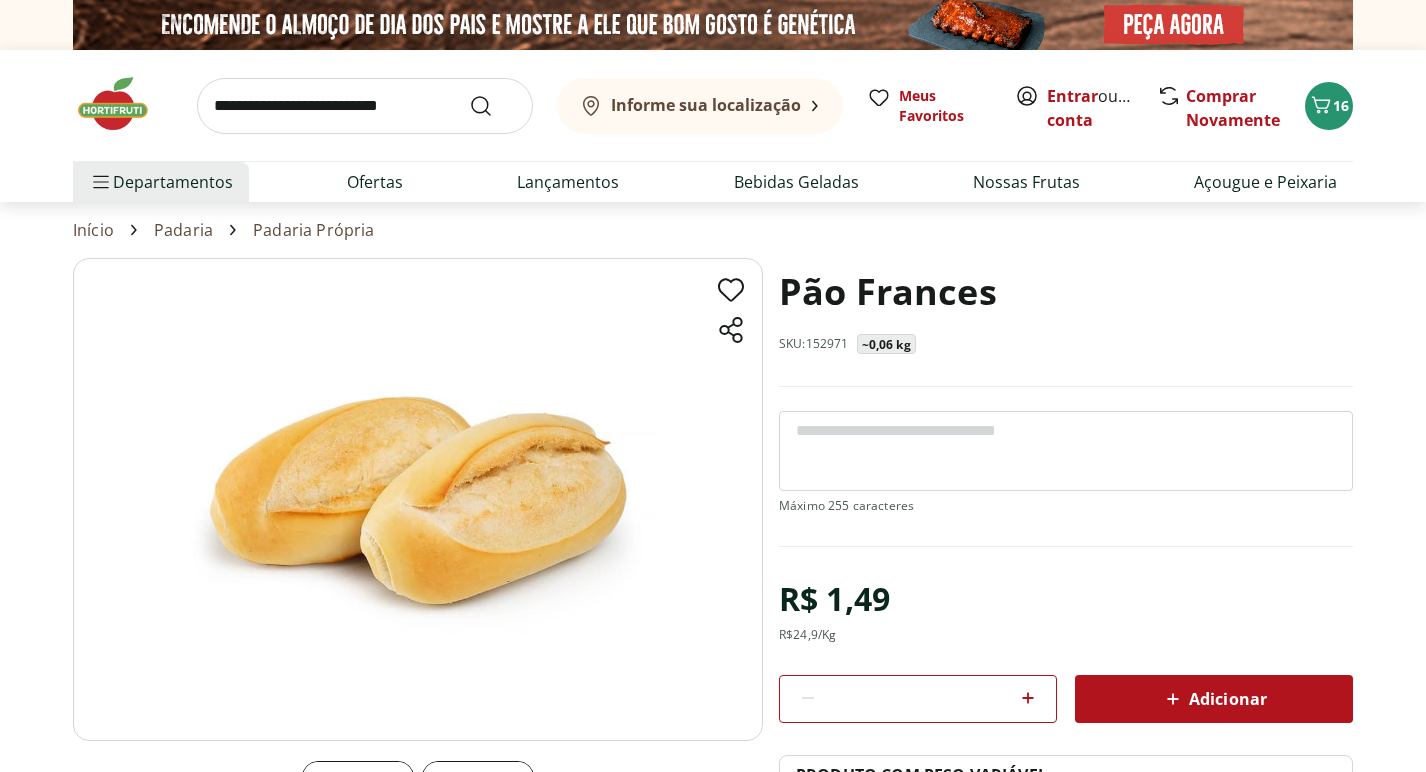 scroll, scrollTop: 0, scrollLeft: 0, axis: both 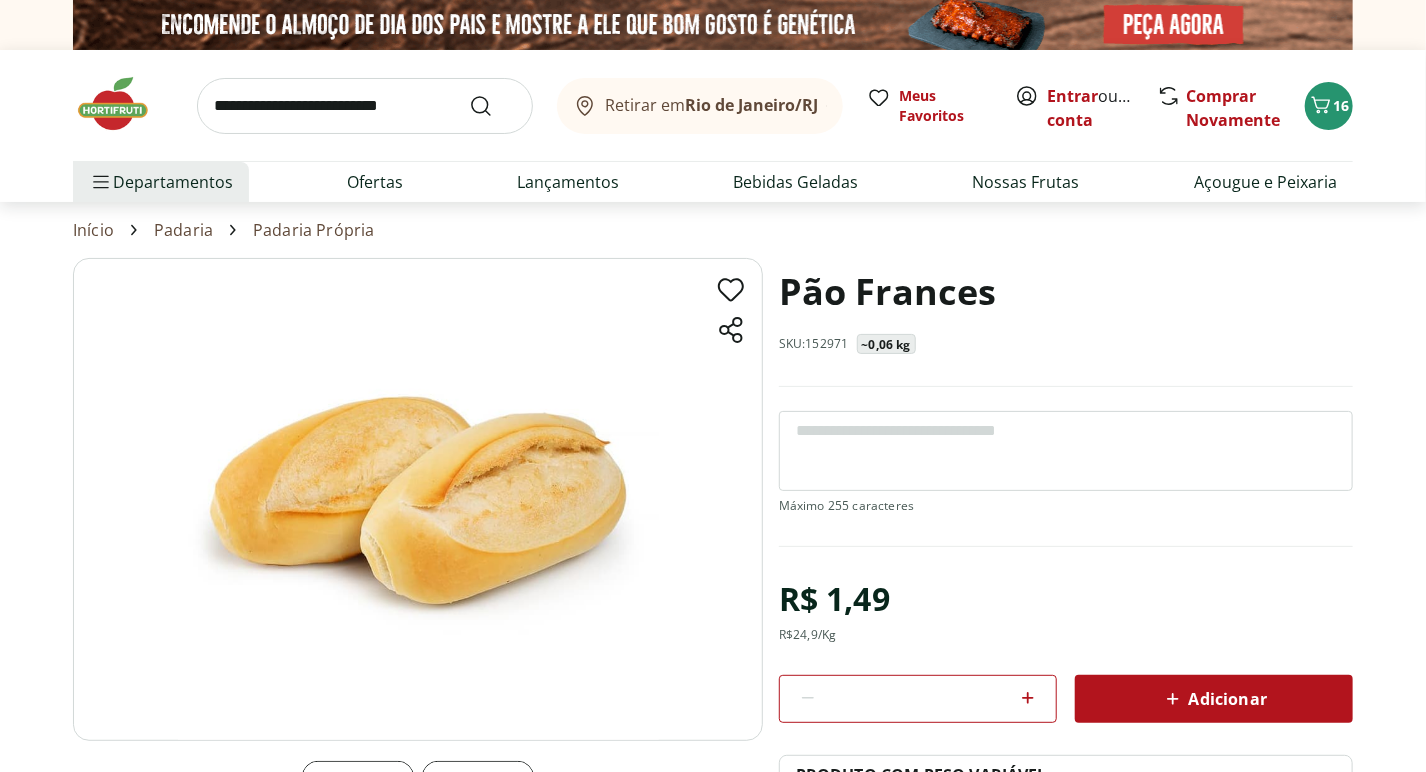 click on "Adicionar" at bounding box center (1214, 699) 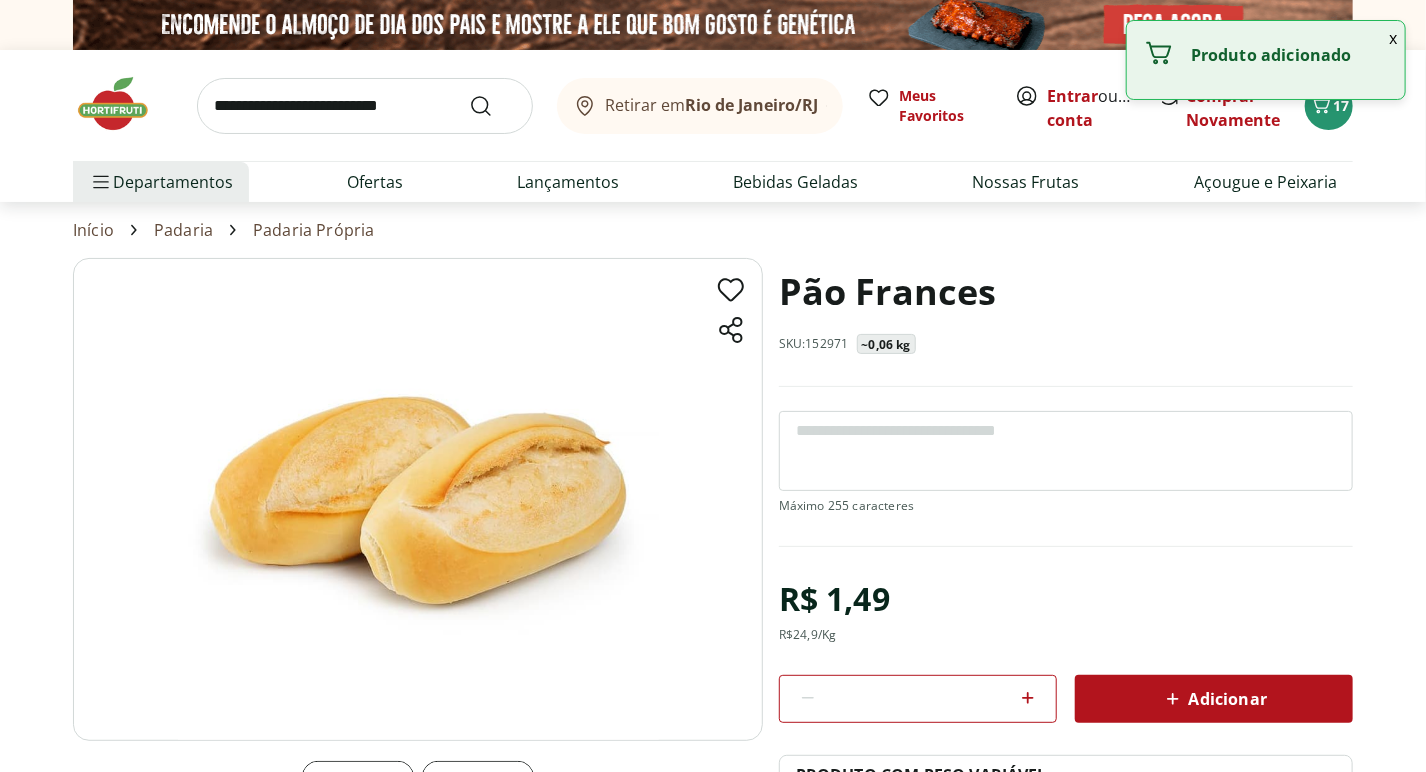 click on "Adicionar" at bounding box center (1214, 699) 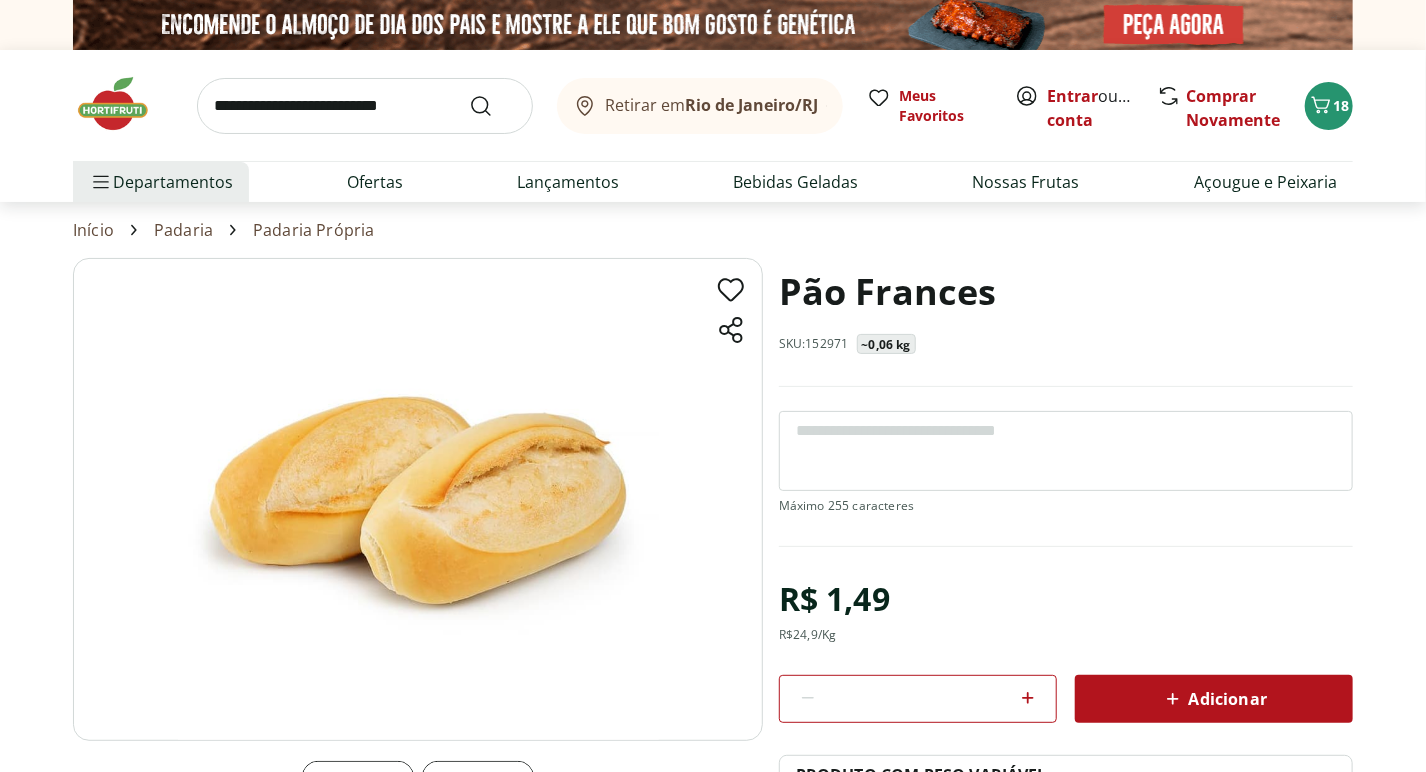 click at bounding box center (1028, 699) 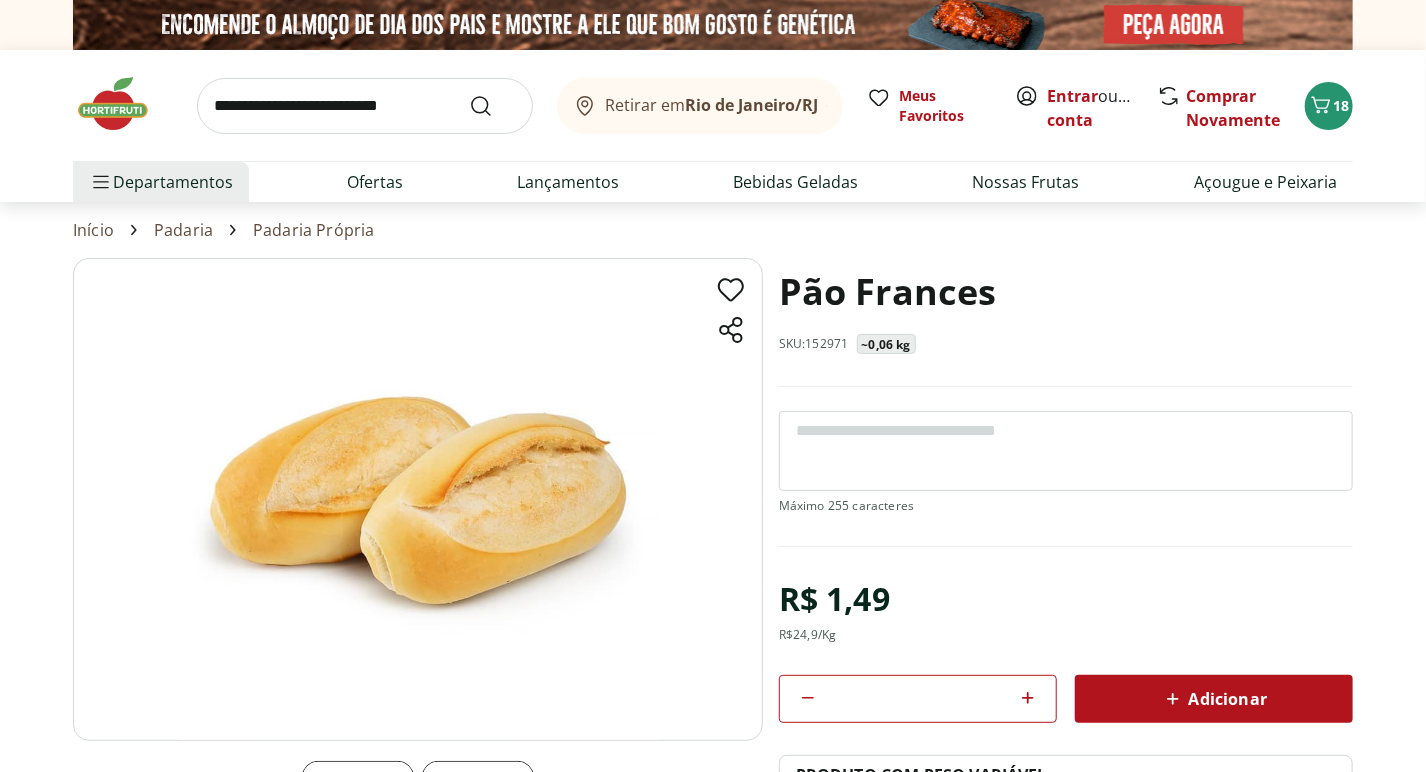 click 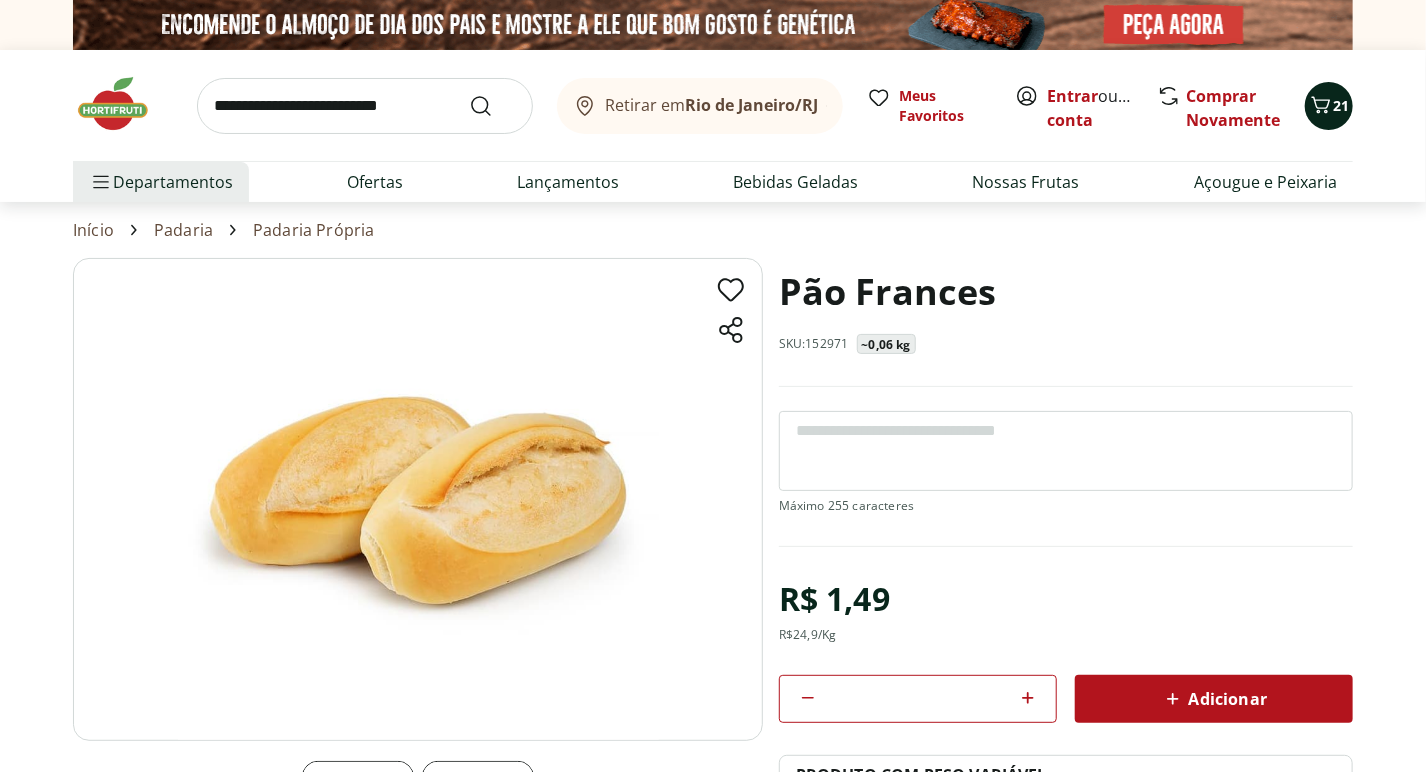 click 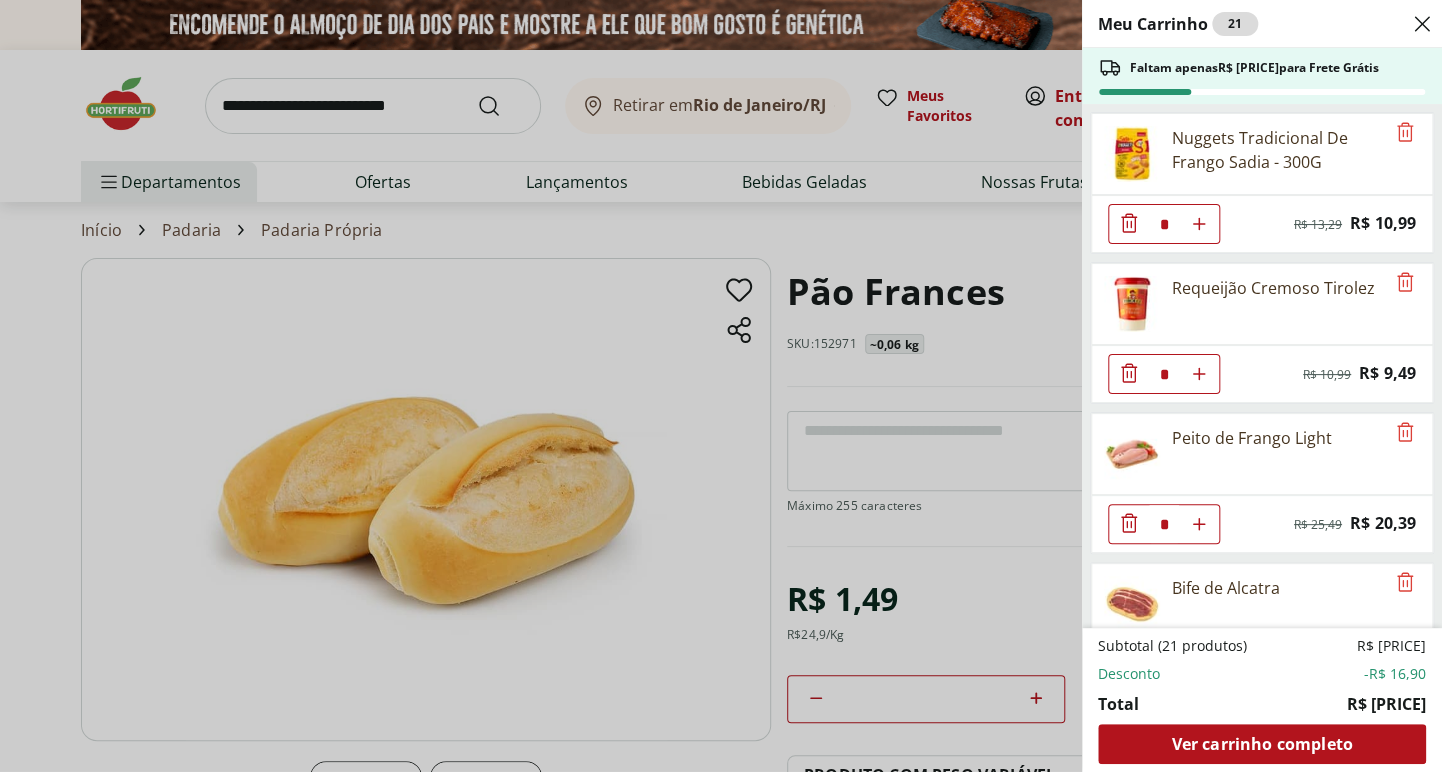 type 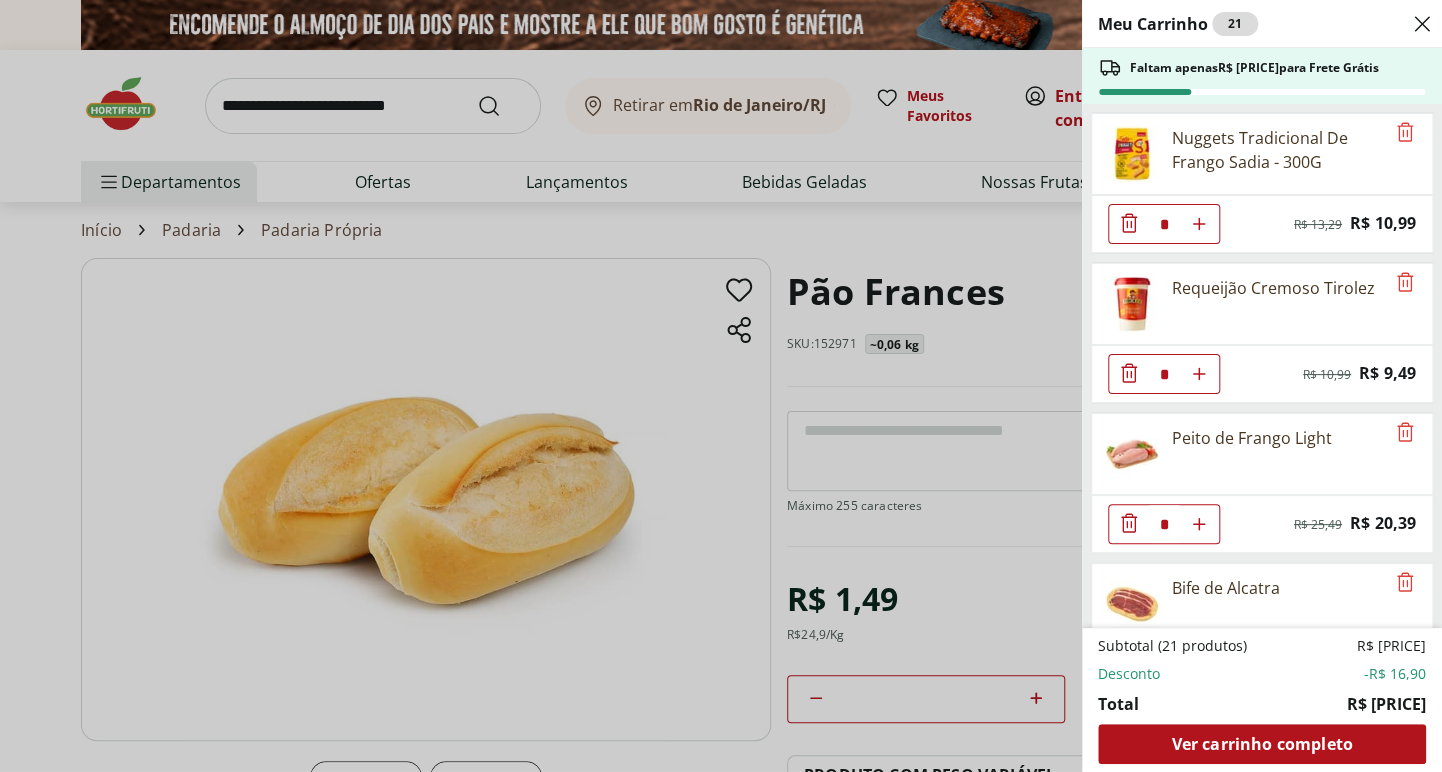 scroll, scrollTop: 458, scrollLeft: 0, axis: vertical 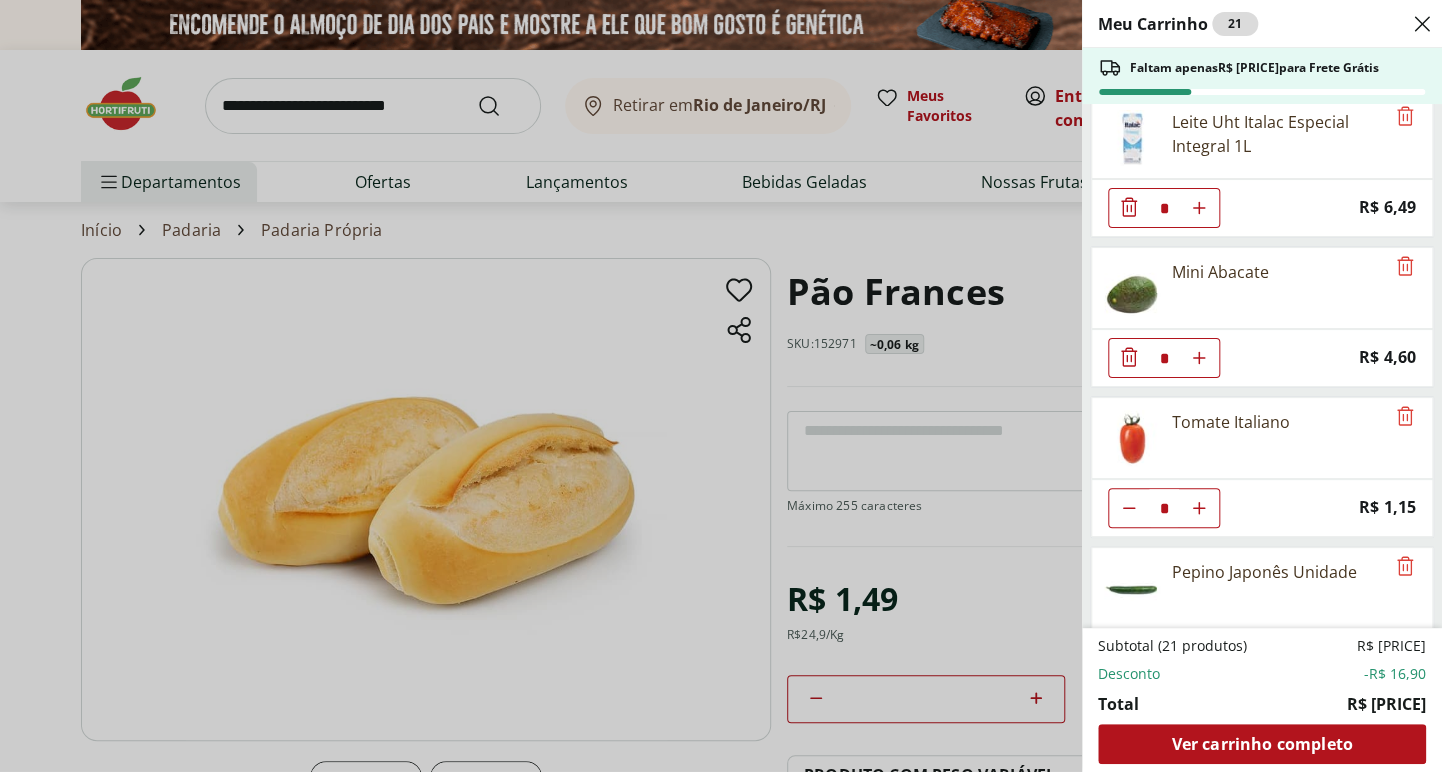 click on "Meu Carrinho 21 Faltam apenas  R$ [NUMBER]  para Frete Grátis Nuggets Tradicional De Frango Sadia - 300G * Original price: R$ [PRICE]  Price: R$ [PRICE]  Requeijão Cremoso Tirolez * Original price: R$ [PRICE]  Price: R$ [PRICE]  Peito de Frango Light * Original price: R$ [PRICE]  Price: R$ [PRICE]  Bife de Alcatra * Original price: R$ [PRICE]  Price: R$ [PRICE]  Água Mineral Minalba Sem Gás 1,5L * Price: R$ [PRICE]  Ovos Brancos Grandes com 12 unidades * Price: R$ [PRICE]  Leite Uht Italac Especial Integral 1L * Price: R$ [PRICE]  Mini Abacate * Price: R$ [PRICE]  Tomate Italiano * Price: R$ [PRICE]  Pepino Japonês Unidade * Price: R$ [PRICE]  Pão Frances * Price: R$ [PRICE]  Subtotal (21 produtos) R$ [PRICE]  Desconto -R$ [PRICE]  Total R$ [PRICE]  Ver carrinho completo" at bounding box center (721, 386) 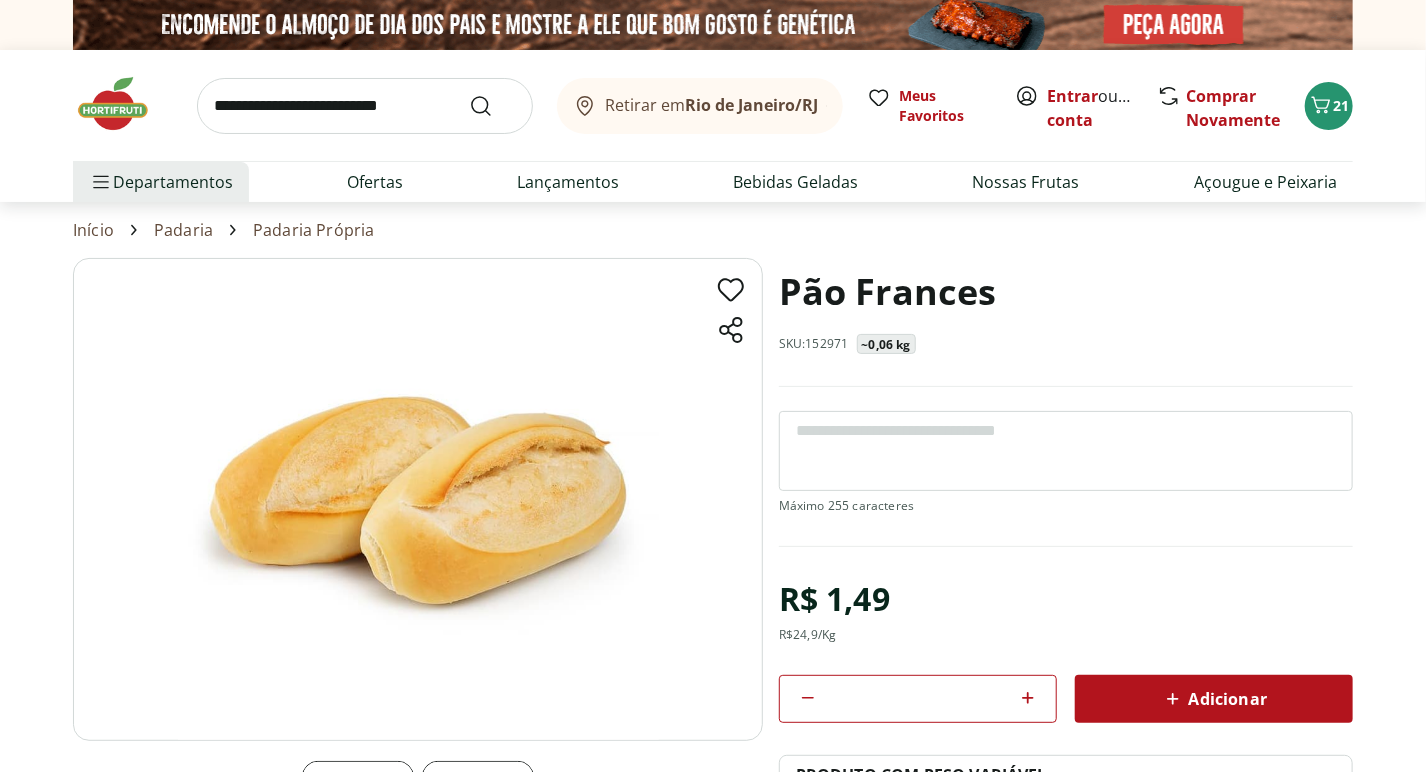 click on "Adicionar" at bounding box center [1214, 699] 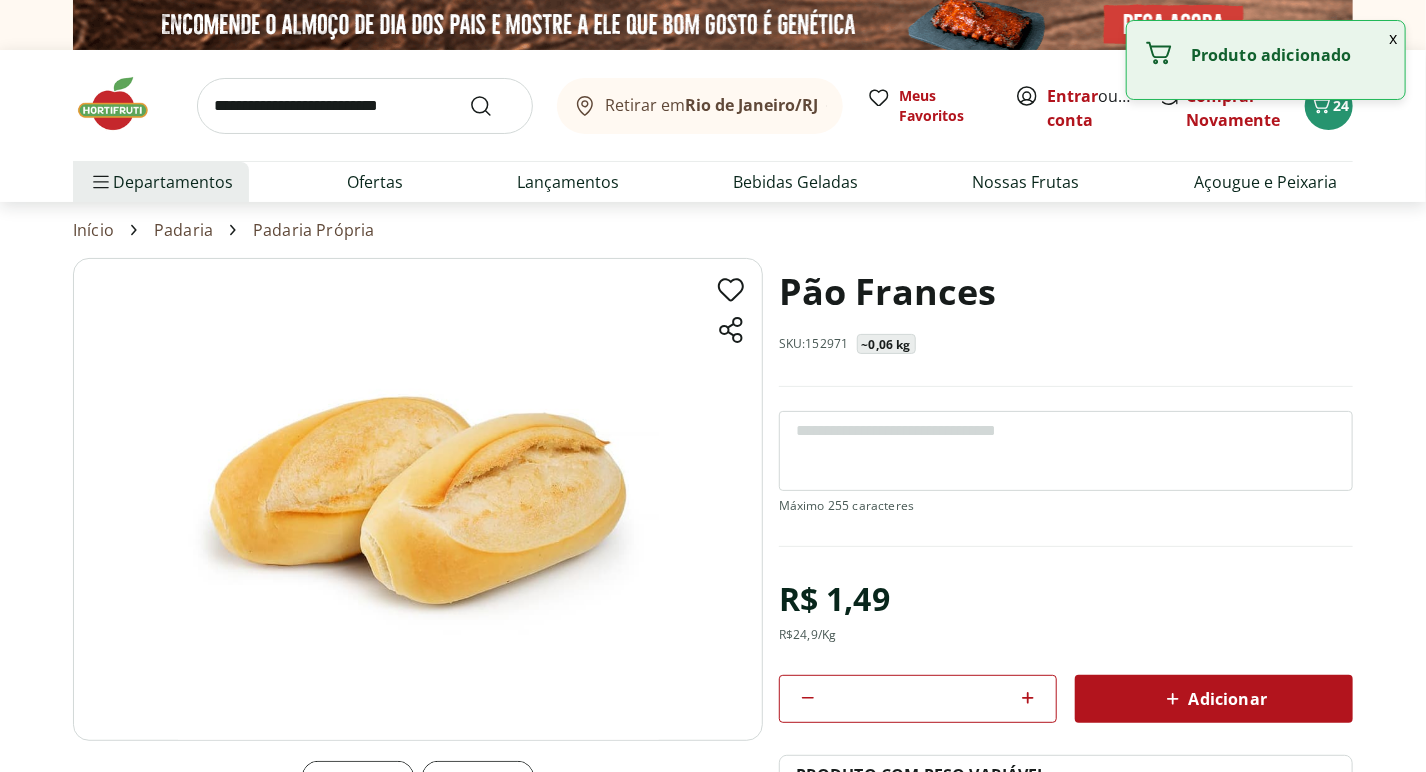 click on "Adicionar" at bounding box center [1214, 699] 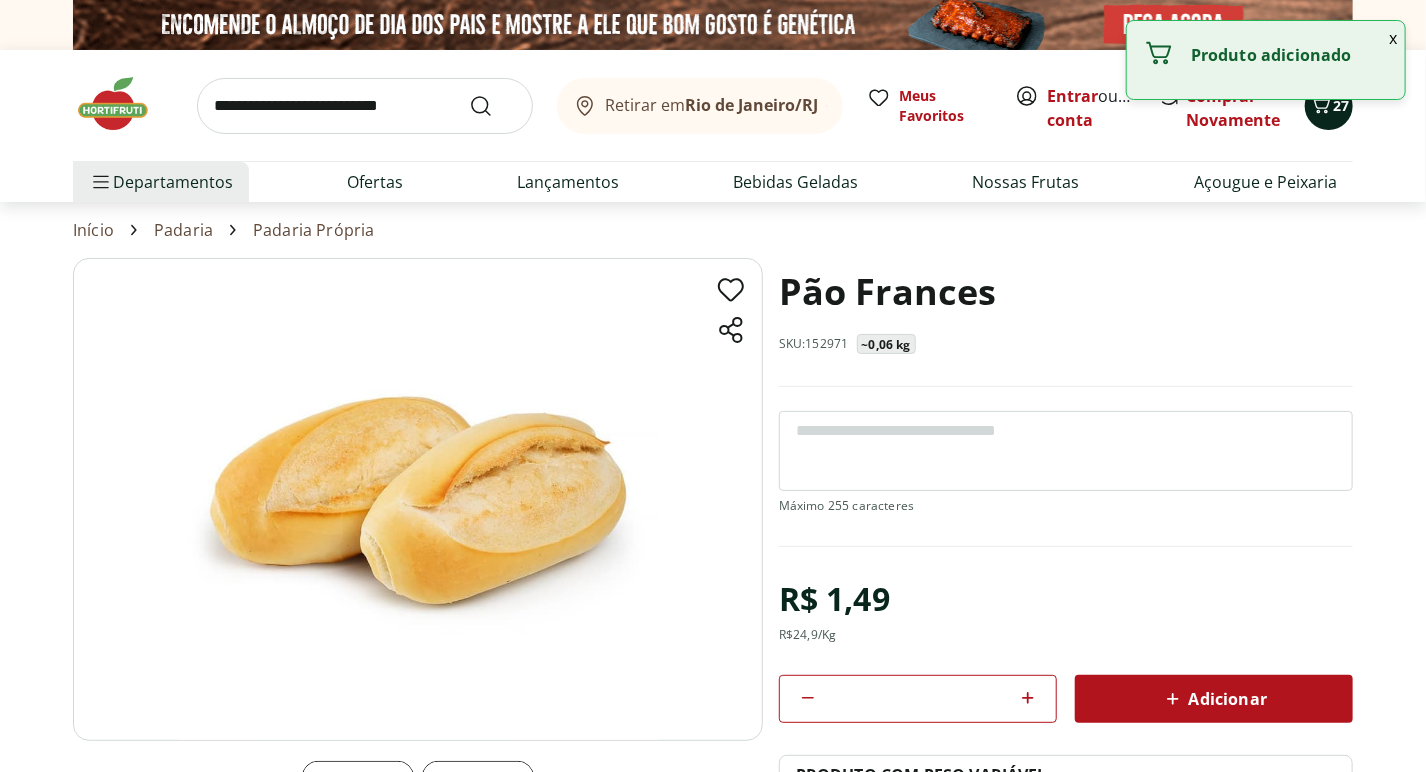 click 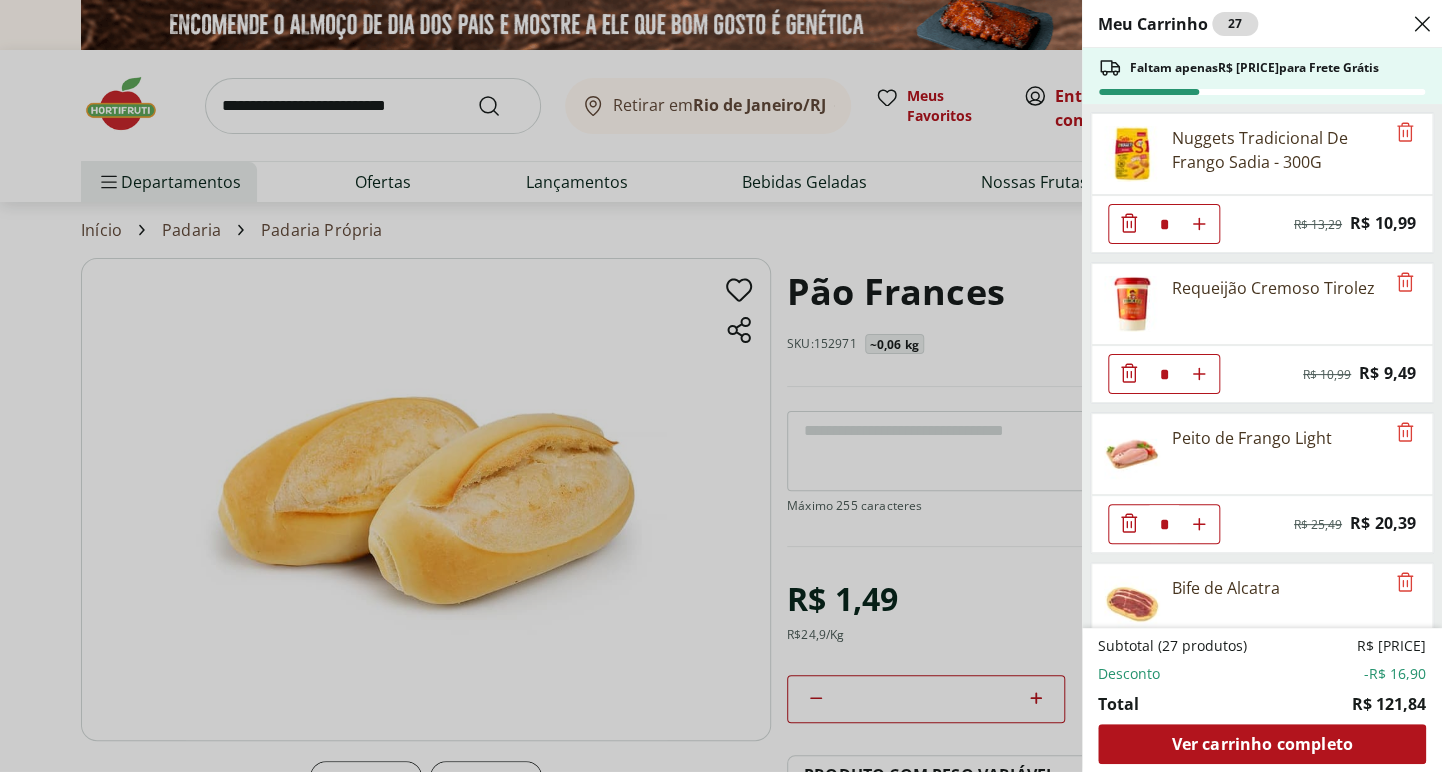 scroll, scrollTop: 458, scrollLeft: 0, axis: vertical 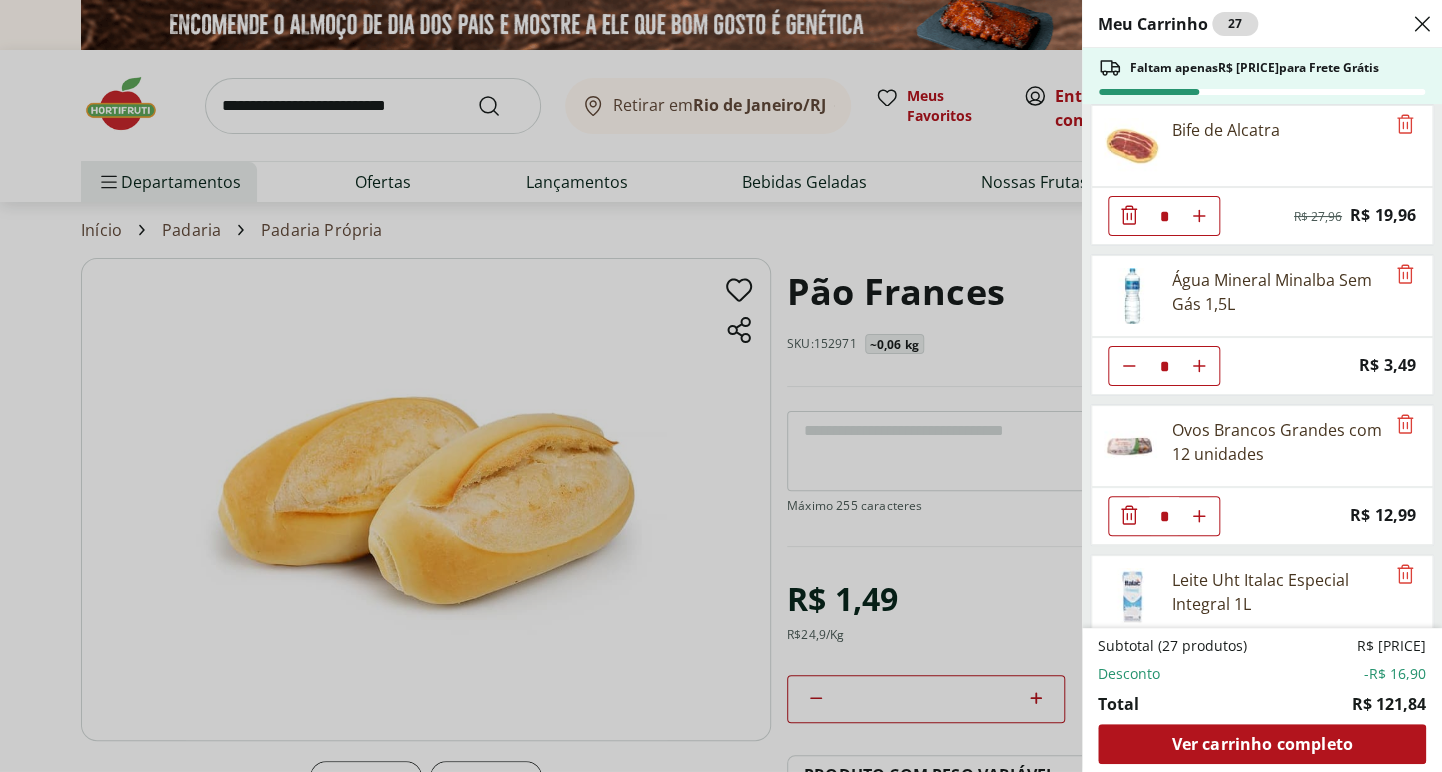 click on "Nuggets Tradicional De Frango Sadia - 300G * Original price: R$ [PRICE]  Price: R$ [PRICE]  Requeijão Cremoso Tirolez * Original price: R$ [PRICE]  Price: R$ [PRICE]  Peito de Frango Light * Original price: R$ [PRICE]  Price: R$ [PRICE]  Bife de Alcatra * Original price: R$ [PRICE]  Price: R$ [PRICE]  Água Mineral Minalba Sem Gás 1,5L * Price: R$ [PRICE]  Ovos Brancos Grandes com 12 unidades * Price: R$ [PRICE]  Leite Uht Italac Especial Integral 1L * Price: R$ [PRICE]  Mini Abacate * Price: R$ [PRICE]  Tomate Italiano * Price: R$ [PRICE]  Pepino Japonês Unidade * Price: R$ [PRICE]  Pão Frances ** Price: R$ [PRICE]" at bounding box center (1260, 366) 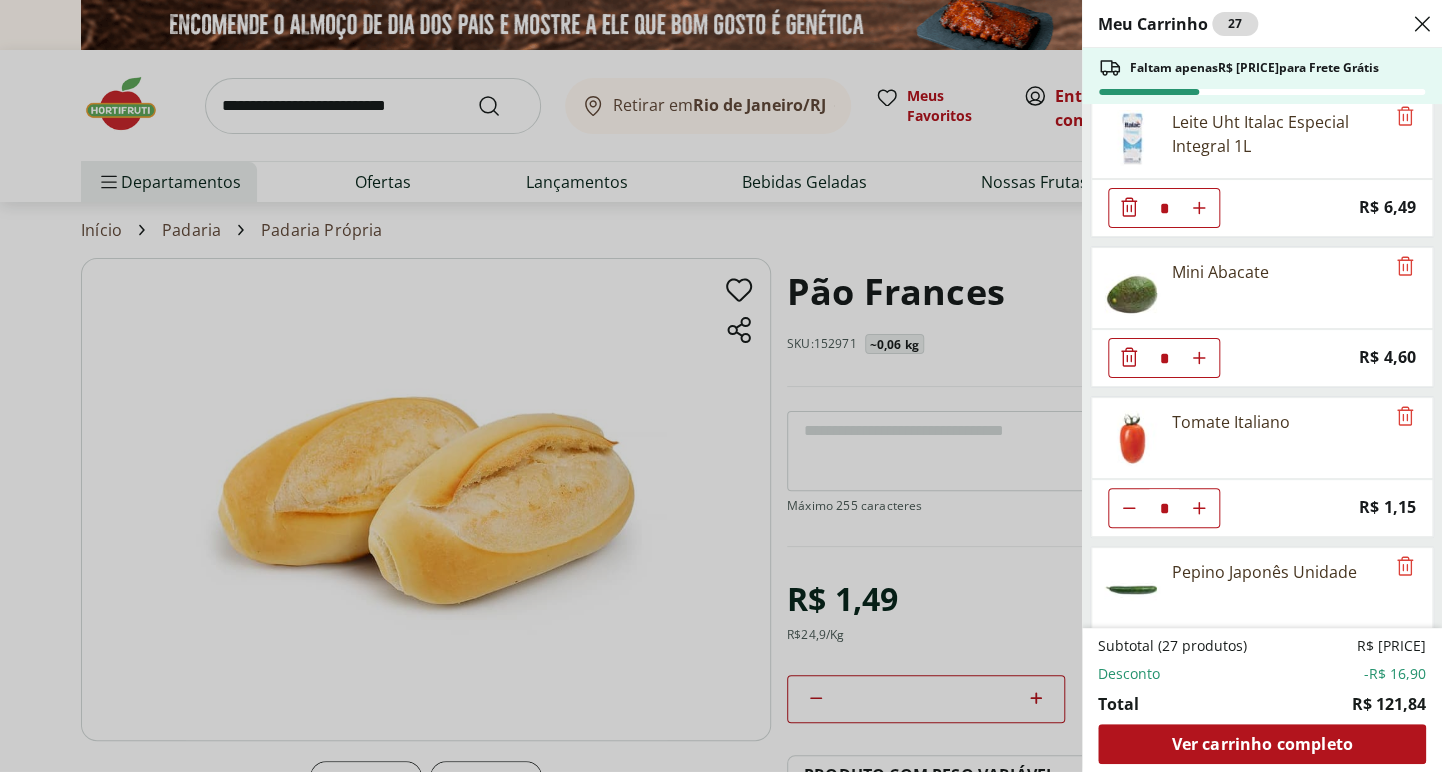 click on "Nuggets Tradicional De Frango Sadia - 300G * Original price: R$ [PRICE]  Price: R$ [PRICE]  Requeijão Cremoso Tirolez * Original price: R$ [PRICE]  Price: R$ [PRICE]  Peito de Frango Light * Original price: R$ [PRICE]  Price: R$ [PRICE]  Bife de Alcatra * Original price: R$ [PRICE]  Price: R$ [PRICE]  Água Mineral Minalba Sem Gás 1,5L * Price: R$ [PRICE]  Ovos Brancos Grandes com 12 unidades * Price: R$ [PRICE]  Leite Uht Italac Especial Integral 1L * Price: R$ [PRICE]  Mini Abacate * Price: R$ [PRICE]  Tomate Italiano * Price: R$ [PRICE]  Pepino Japonês Unidade * Price: R$ [PRICE]  Pão Frances ** Price: R$ [PRICE]" at bounding box center [1260, 366] 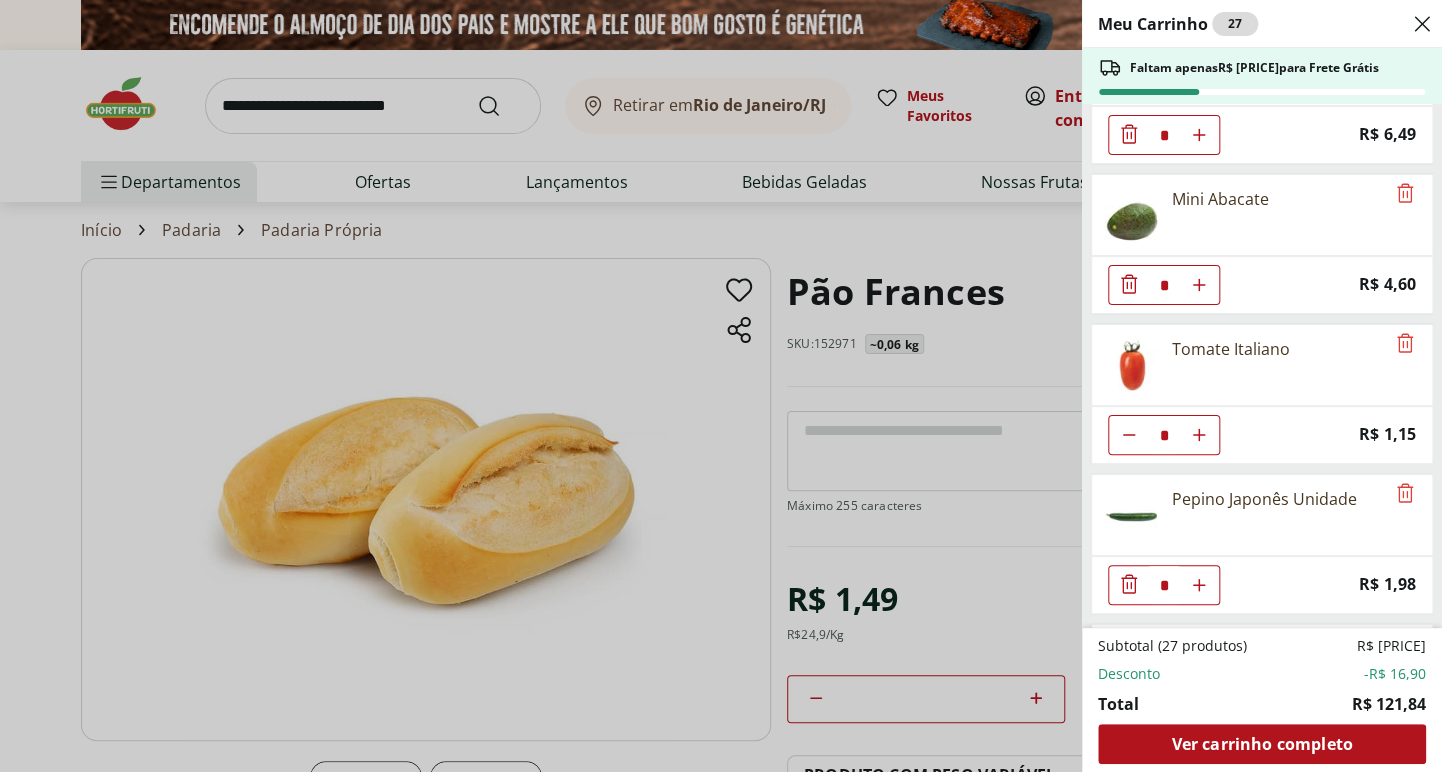 scroll, scrollTop: 1120, scrollLeft: 0, axis: vertical 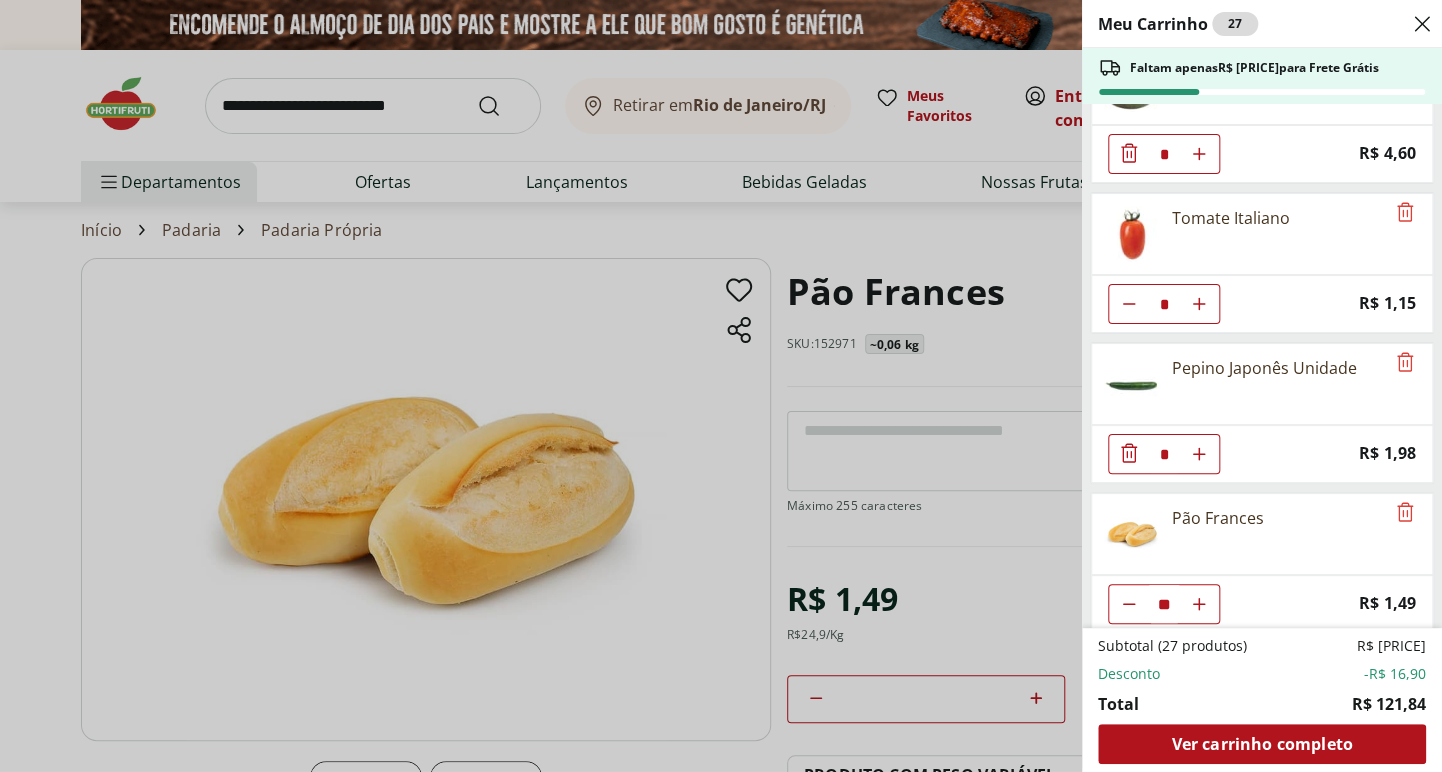 click at bounding box center [1129, -896] 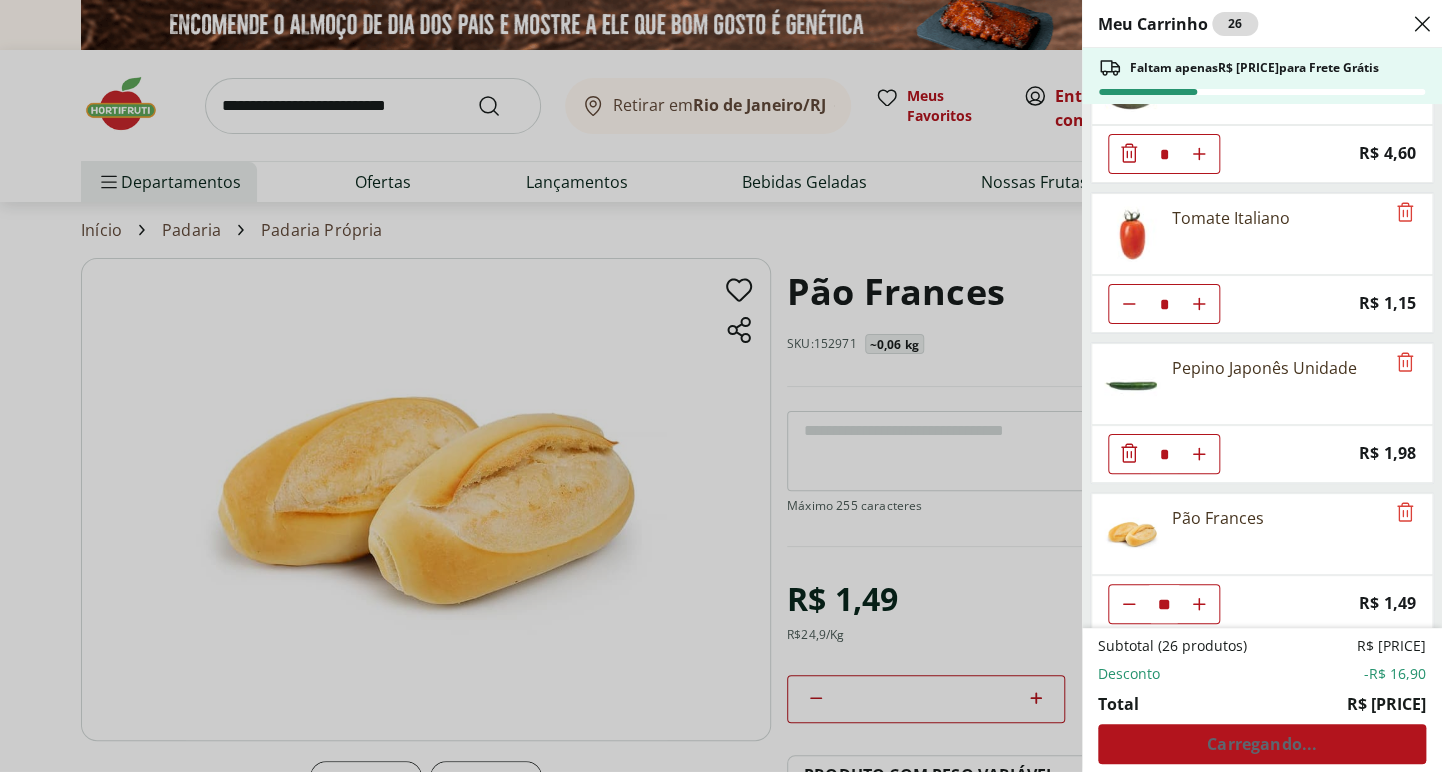 click 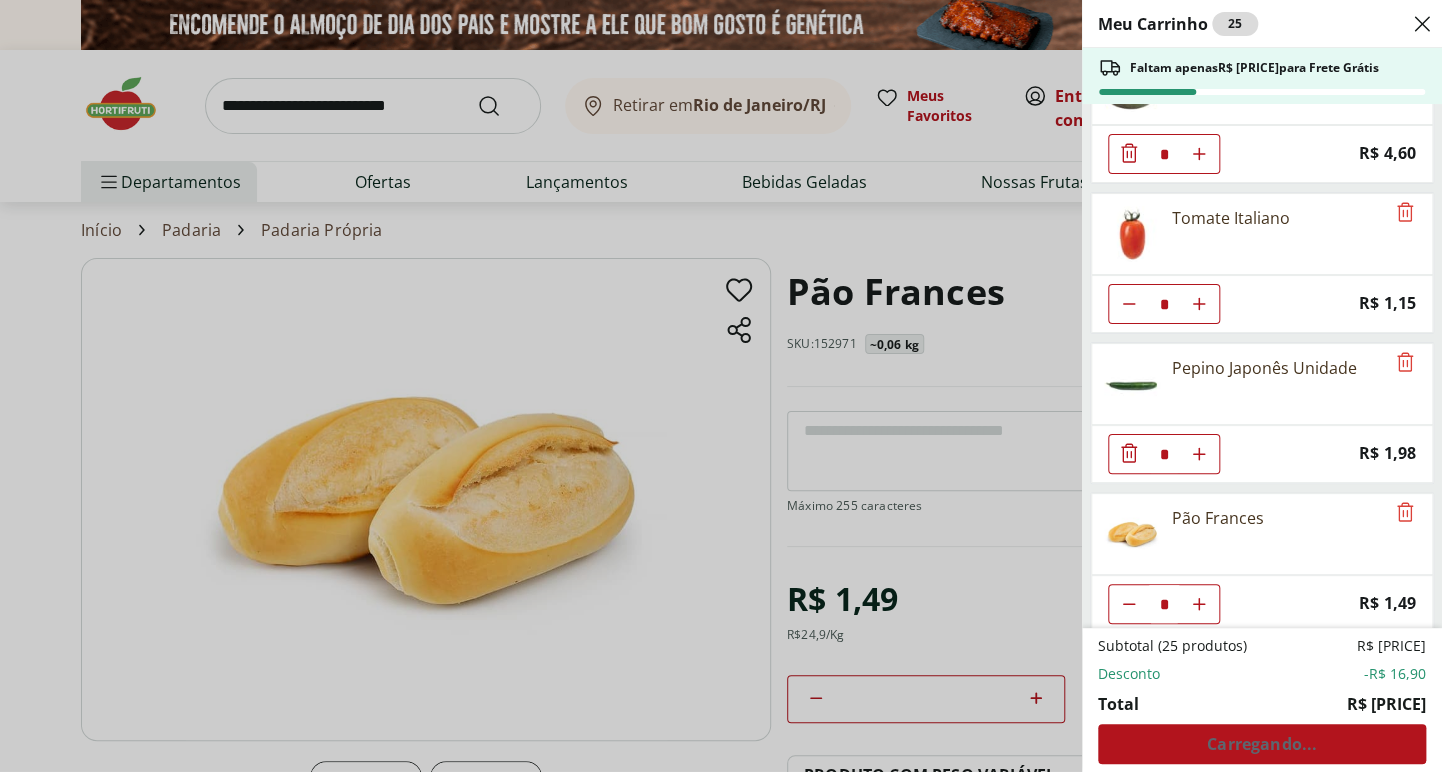 click 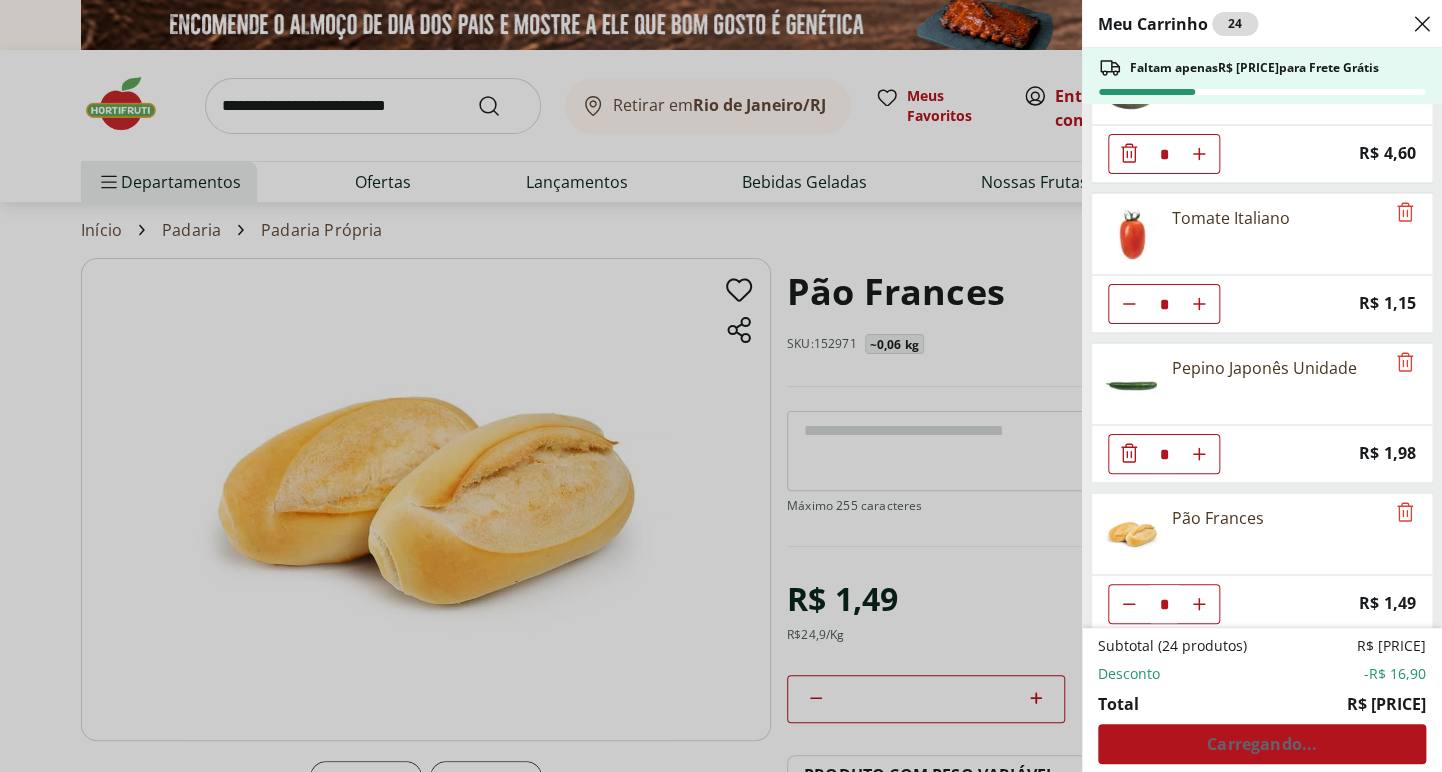 click 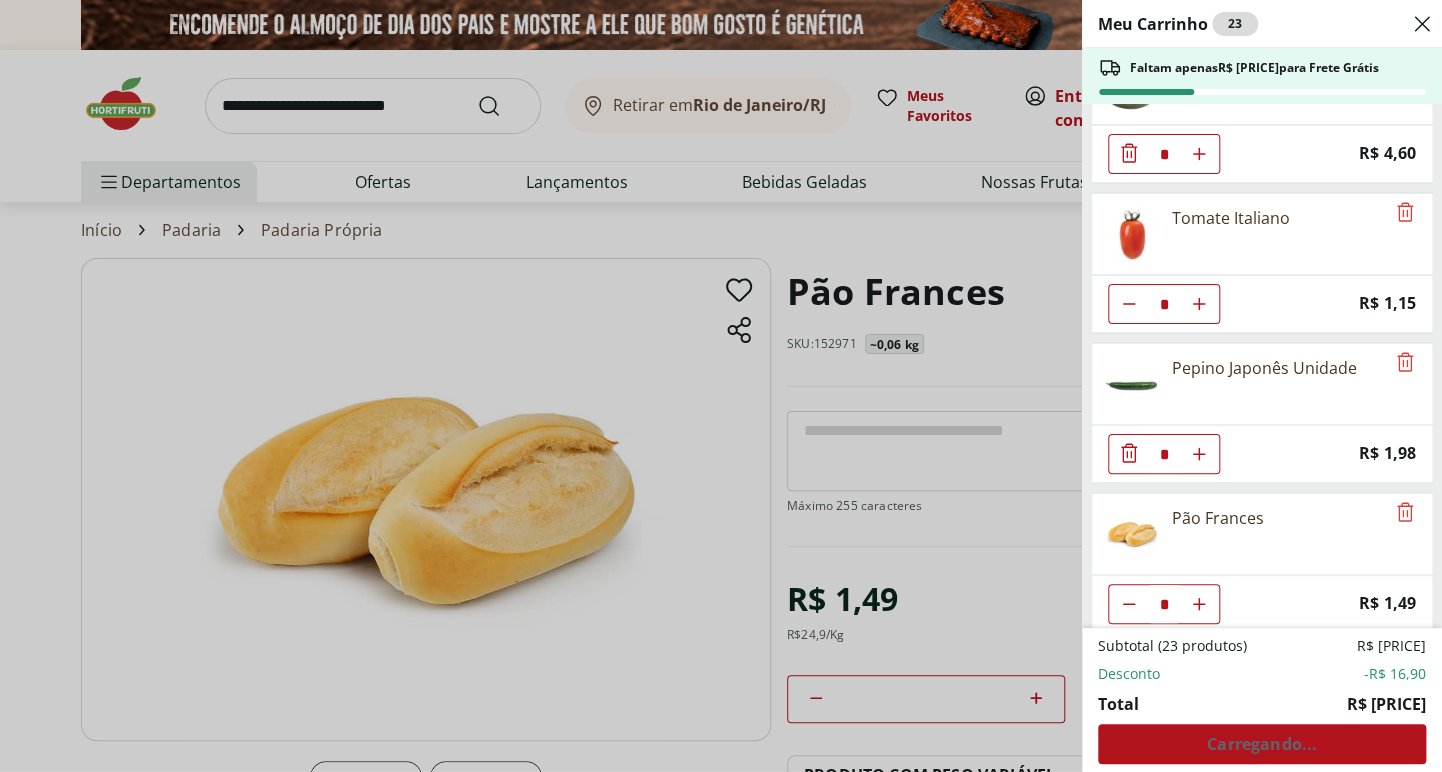 click 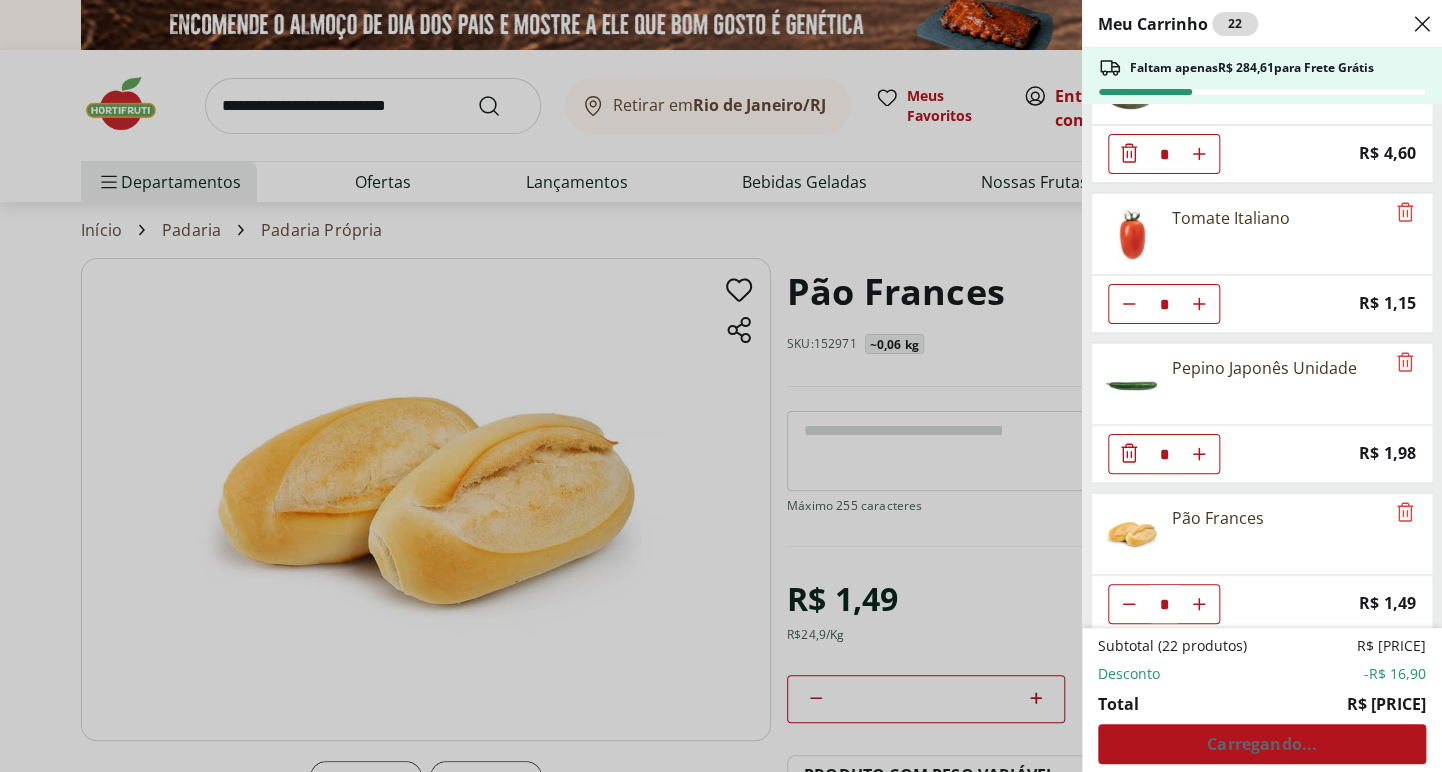 click 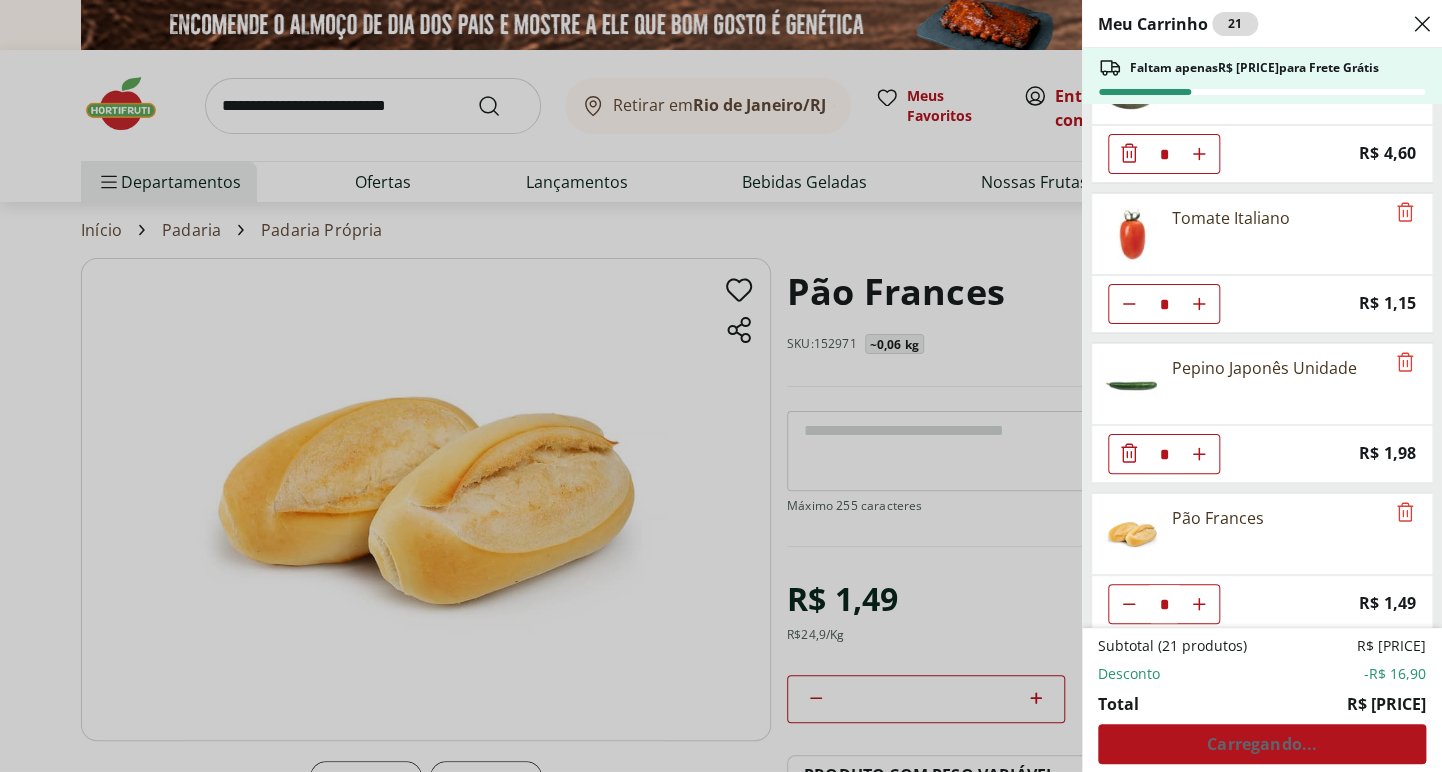 click 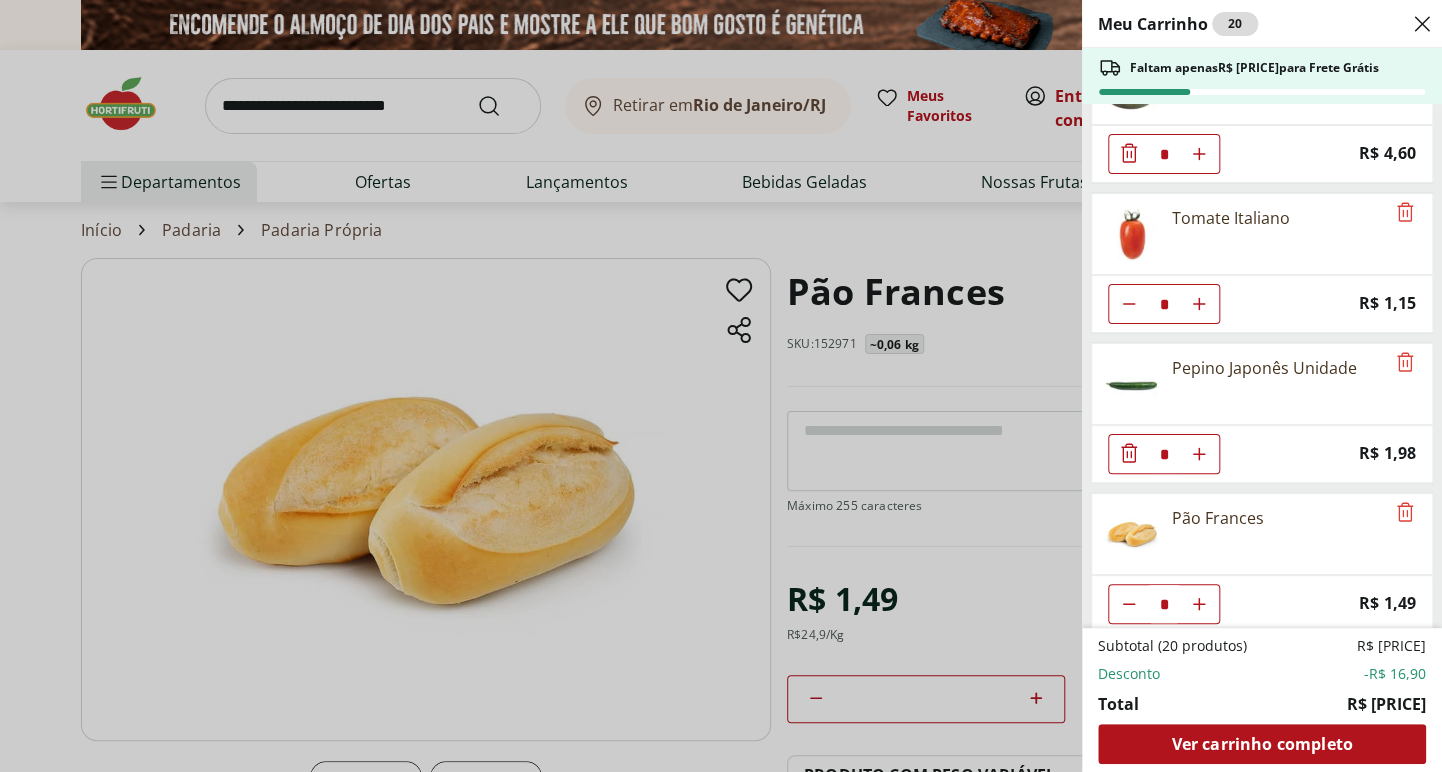 click 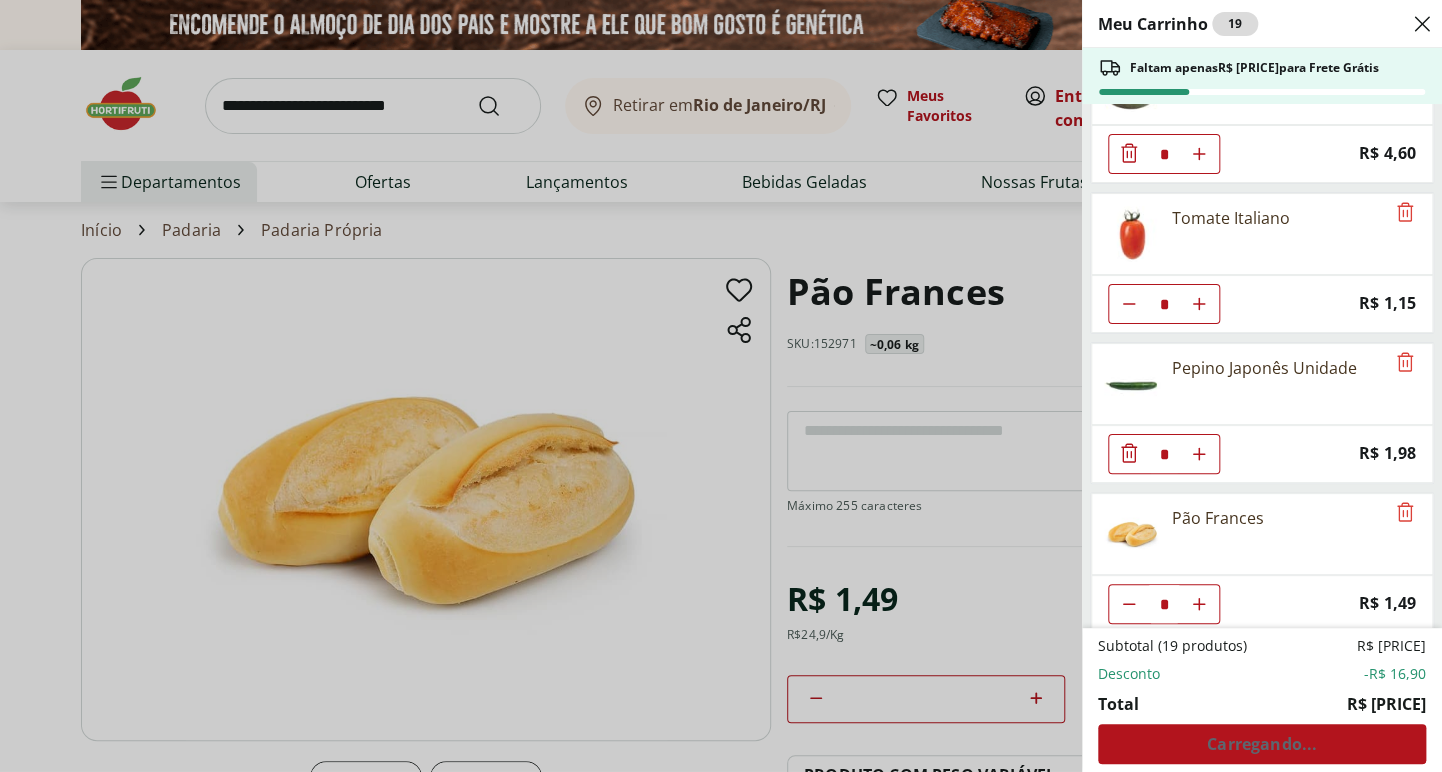 click 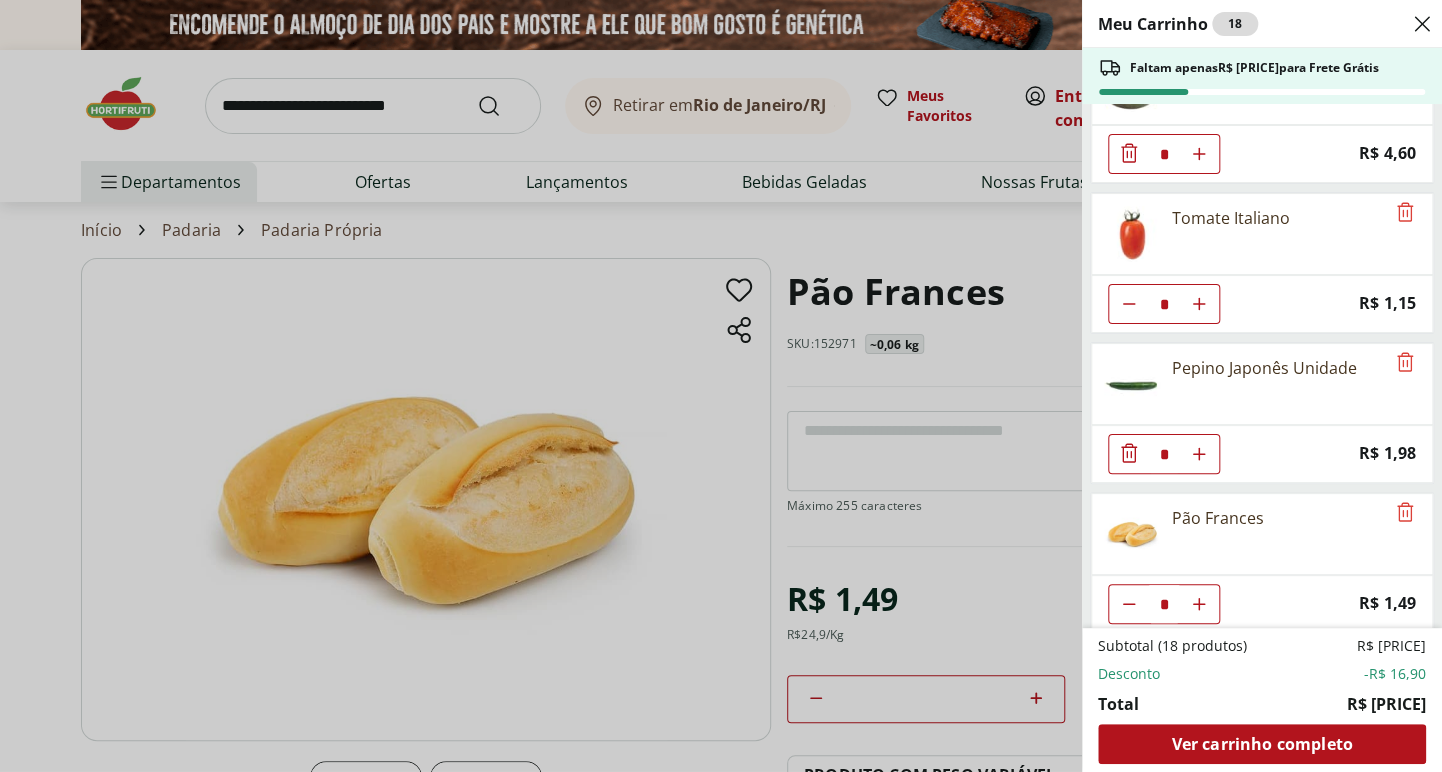 click 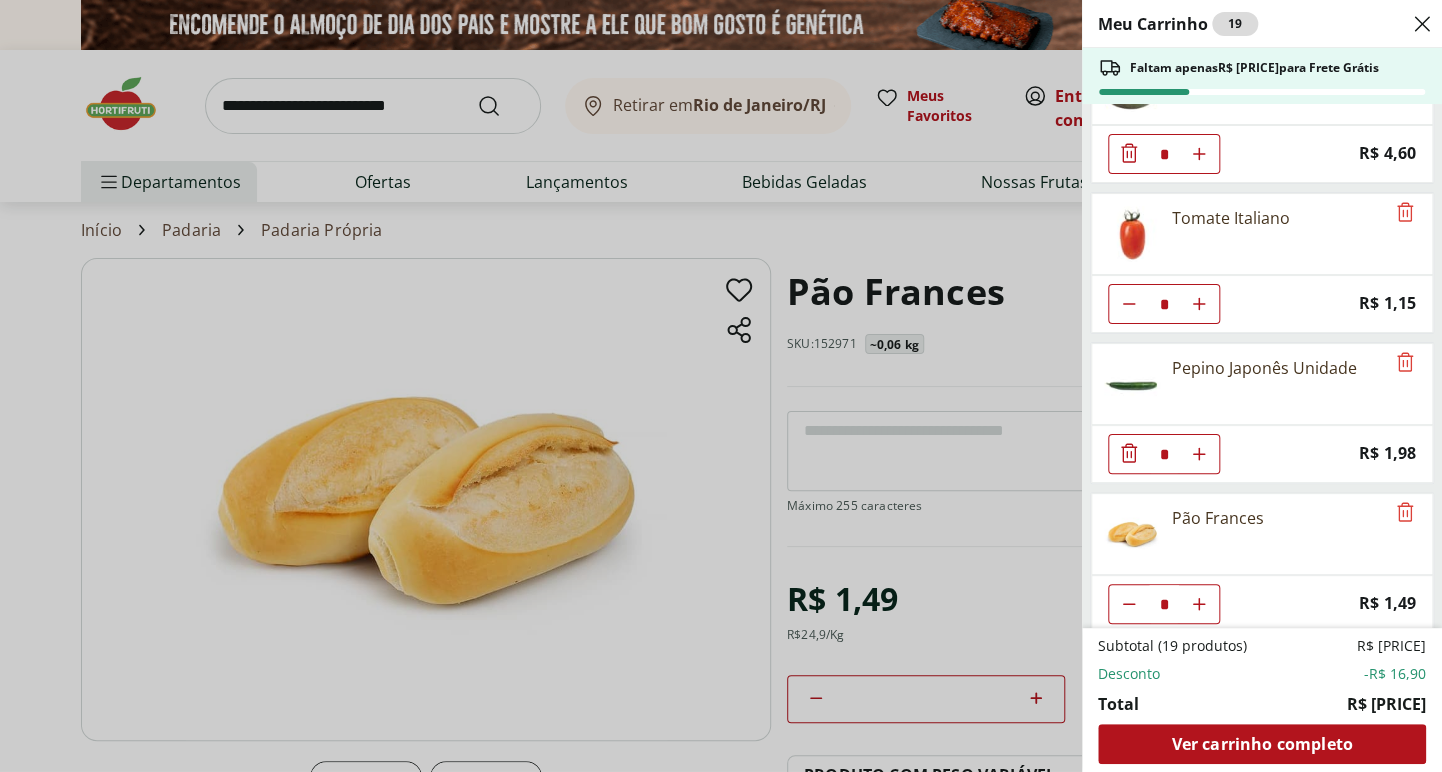 click on "Meu Carrinho 19 Faltam apenas  R$ [NUMBER]  para Frete Grátis Nuggets Tradicional De Frango Sadia - 300G * Original price: R$ [PRICE]  Price: R$ [PRICE]  Requeijão Cremoso Tirolez * Original price: R$ [PRICE]  Price: R$ [PRICE]  Peito de Frango Light * Original price: R$ [PRICE]  Price: R$ [PRICE]  Bife de Alcatra * Original price: R$ [PRICE]  Price: R$ [PRICE]  Água Mineral Minalba Sem Gás 1,5L * Price: R$ [PRICE]  Ovos Brancos Grandes com 12 unidades * Price: R$ [PRICE]  Leite Uht Italac Especial Integral 1L * Price: R$ [PRICE]  Mini Abacate * Price: R$ [PRICE]  Tomate Italiano * Price: R$ [PRICE]  Pepino Japonês Unidade * Price: R$ [PRICE]  Pão Frances * Price: R$ [PRICE]  Subtotal (19 produtos) R$ [PRICE]  Desconto -R$ [PRICE]  Total R$ [PRICE]  Ver carrinho completo" at bounding box center [721, 386] 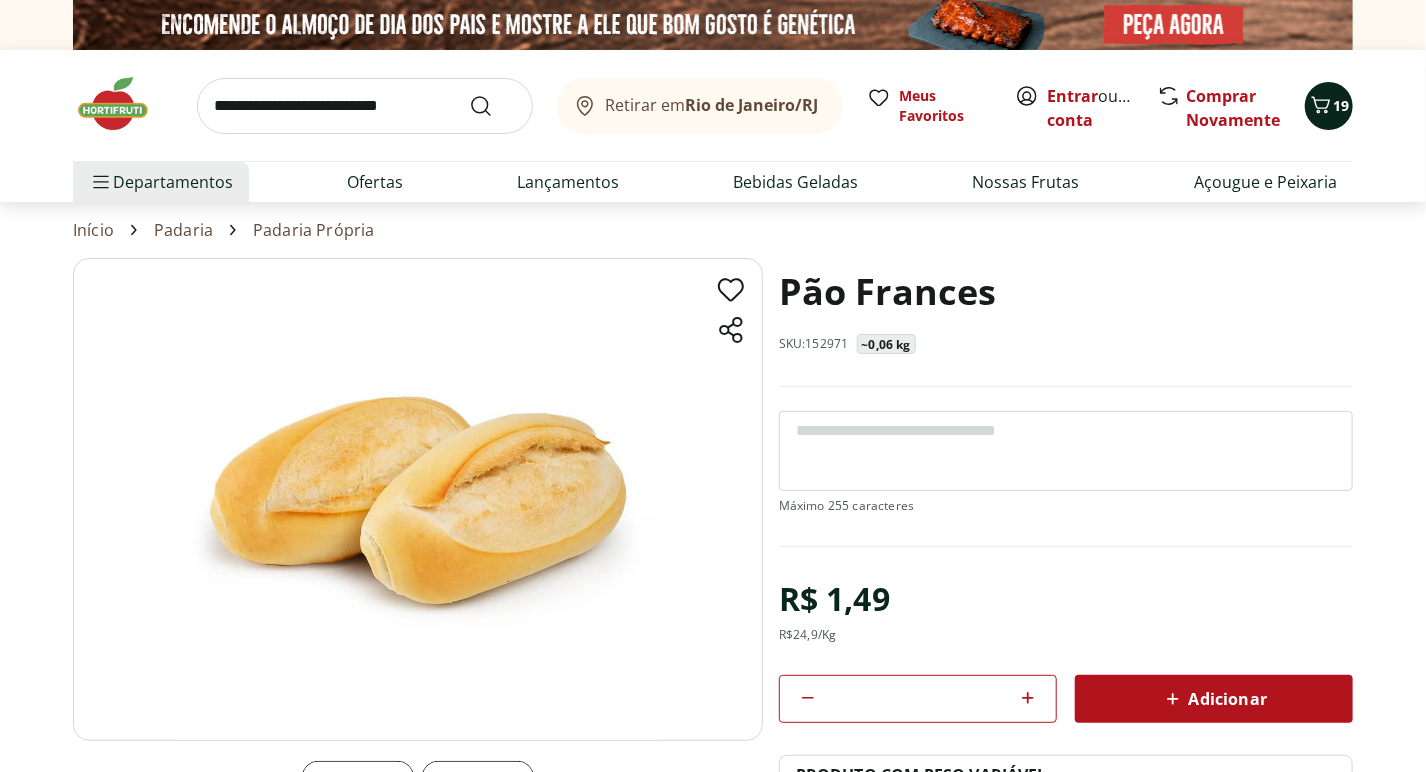 click 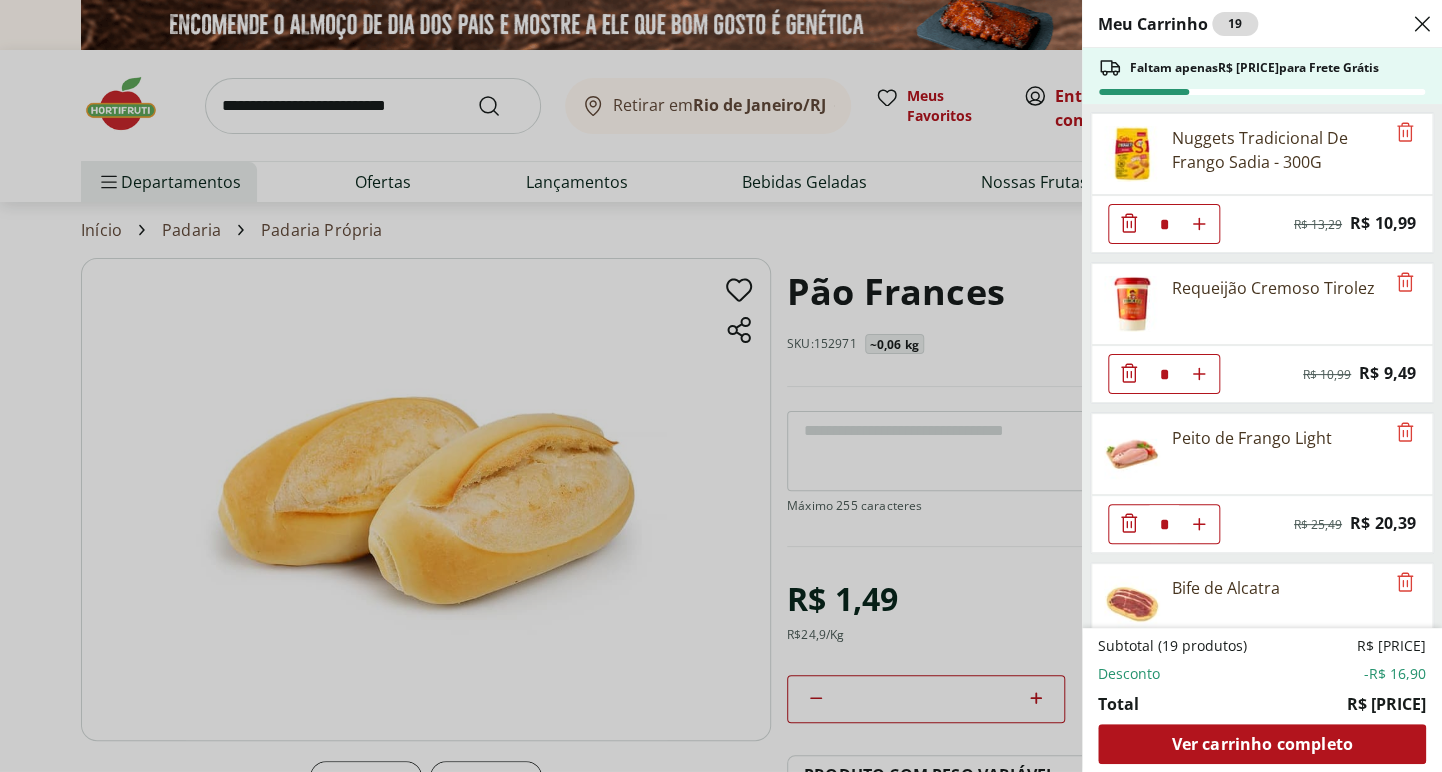 scroll, scrollTop: 458, scrollLeft: 0, axis: vertical 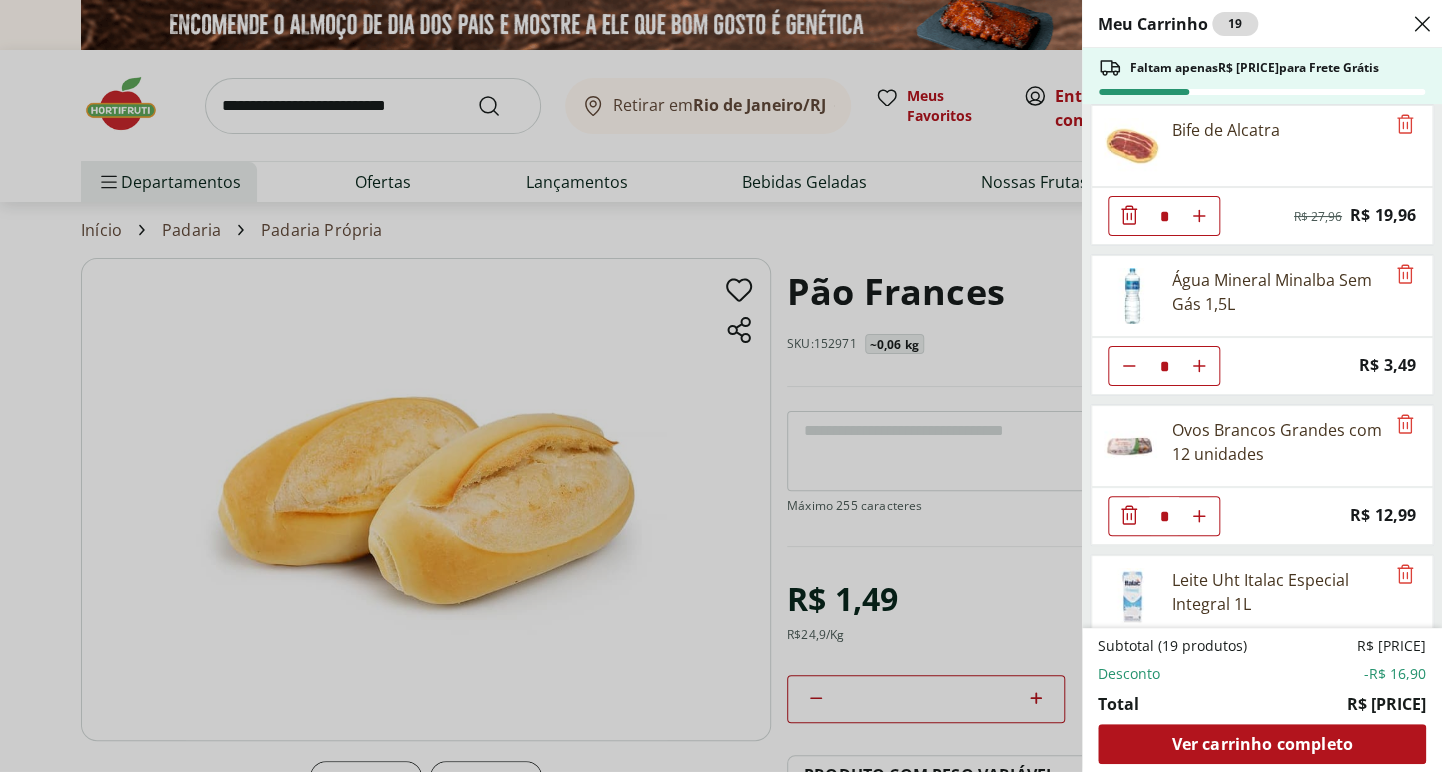 click on "Meu Carrinho 19 Faltam apenas  R$ [NUMBER]  para Frete Grátis Nuggets Tradicional De Frango Sadia - 300G * Original price: R$ [PRICE]  Price: R$ [PRICE]  Requeijão Cremoso Tirolez * Original price: R$ [PRICE]  Price: R$ [PRICE]  Peito de Frango Light * Original price: R$ [PRICE]  Price: R$ [PRICE]  Bife de Alcatra * Original price: R$ [PRICE]  Price: R$ [PRICE]  Água Mineral Minalba Sem Gás 1,5L * Price: R$ [PRICE]  Ovos Brancos Grandes com 12 unidades * Price: R$ [PRICE]  Leite Uht Italac Especial Integral 1L * Price: R$ [PRICE]  Mini Abacate * Price: R$ [PRICE]  Tomate Italiano * Price: R$ [PRICE]  Pepino Japonês Unidade * Price: R$ [PRICE]  Pão Frances * Price: R$ [PRICE]  Subtotal (19 produtos) R$ [PRICE]  Desconto -R$ [PRICE]  Total R$ [PRICE]  Ver carrinho completo" at bounding box center (1262, 386) 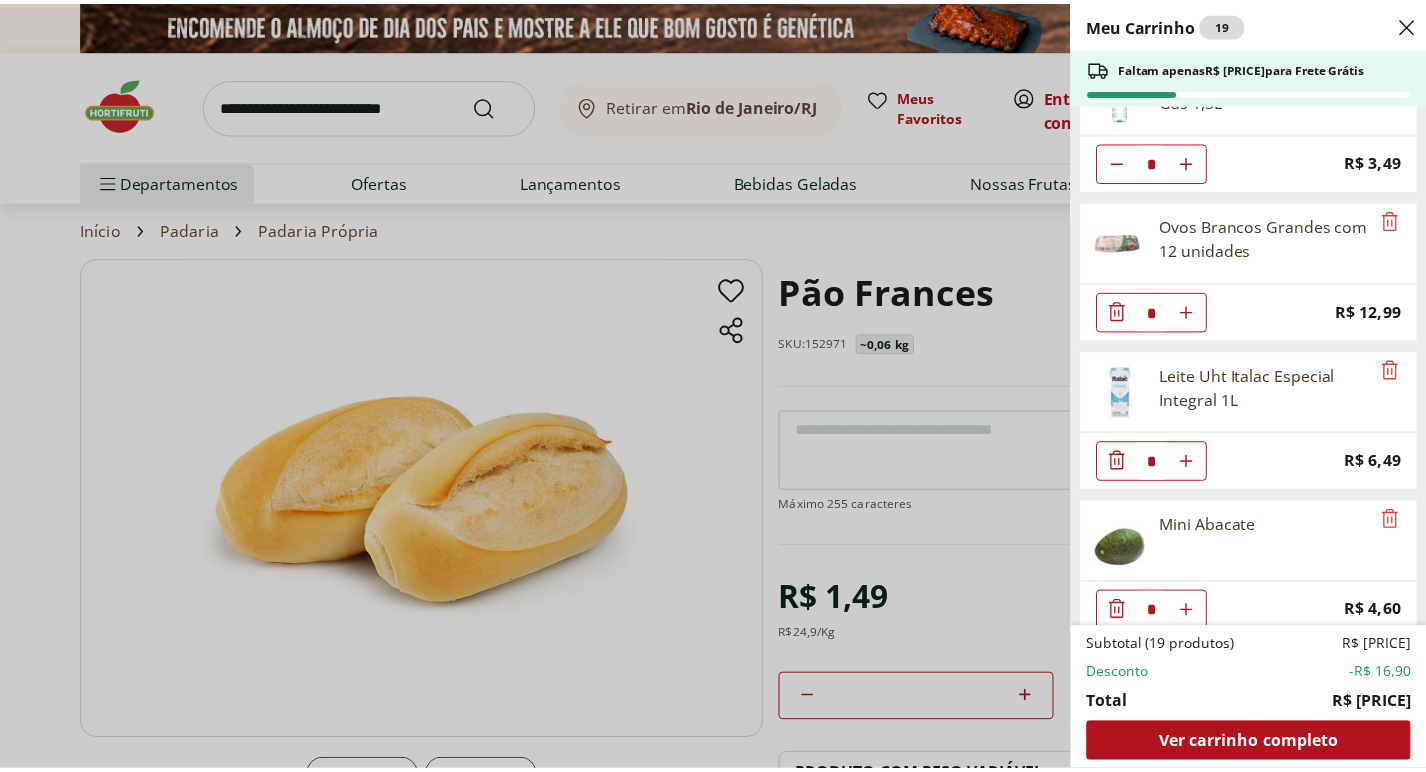 scroll, scrollTop: 204, scrollLeft: 0, axis: vertical 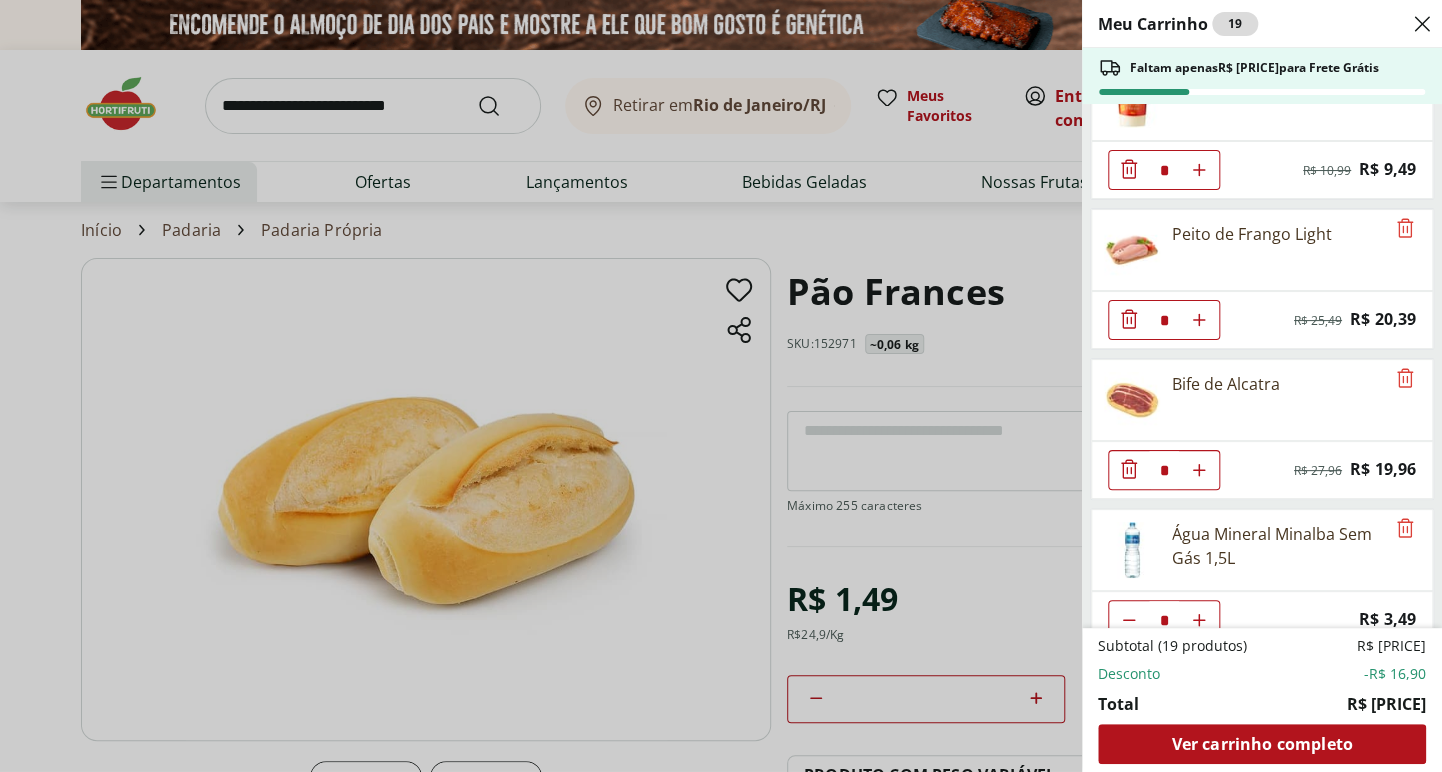 click 